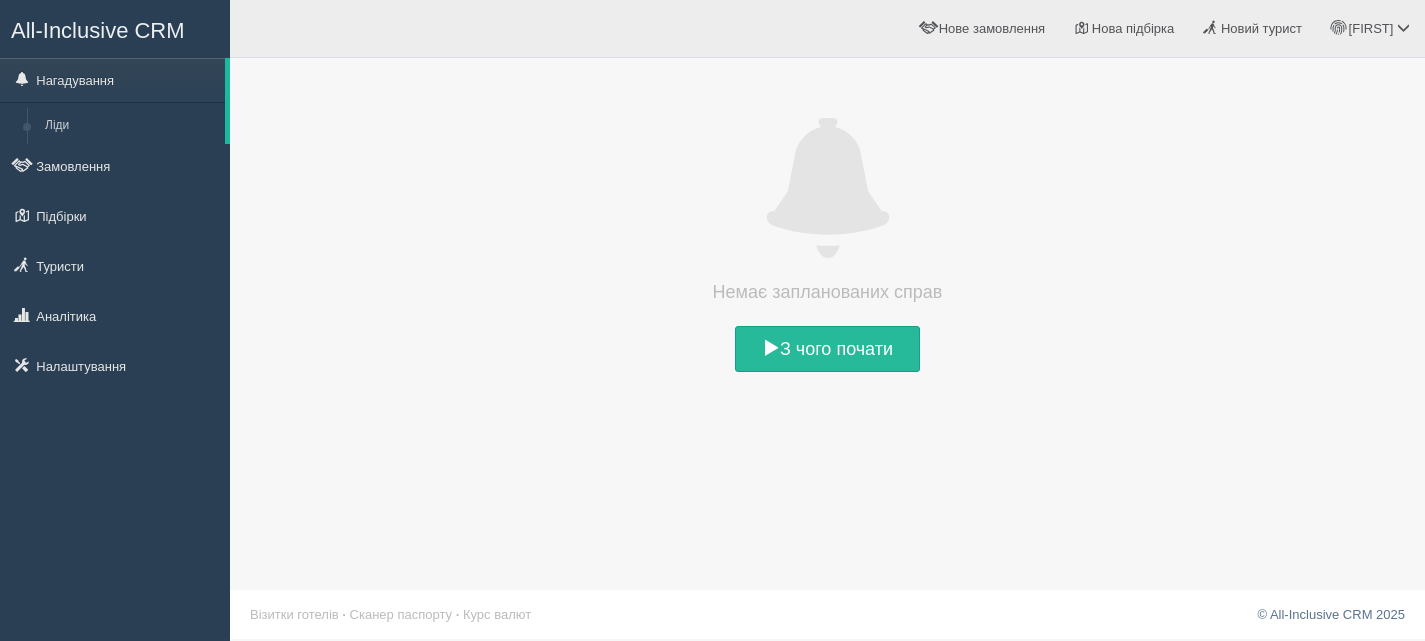 scroll, scrollTop: 0, scrollLeft: 0, axis: both 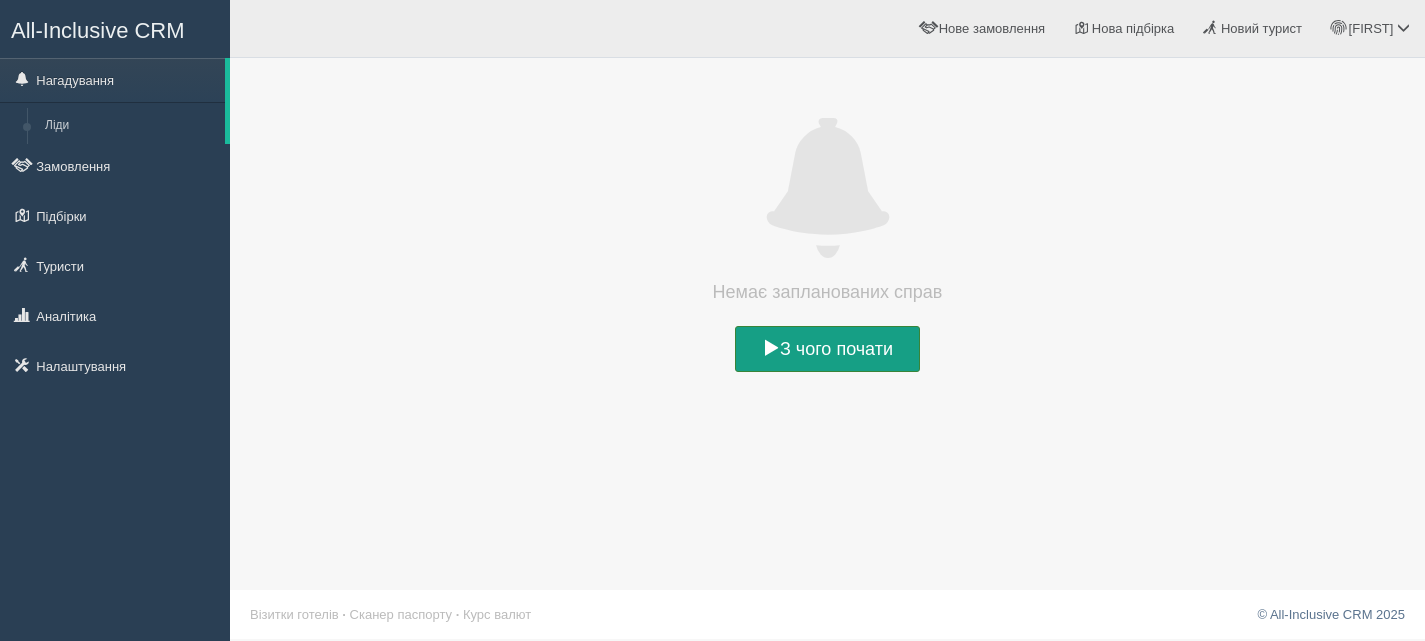 click on "З чого почати" at bounding box center (827, 349) 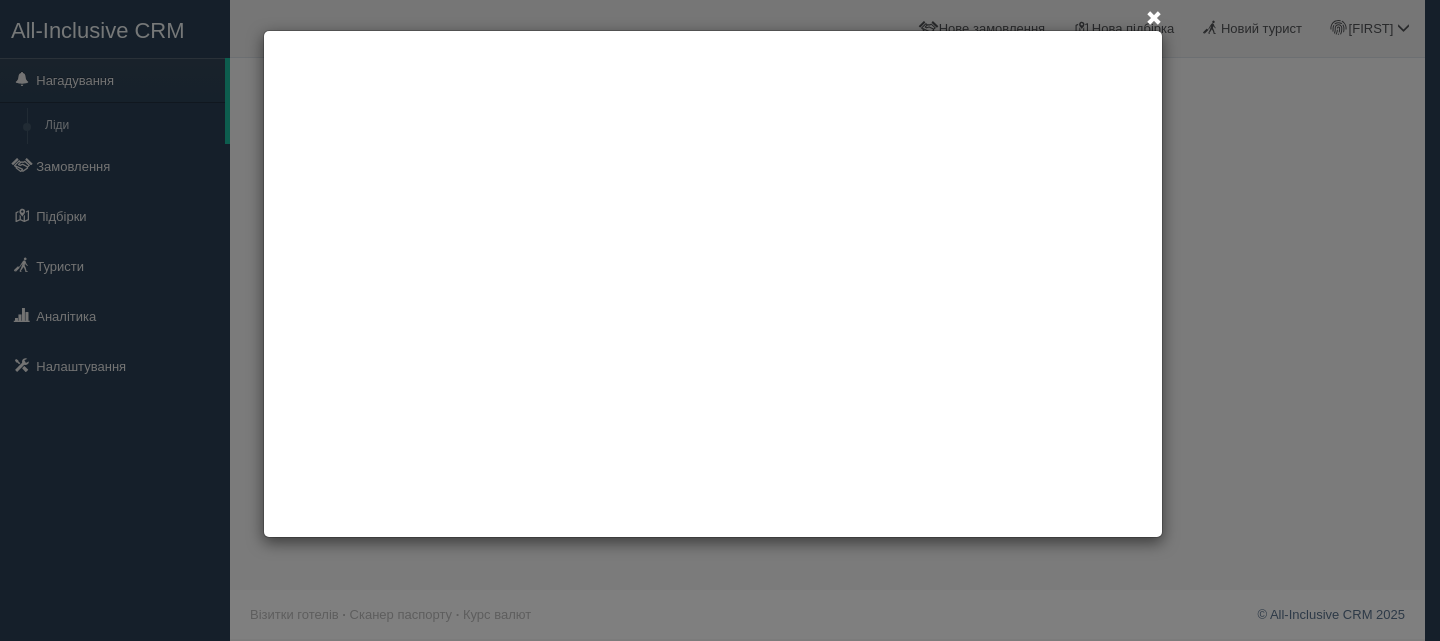 drag, startPoint x: 201, startPoint y: 0, endPoint x: 1158, endPoint y: 21, distance: 957.2304 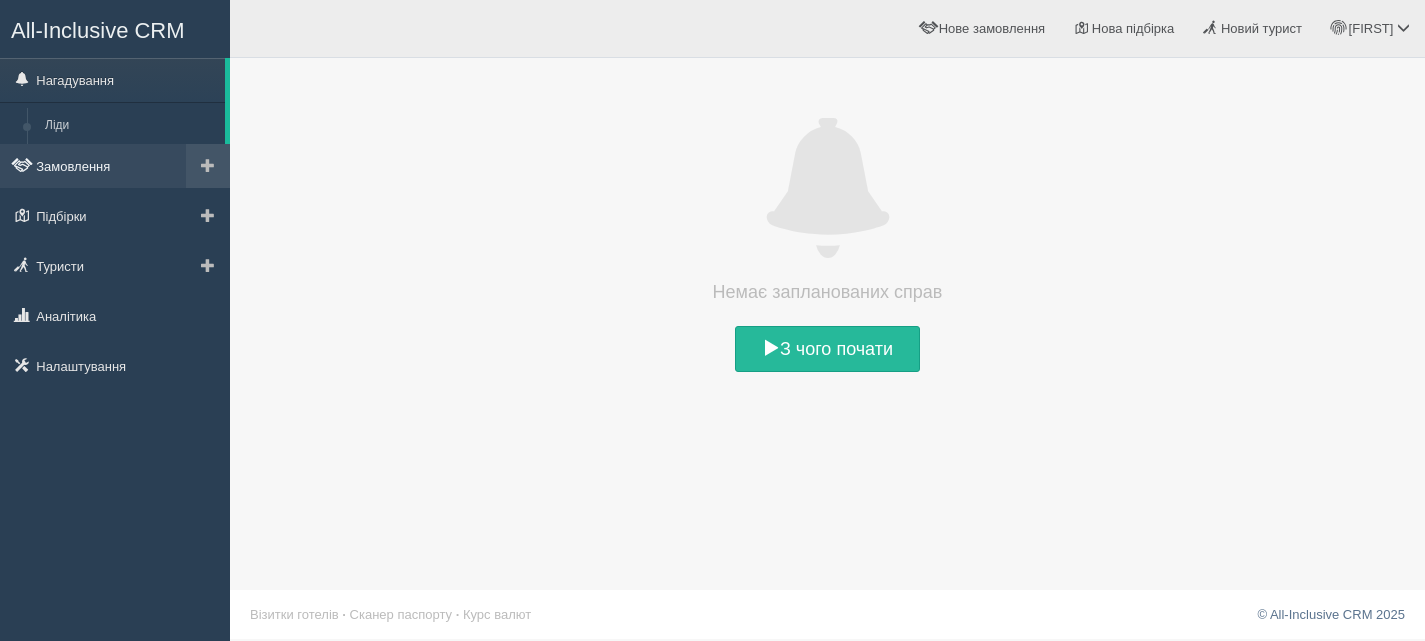 click on "Замовлення" at bounding box center [115, 166] 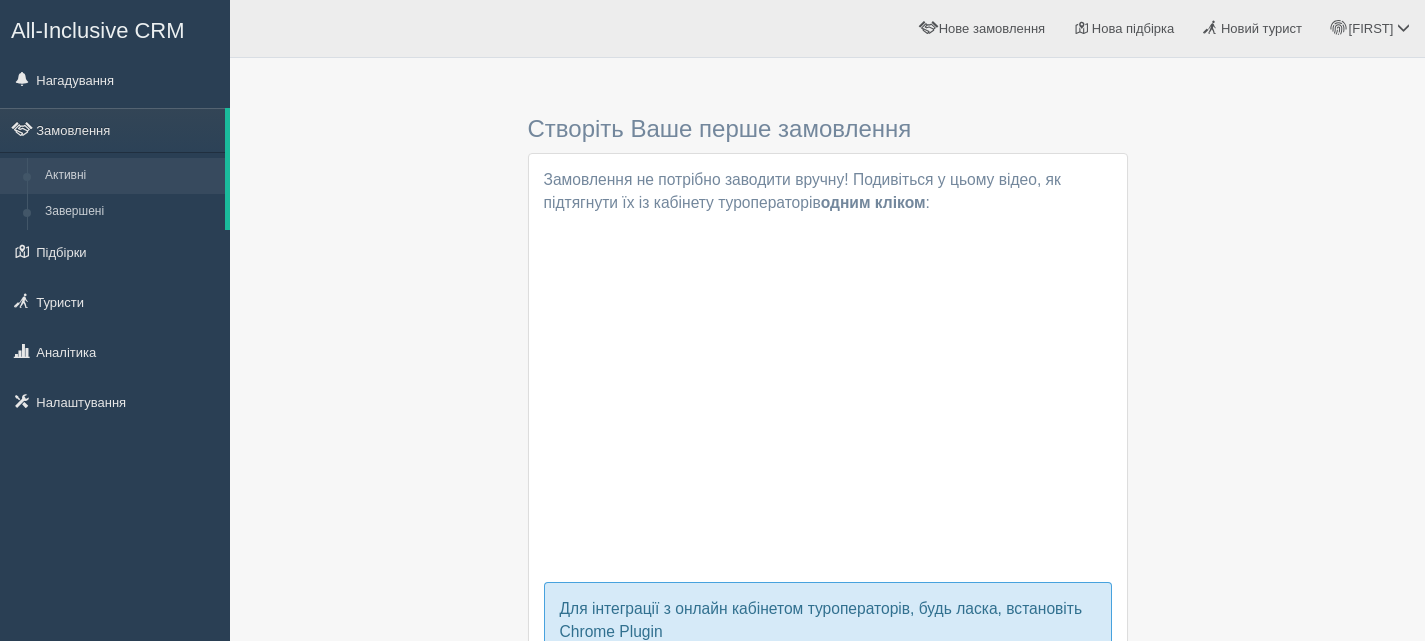 scroll, scrollTop: 0, scrollLeft: 0, axis: both 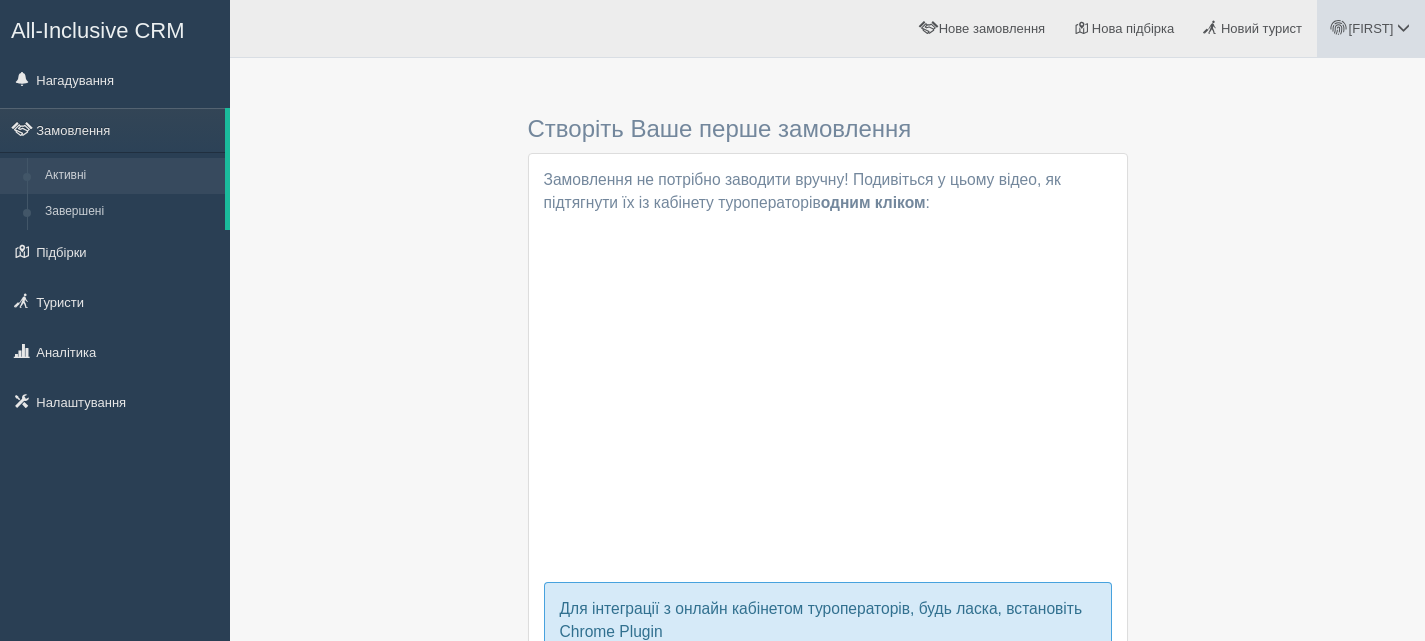 click on "[FIRST]" at bounding box center (1371, 28) 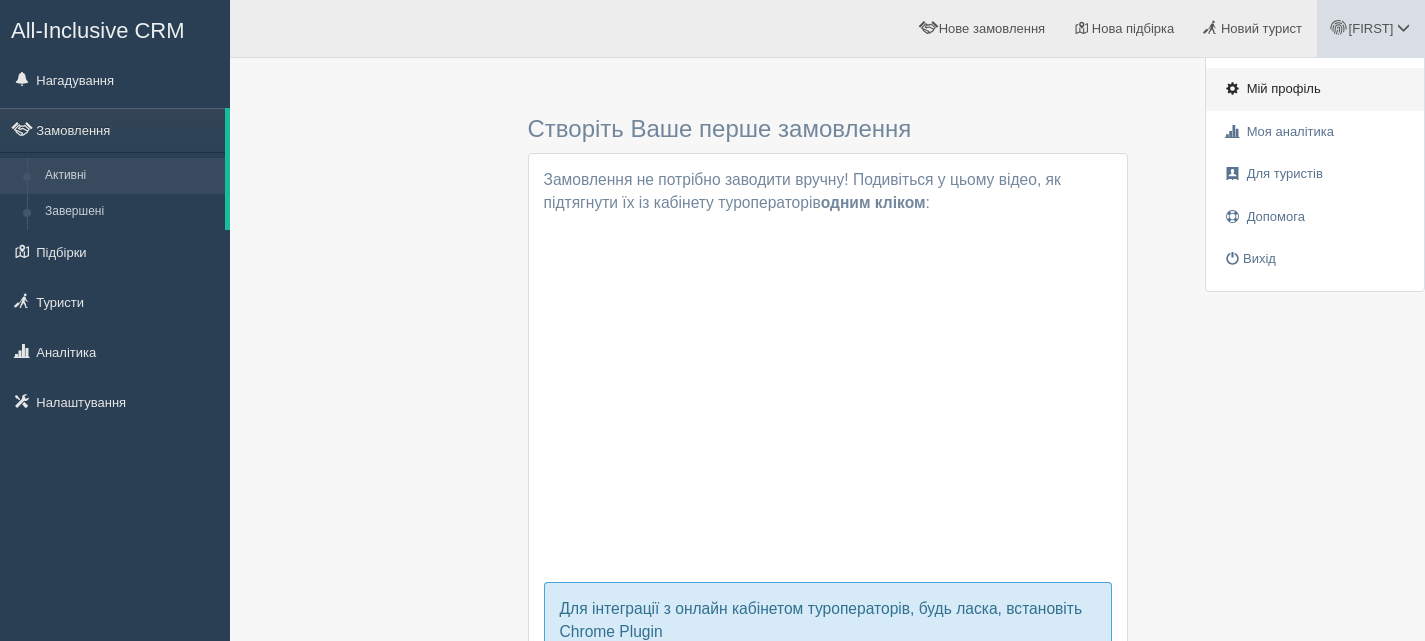 click on "Мій профіль" at bounding box center (1284, 88) 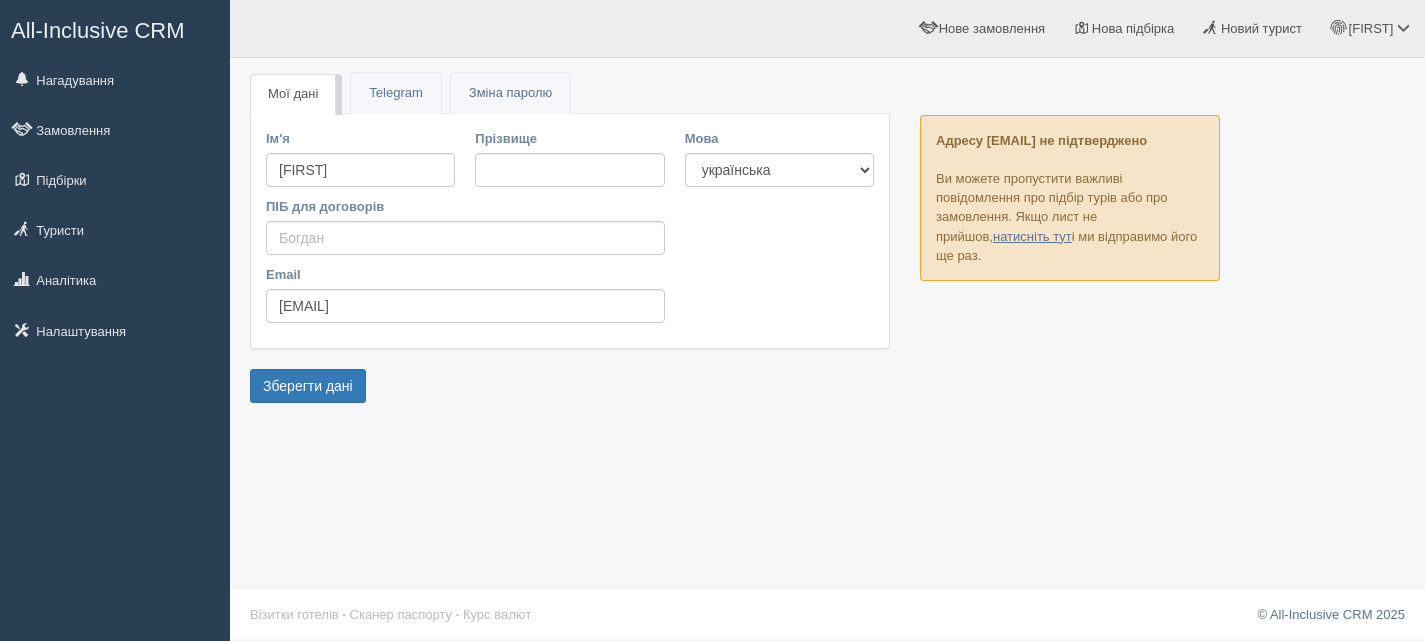 scroll, scrollTop: 0, scrollLeft: 0, axis: both 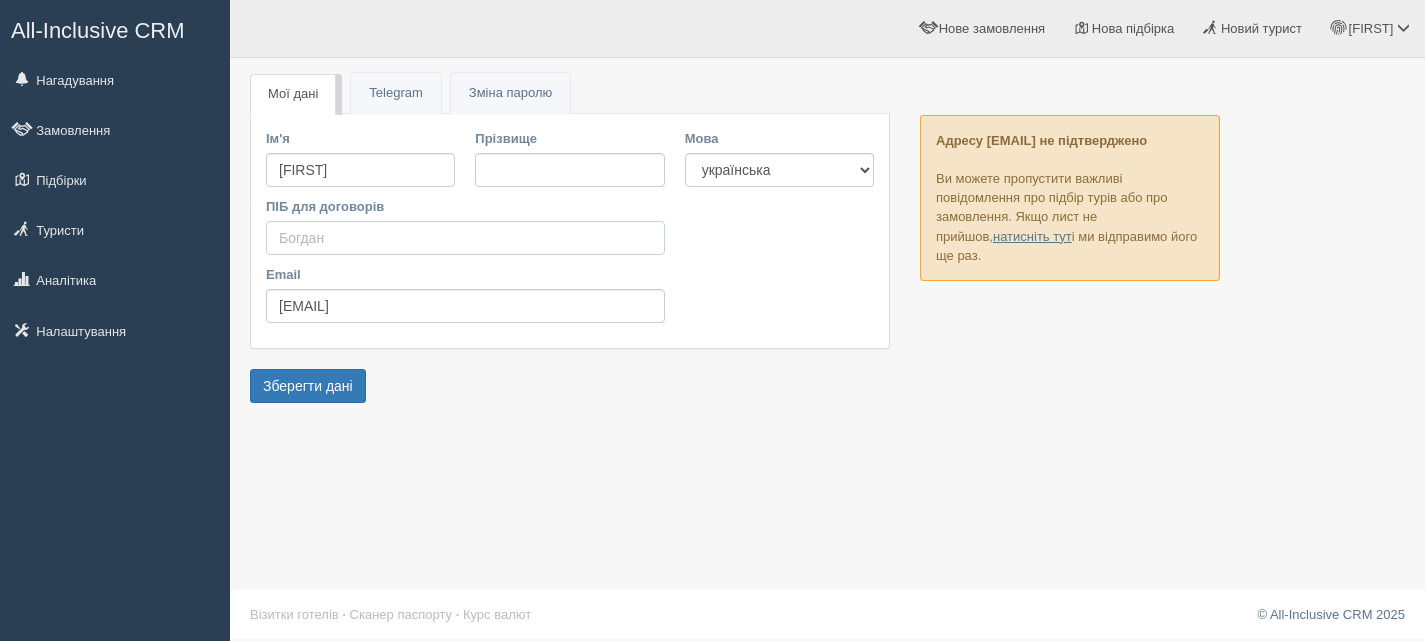 click on "ПІБ для договорів" at bounding box center (465, 238) 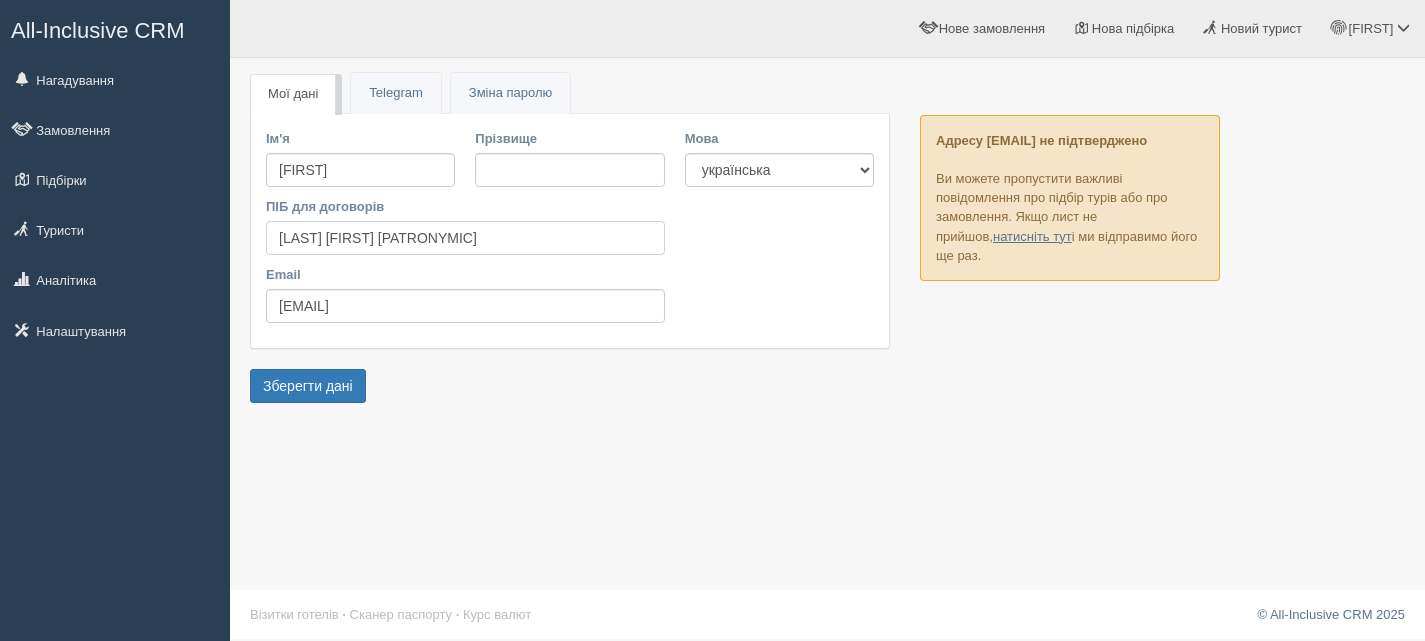 type on "Максимів Богдан Іванович" 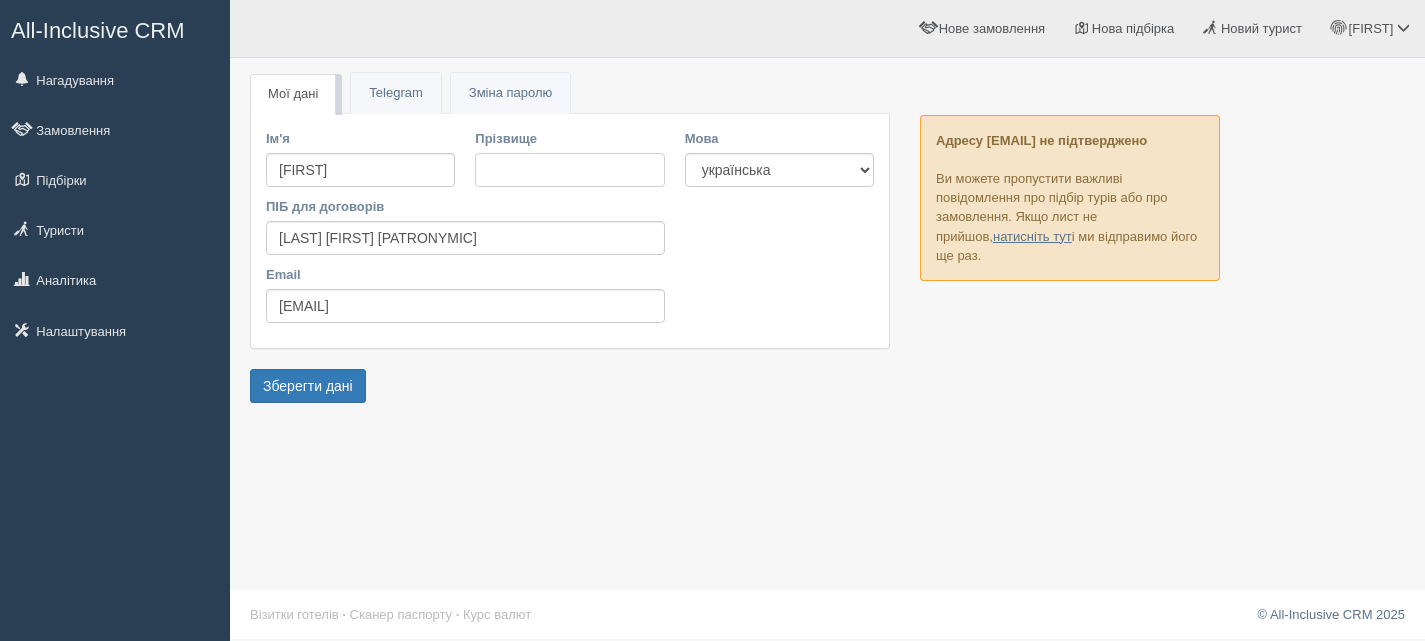 click on "Прізвище" at bounding box center [569, 170] 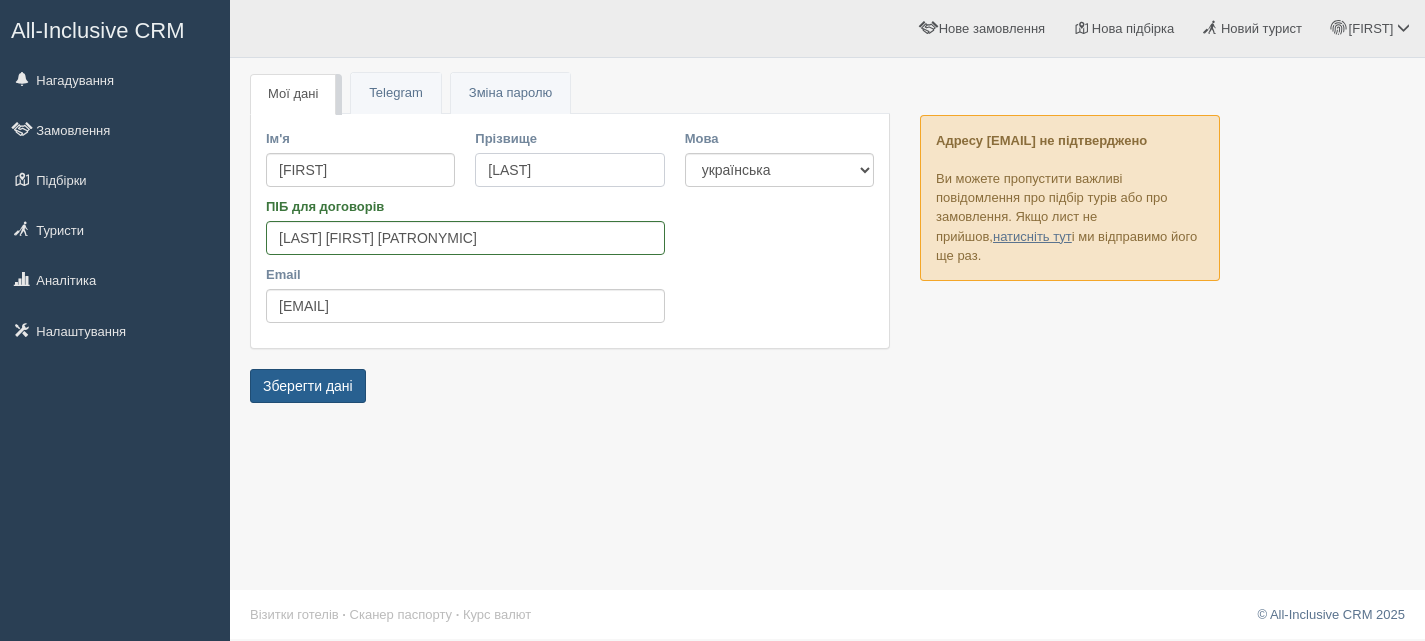 type on "Максимів" 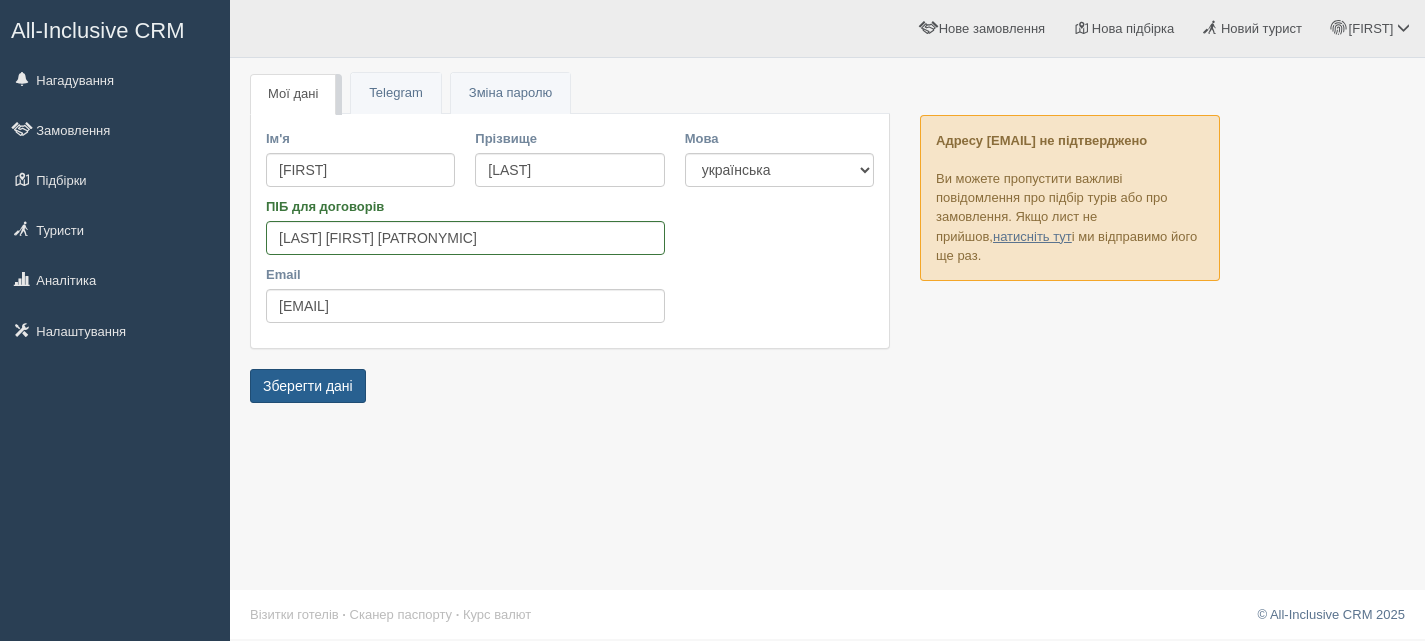 click on "Зберегти дані" at bounding box center [308, 386] 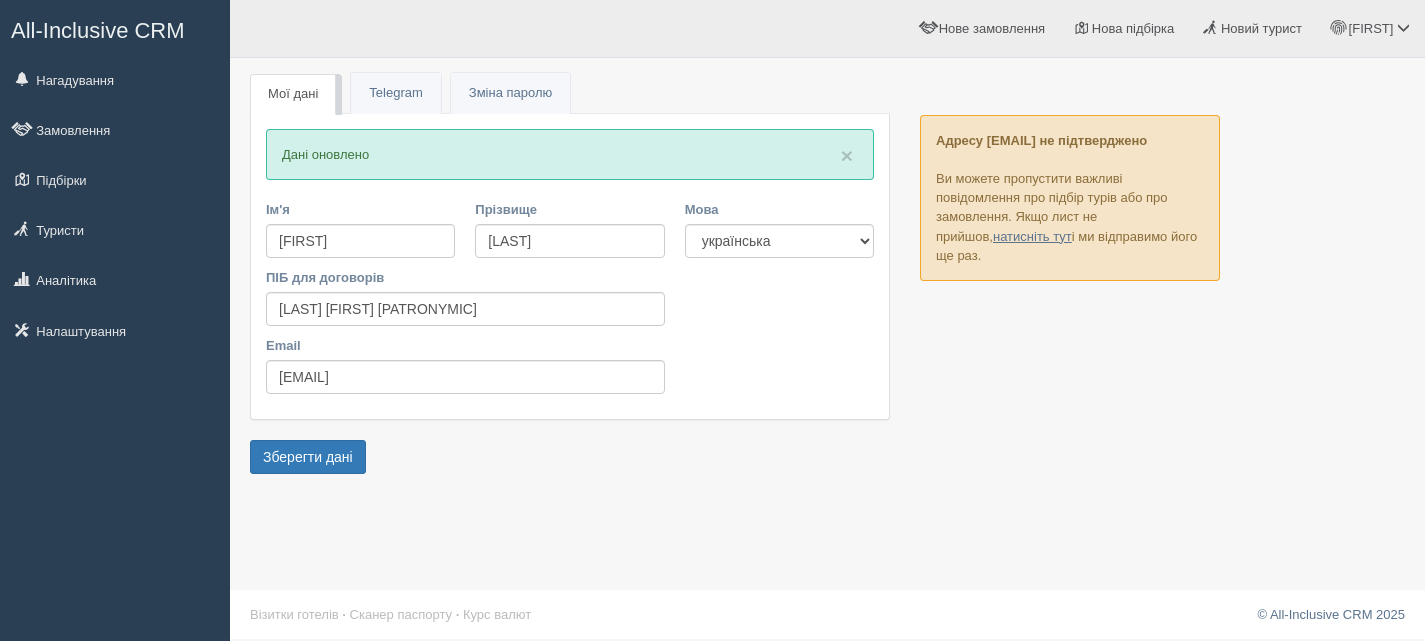 scroll, scrollTop: 0, scrollLeft: 0, axis: both 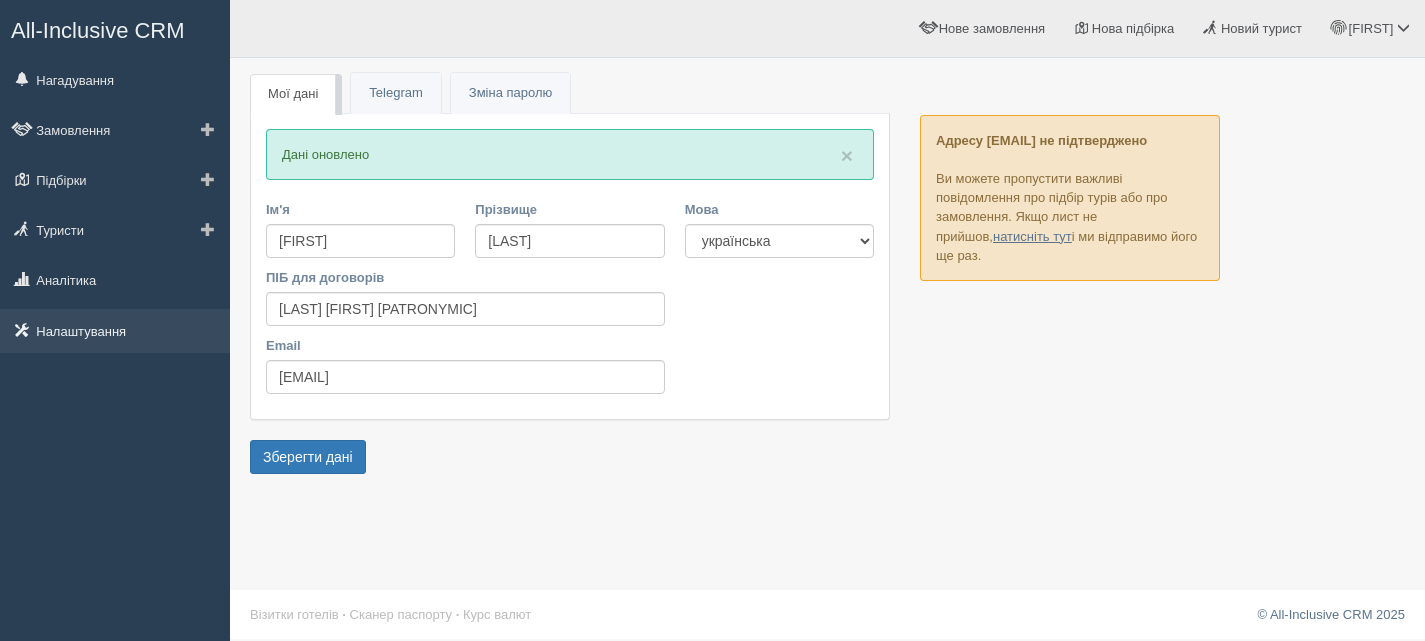 click on "Налаштування" at bounding box center (115, 331) 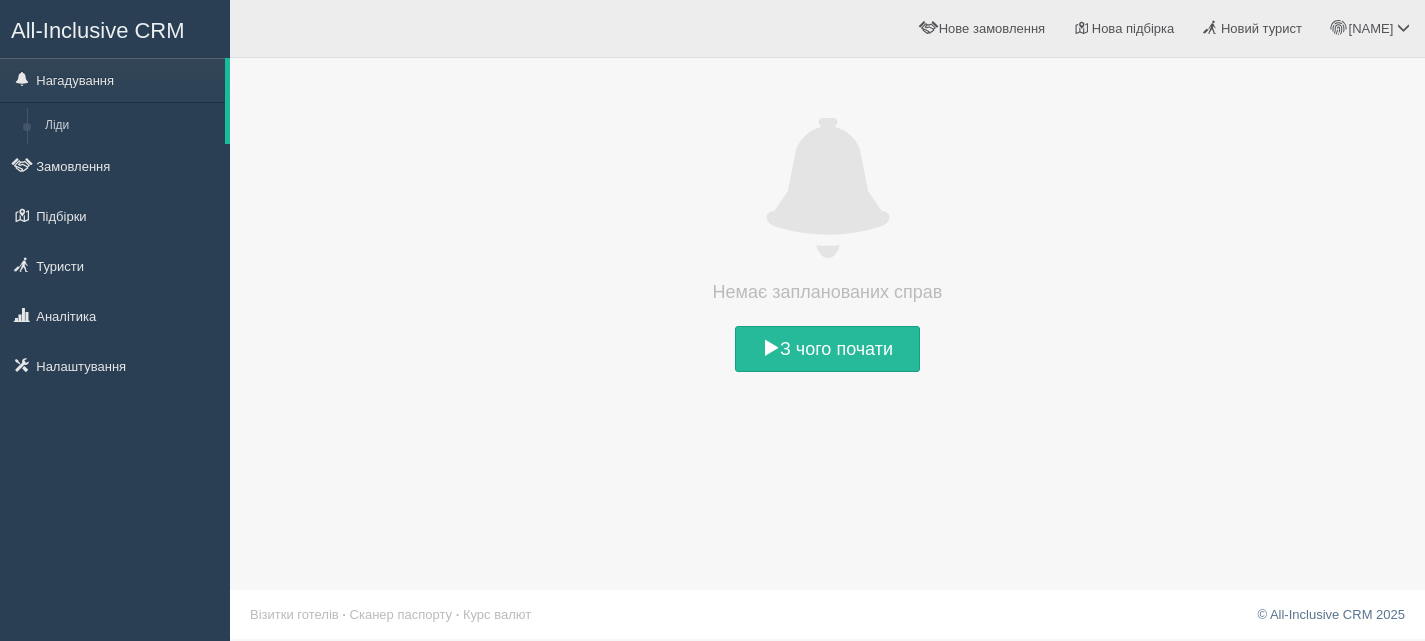 scroll, scrollTop: 0, scrollLeft: 0, axis: both 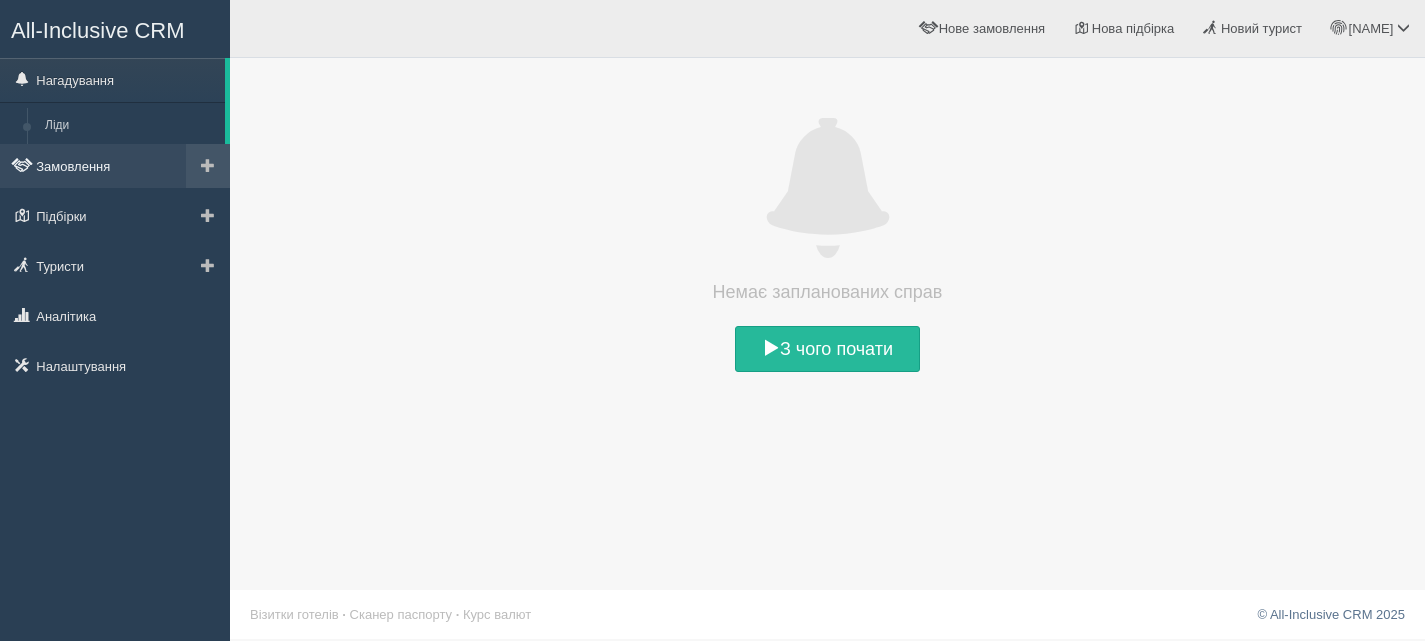 click on "Замовлення" at bounding box center (115, 166) 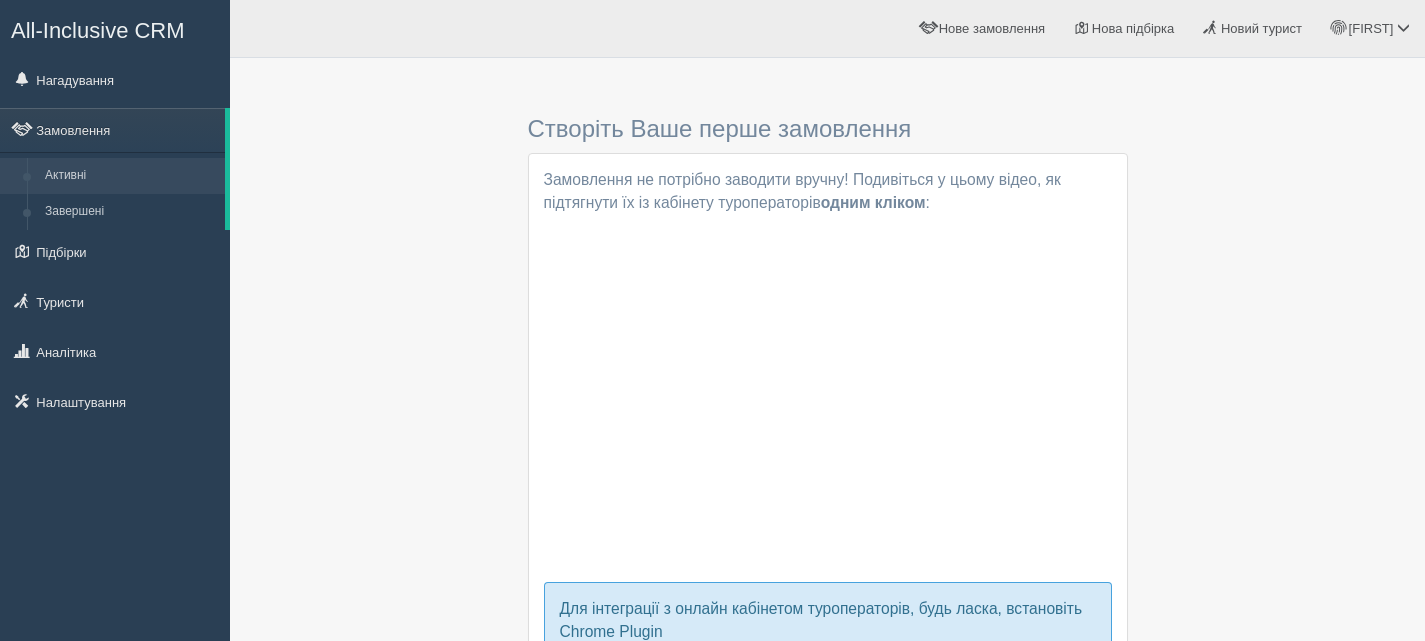 scroll, scrollTop: 0, scrollLeft: 0, axis: both 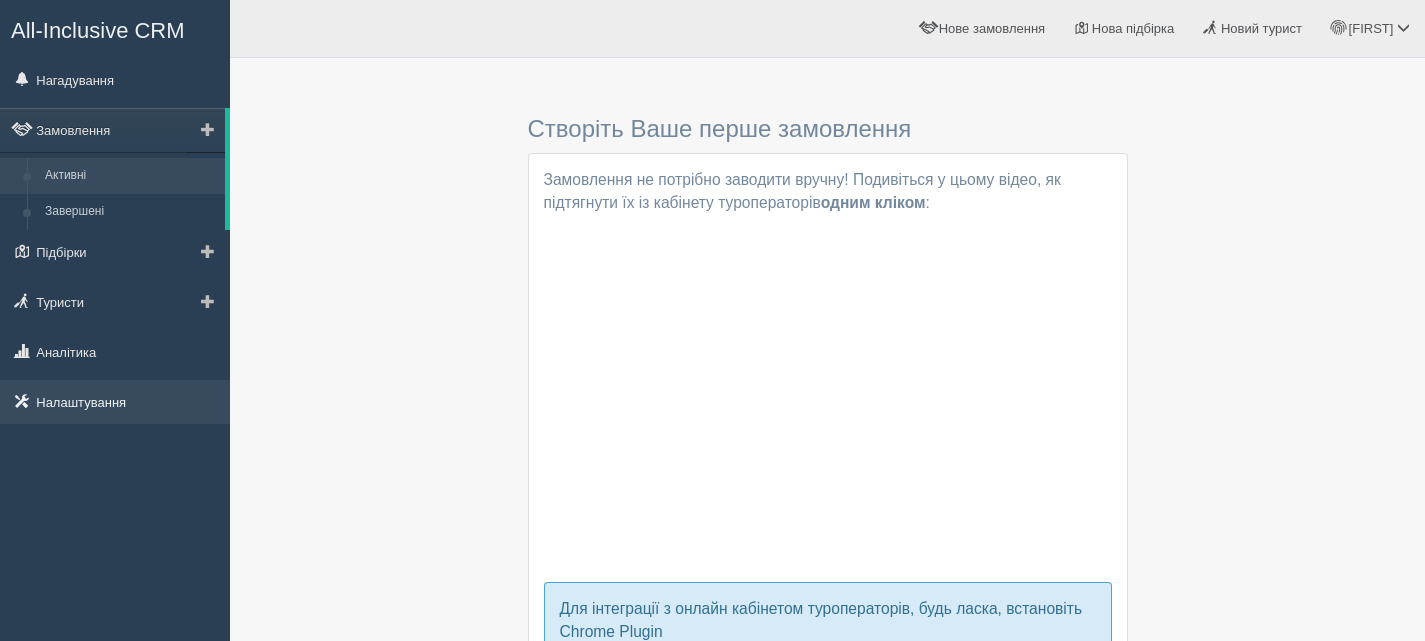 click on "Налаштування" at bounding box center (115, 402) 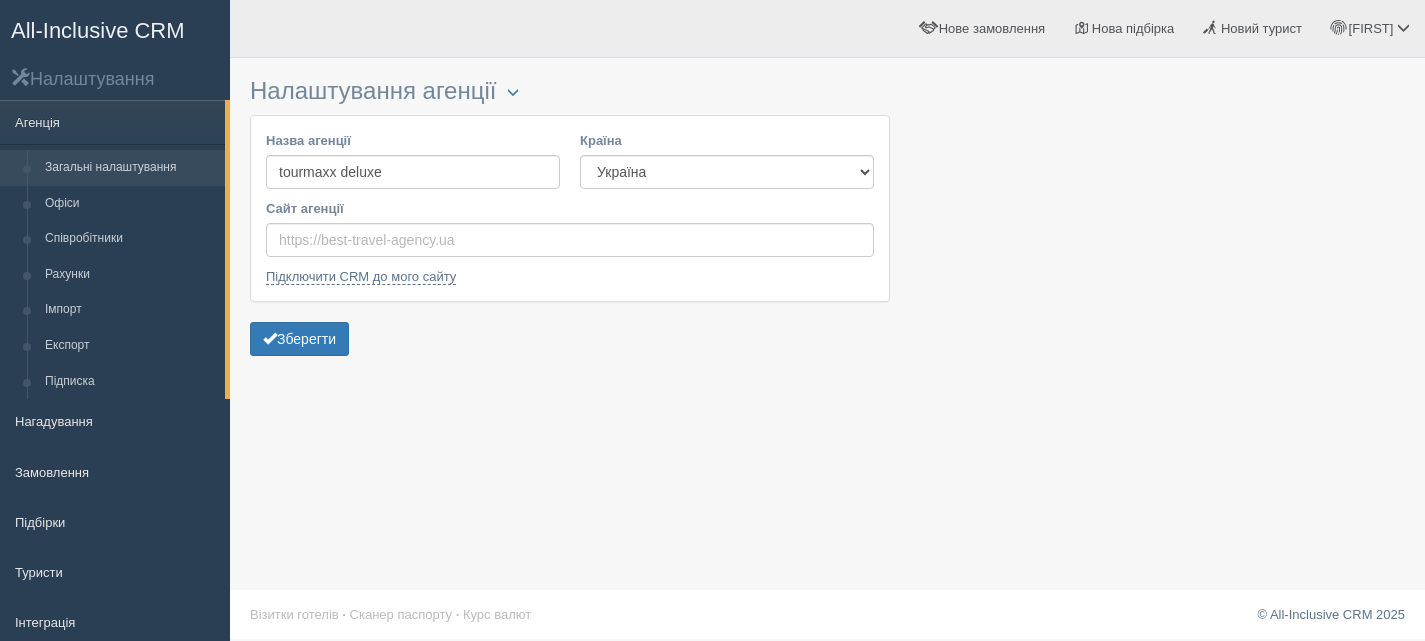 scroll, scrollTop: 0, scrollLeft: 0, axis: both 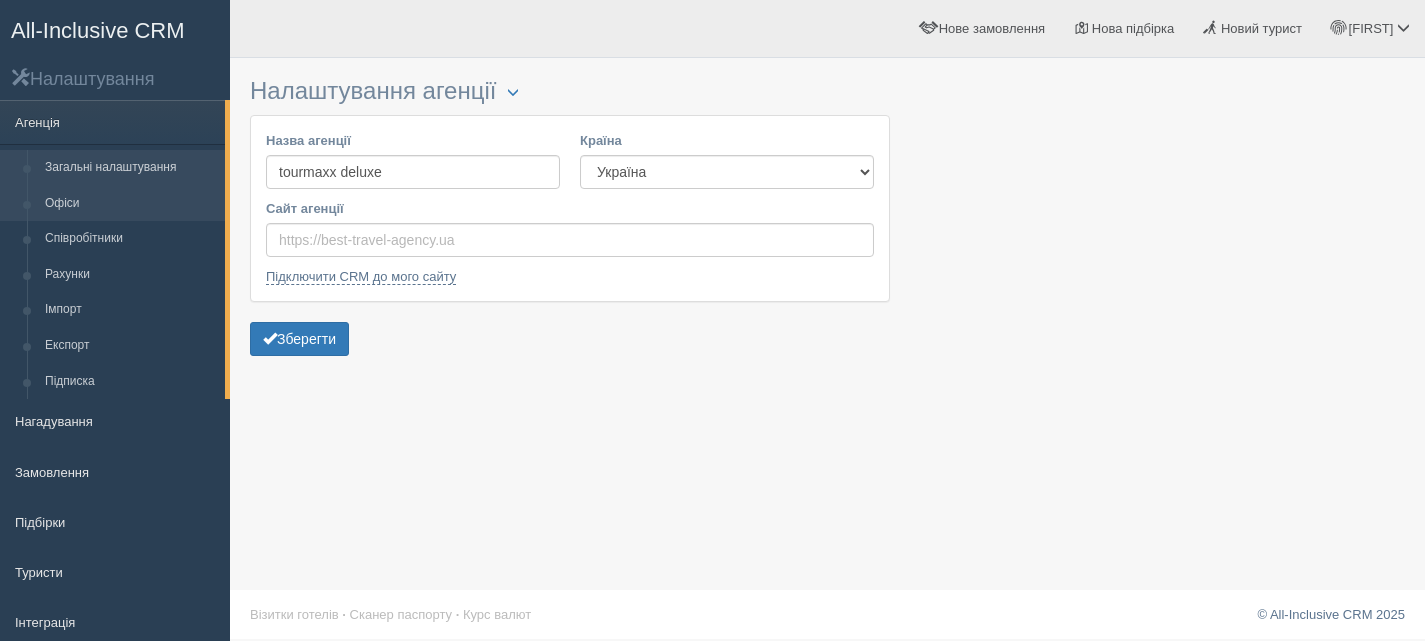 click on "Офіси" at bounding box center [130, 204] 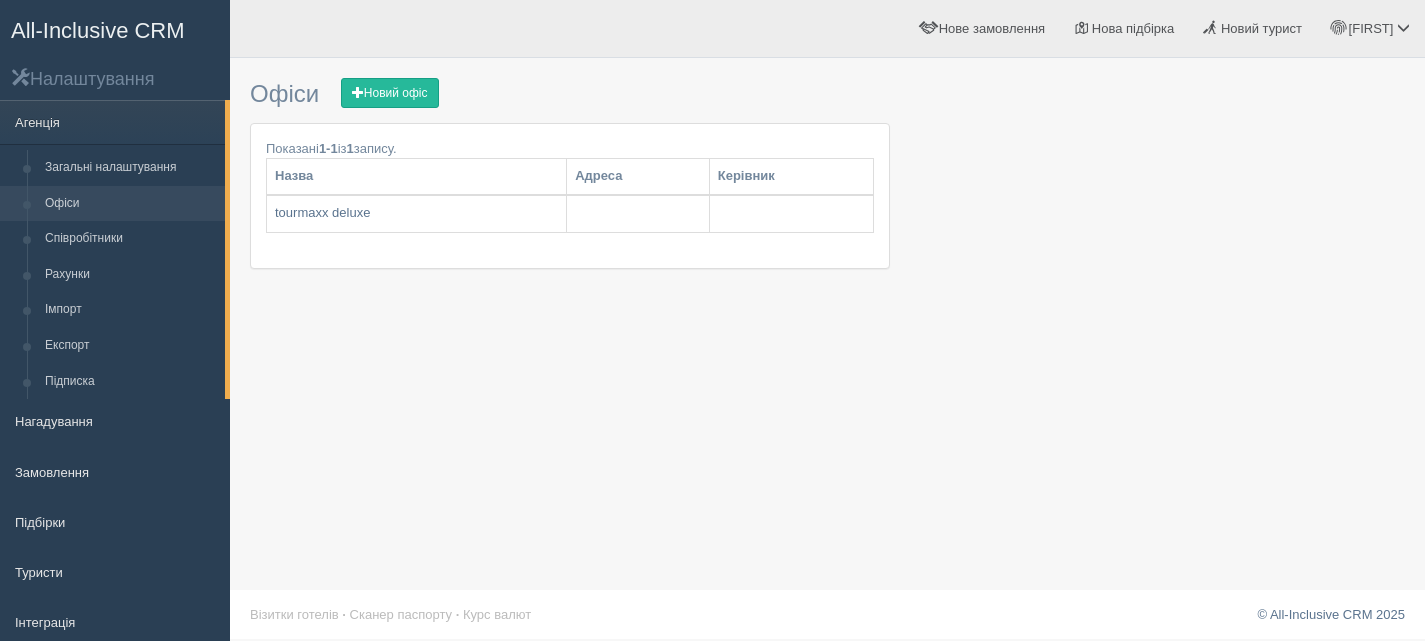 scroll, scrollTop: 0, scrollLeft: 0, axis: both 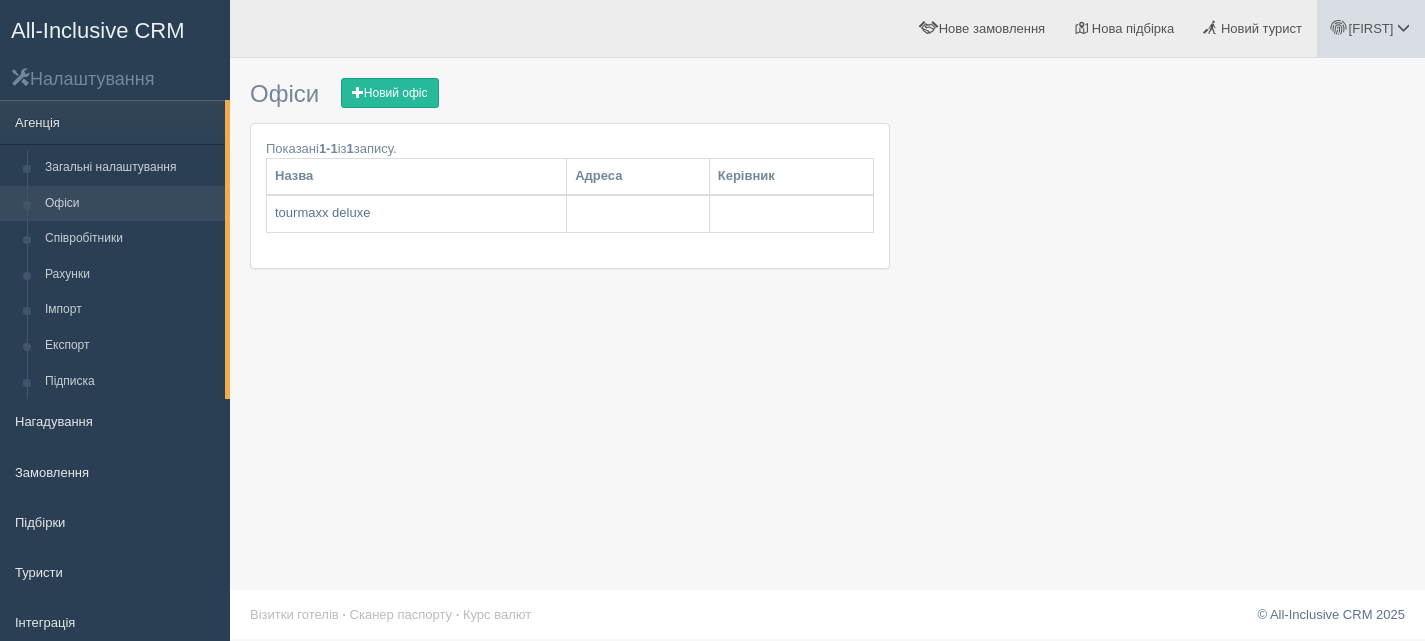 click on "[FIRST]" at bounding box center [1371, 28] 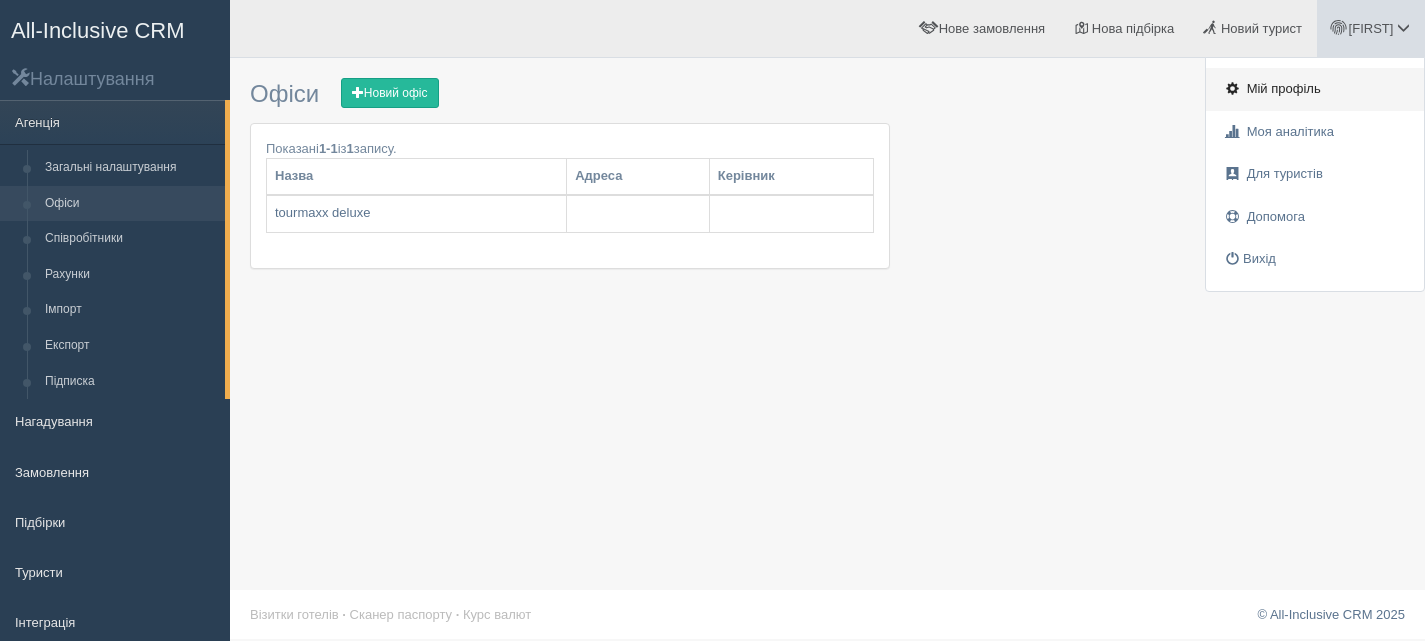 click on "Мій профіль" at bounding box center [1284, 88] 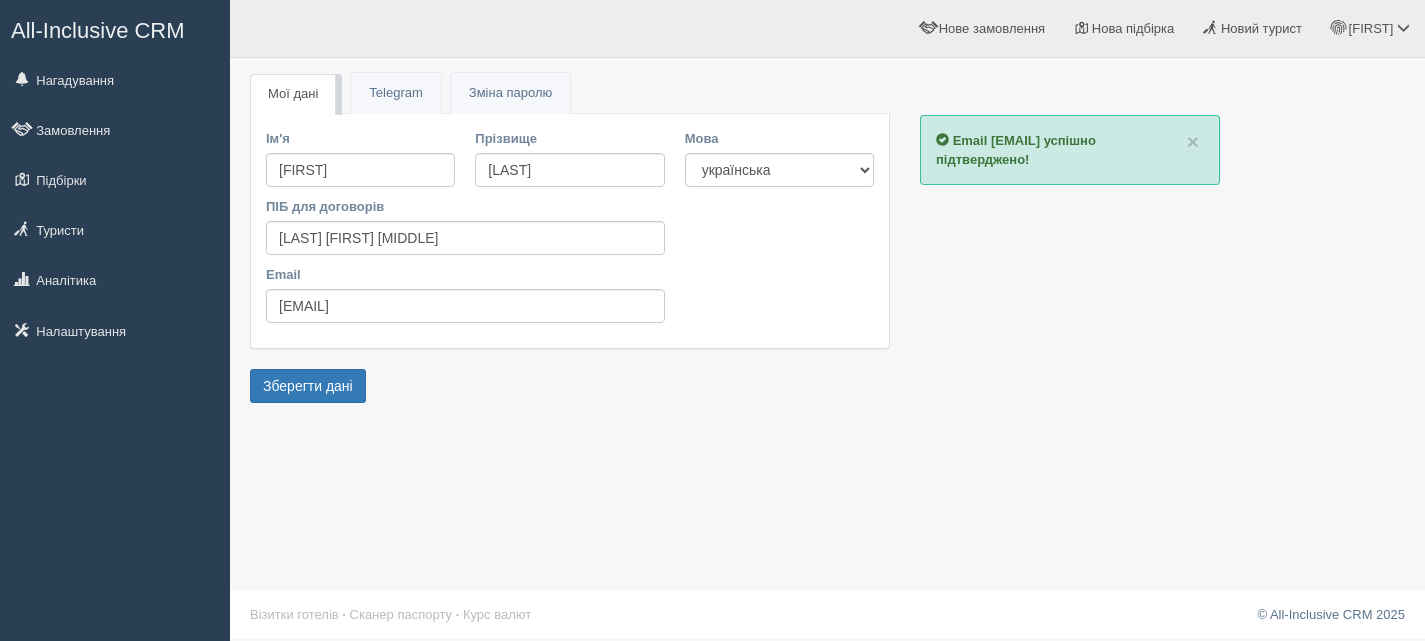 scroll, scrollTop: 0, scrollLeft: 0, axis: both 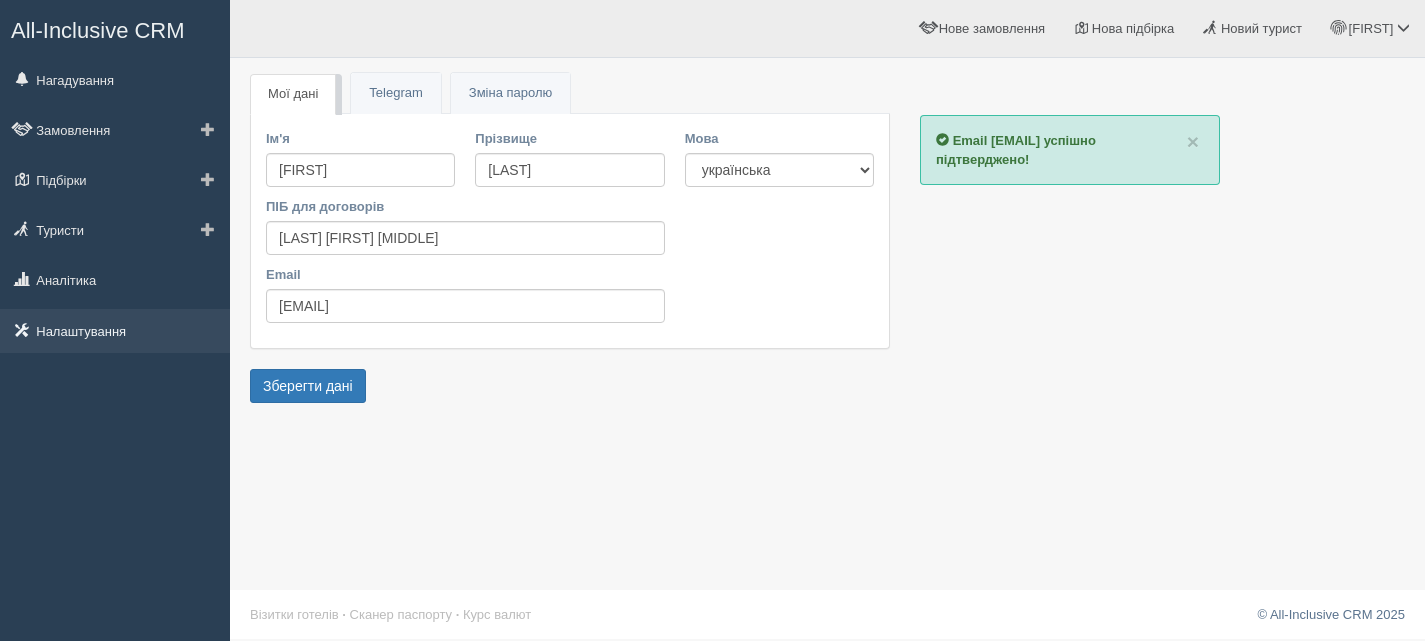click on "Налаштування" at bounding box center (115, 331) 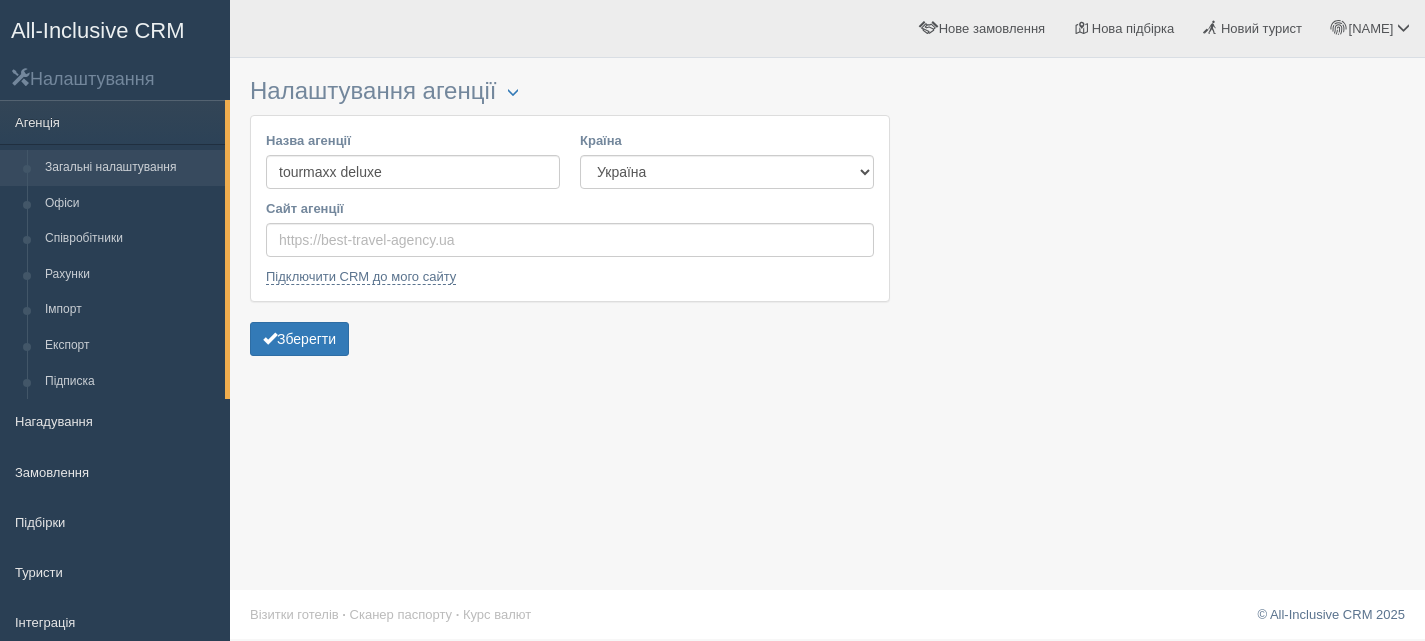 scroll, scrollTop: 0, scrollLeft: 0, axis: both 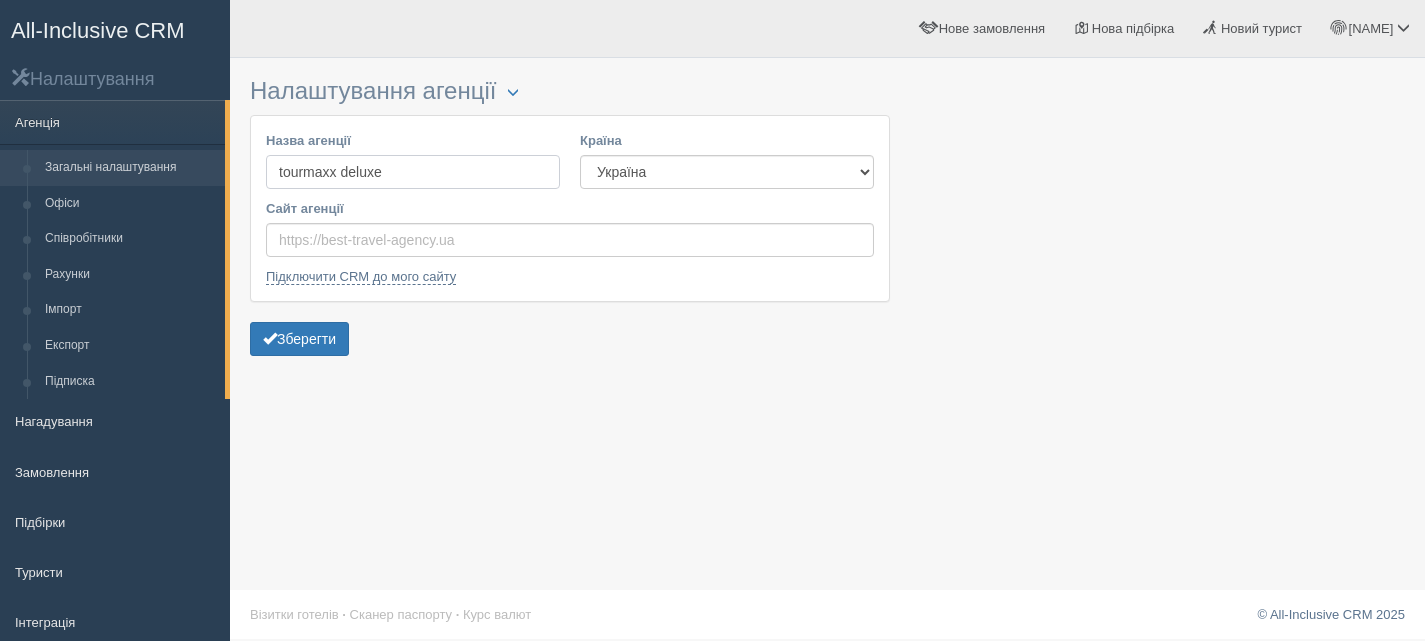 click on "tourmaxx deluxe" at bounding box center (413, 172) 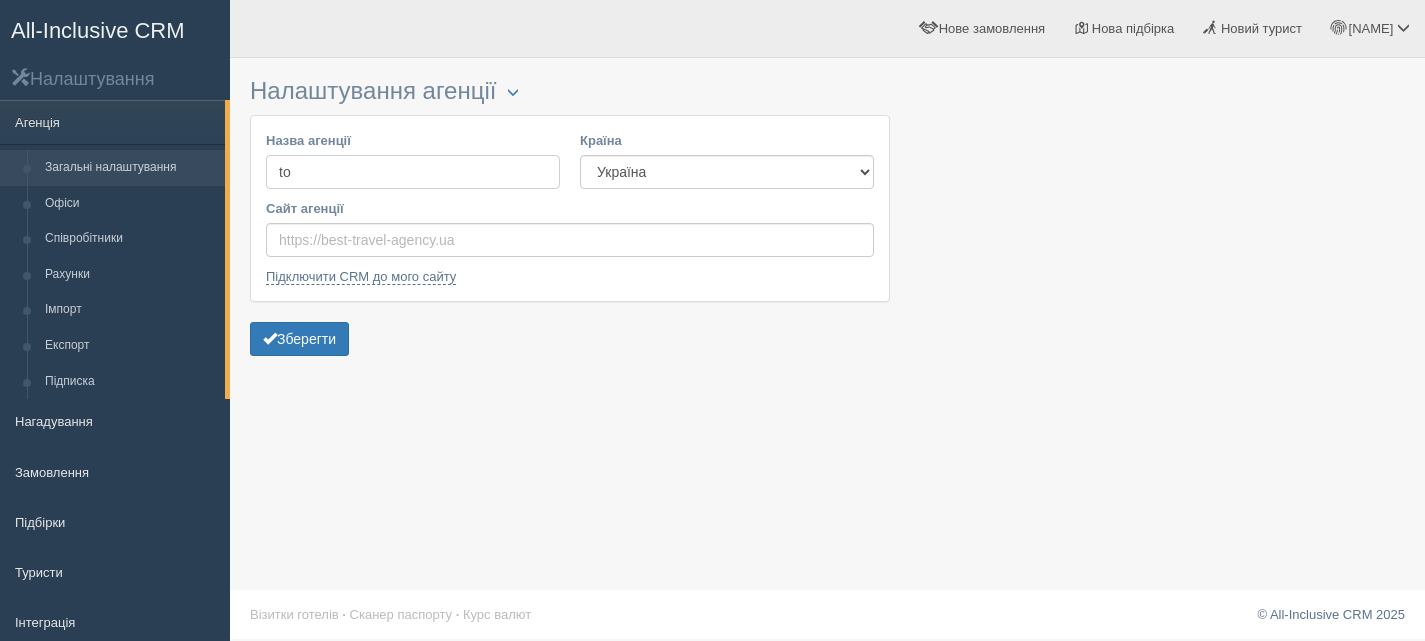 type on "t" 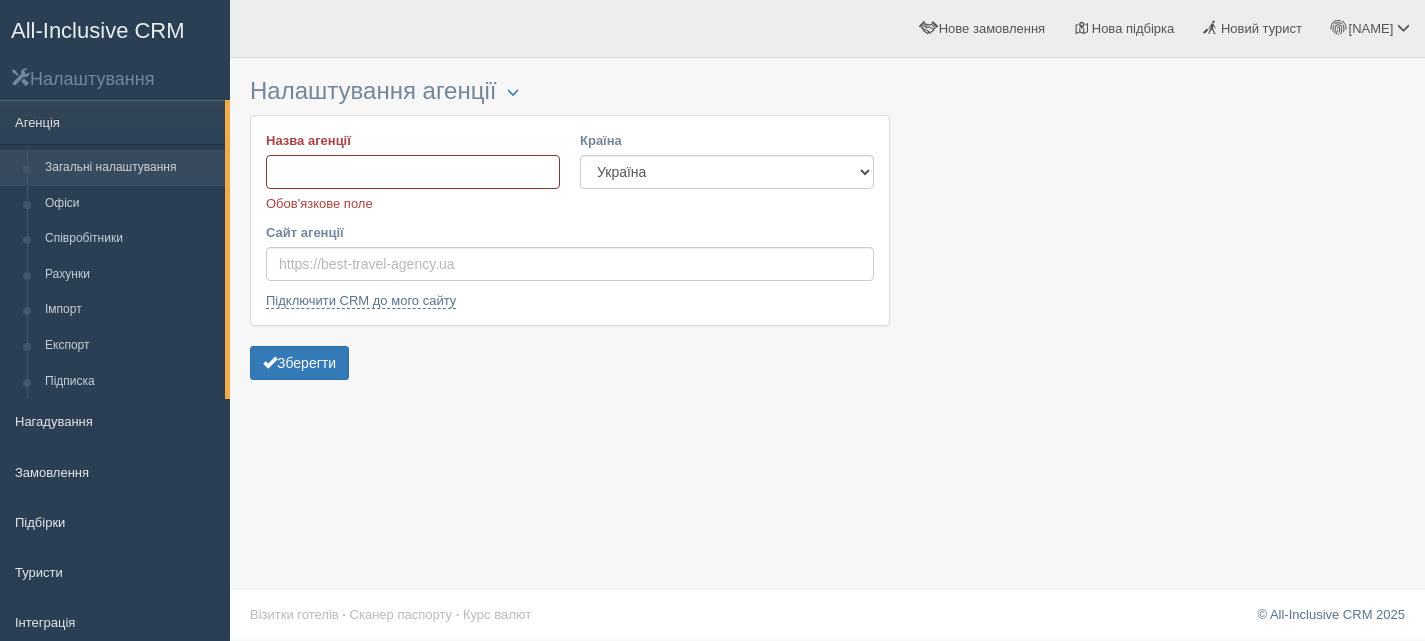 drag, startPoint x: 264, startPoint y: 180, endPoint x: 277, endPoint y: 170, distance: 16.40122 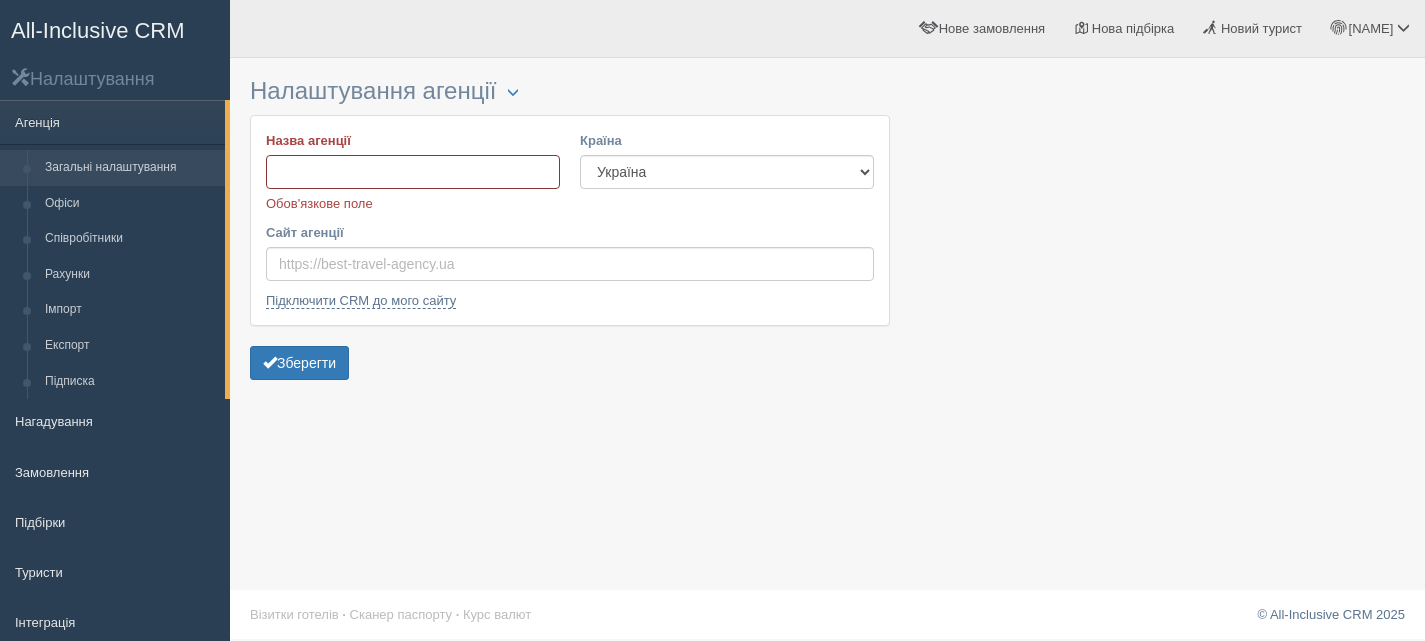 paste on "TOURMAXX DELUXE" 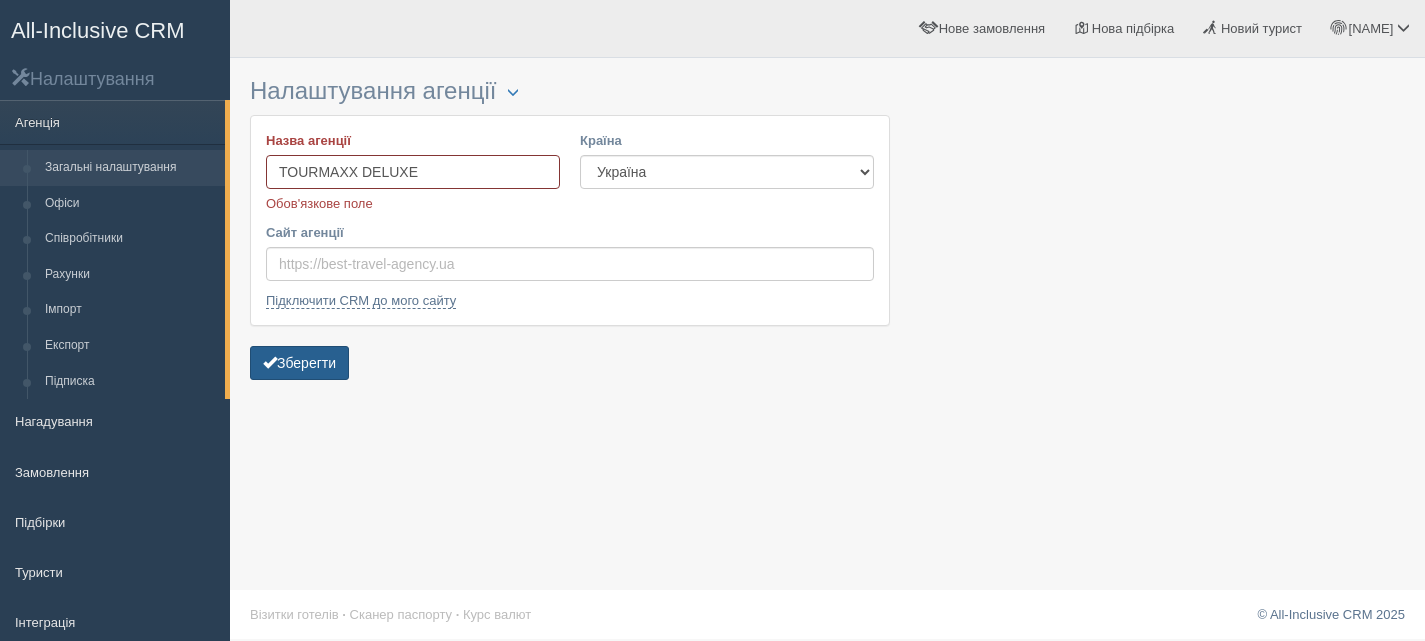 type on "TOURMAXX DELUXE" 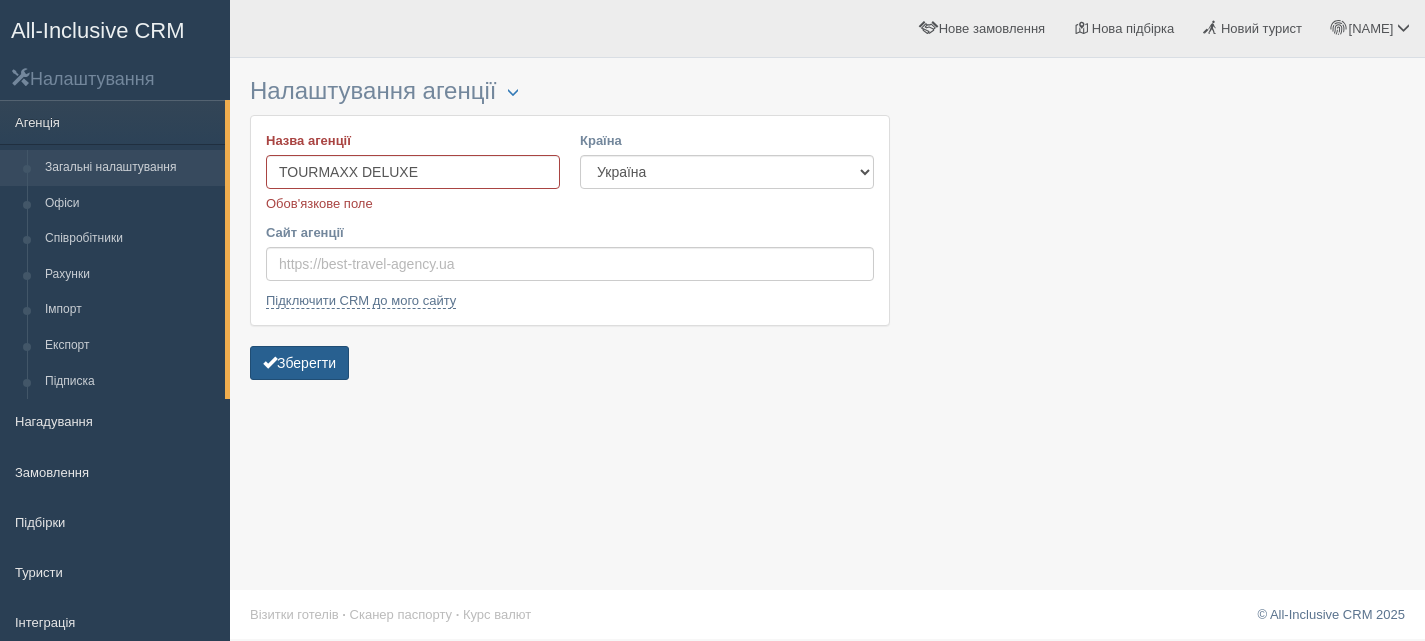 click on "Зберегти" at bounding box center (299, 363) 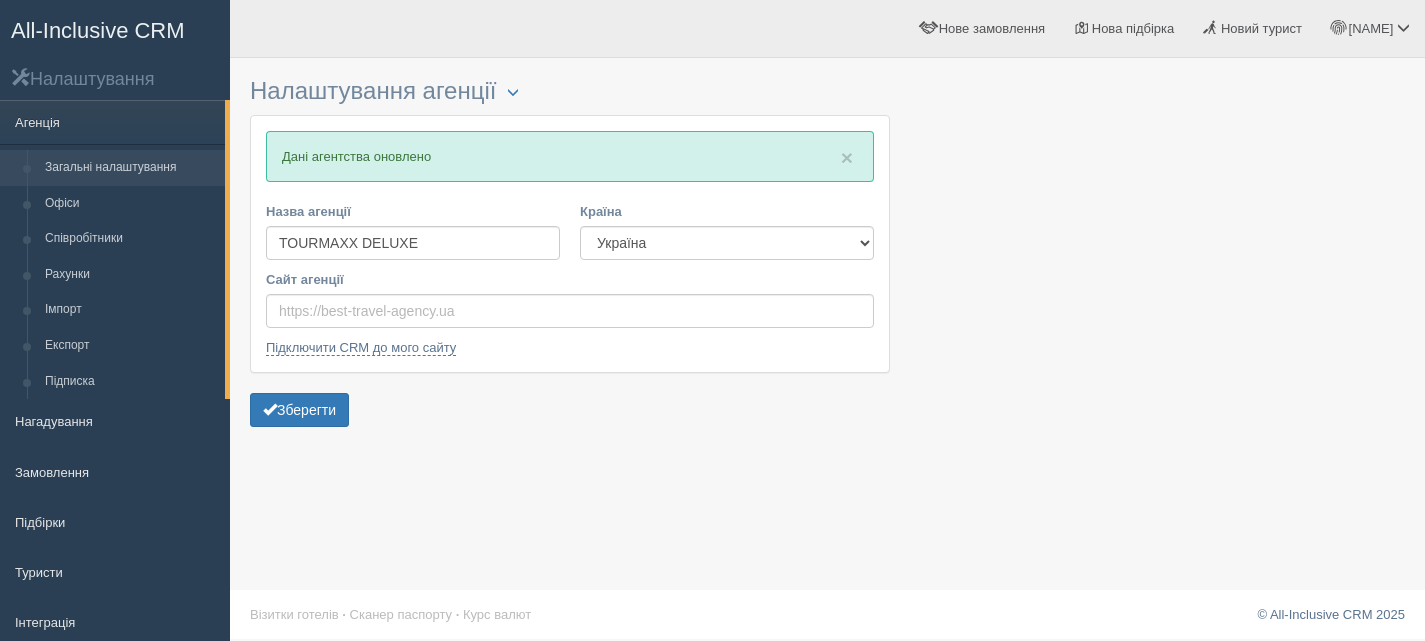 scroll, scrollTop: 0, scrollLeft: 0, axis: both 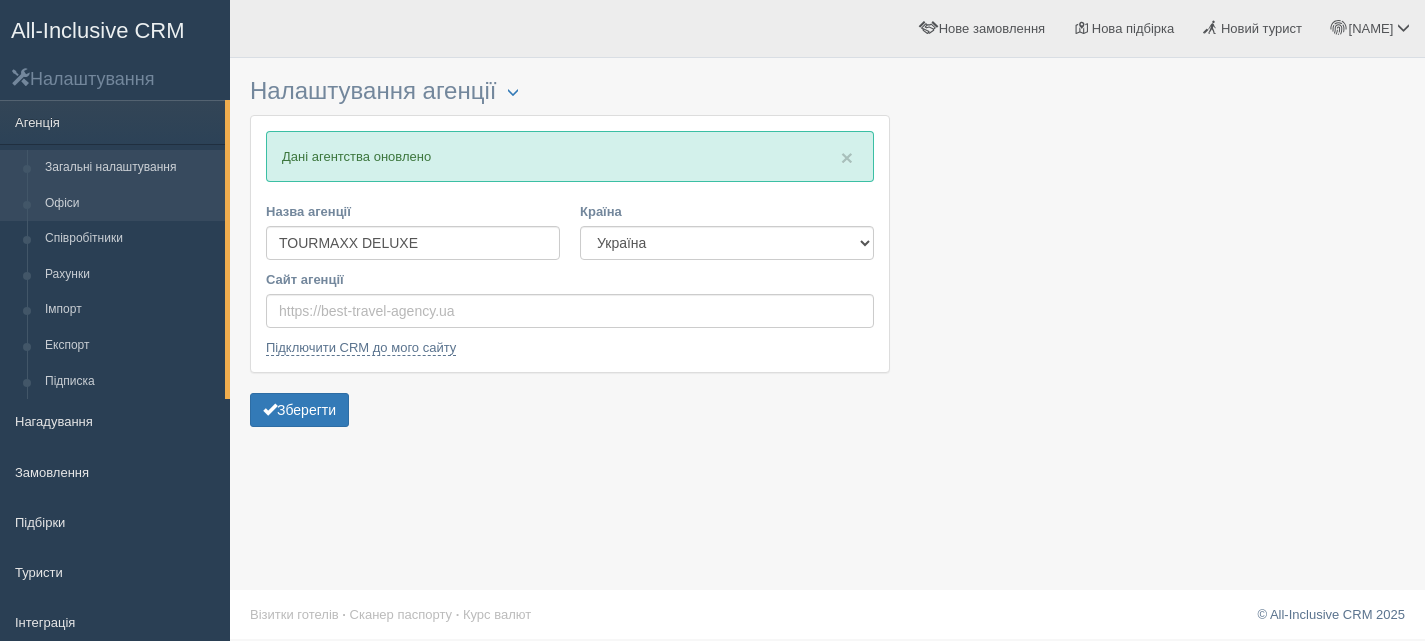 click on "Офіси" at bounding box center [130, 204] 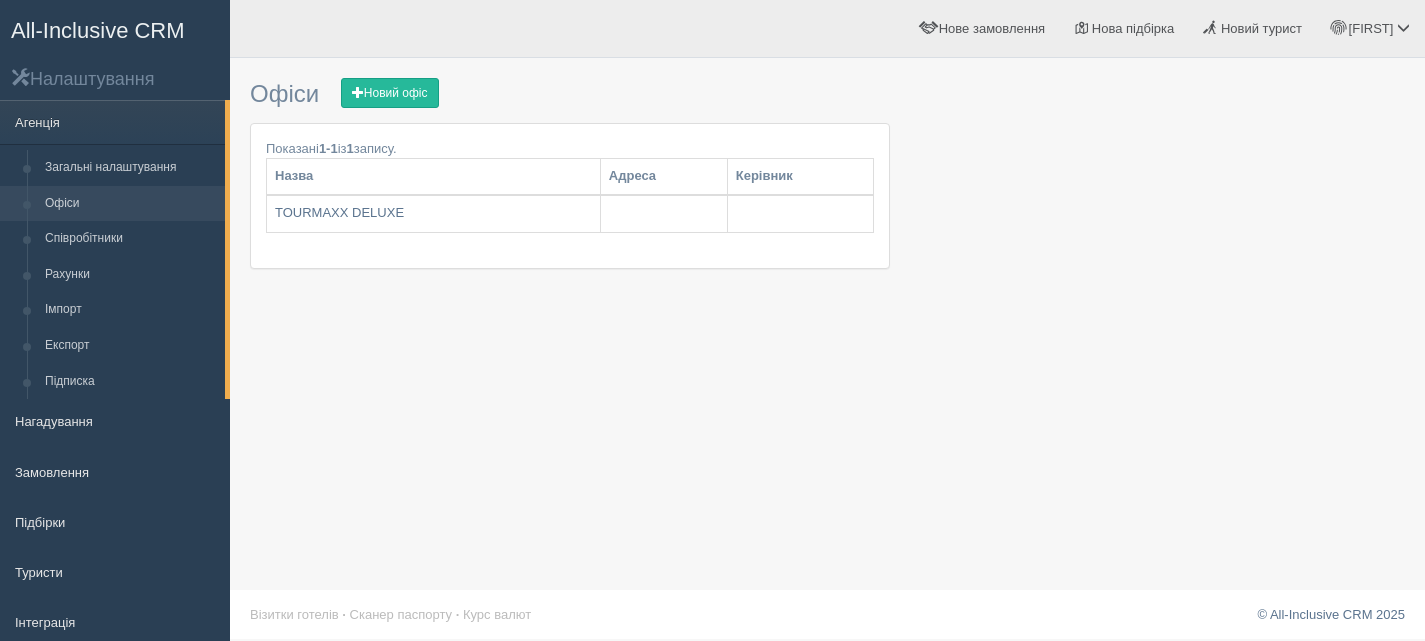 scroll, scrollTop: 0, scrollLeft: 0, axis: both 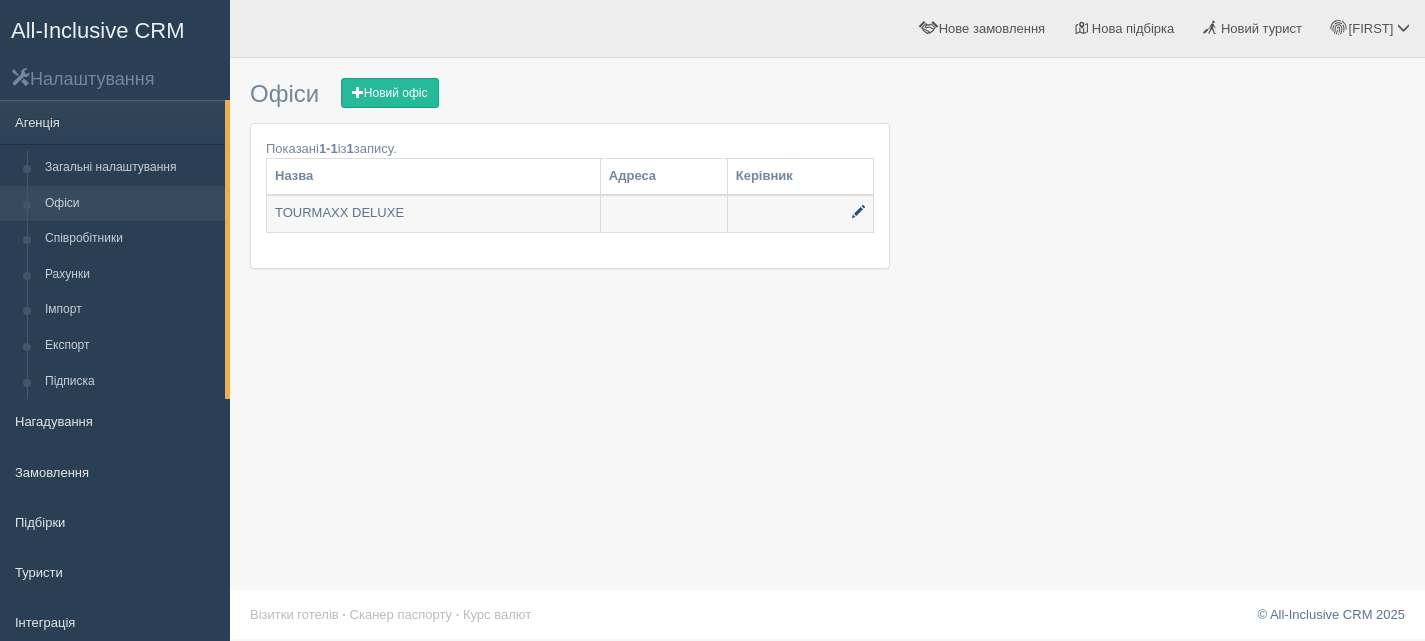 click at bounding box center [800, 214] 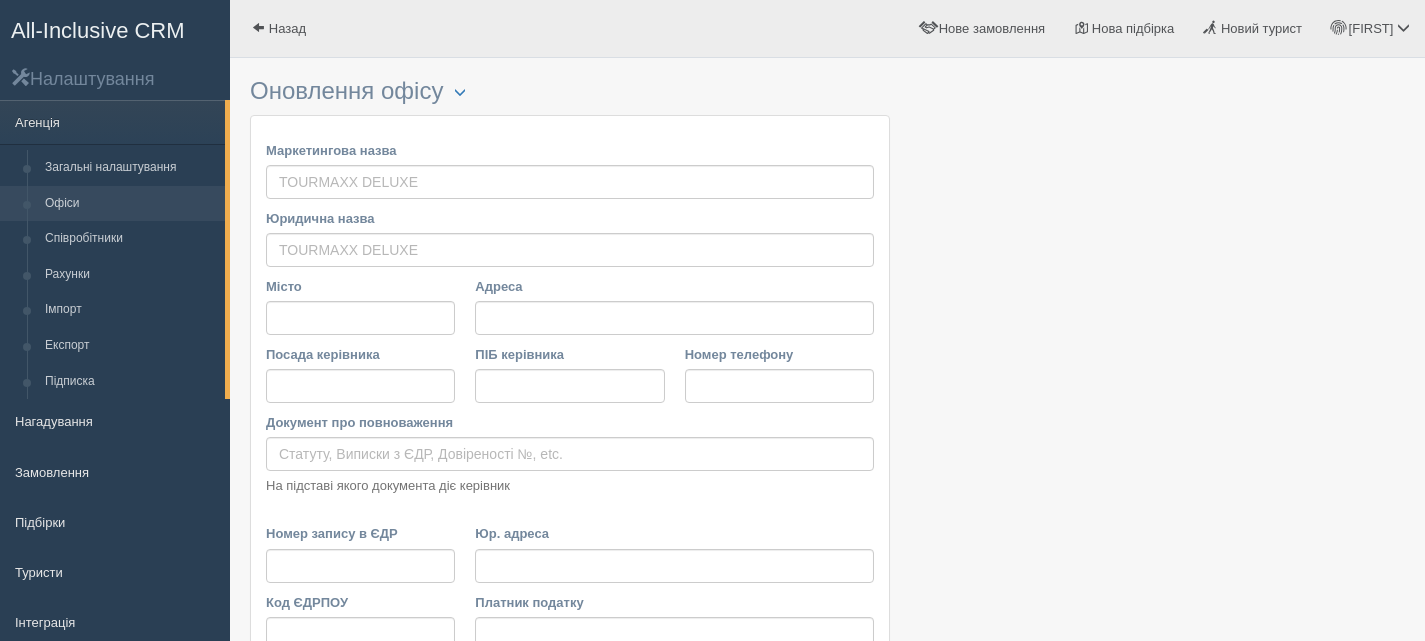 scroll, scrollTop: 0, scrollLeft: 0, axis: both 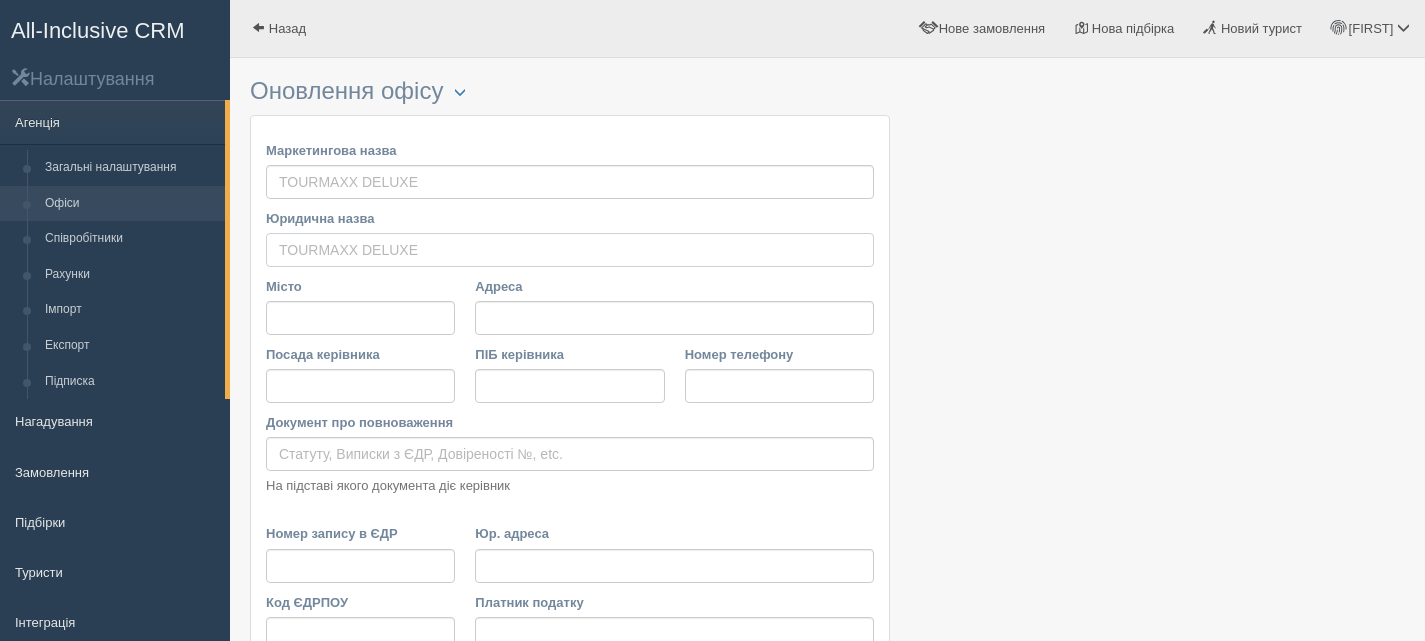 click on "Юридична назва" at bounding box center (570, 250) 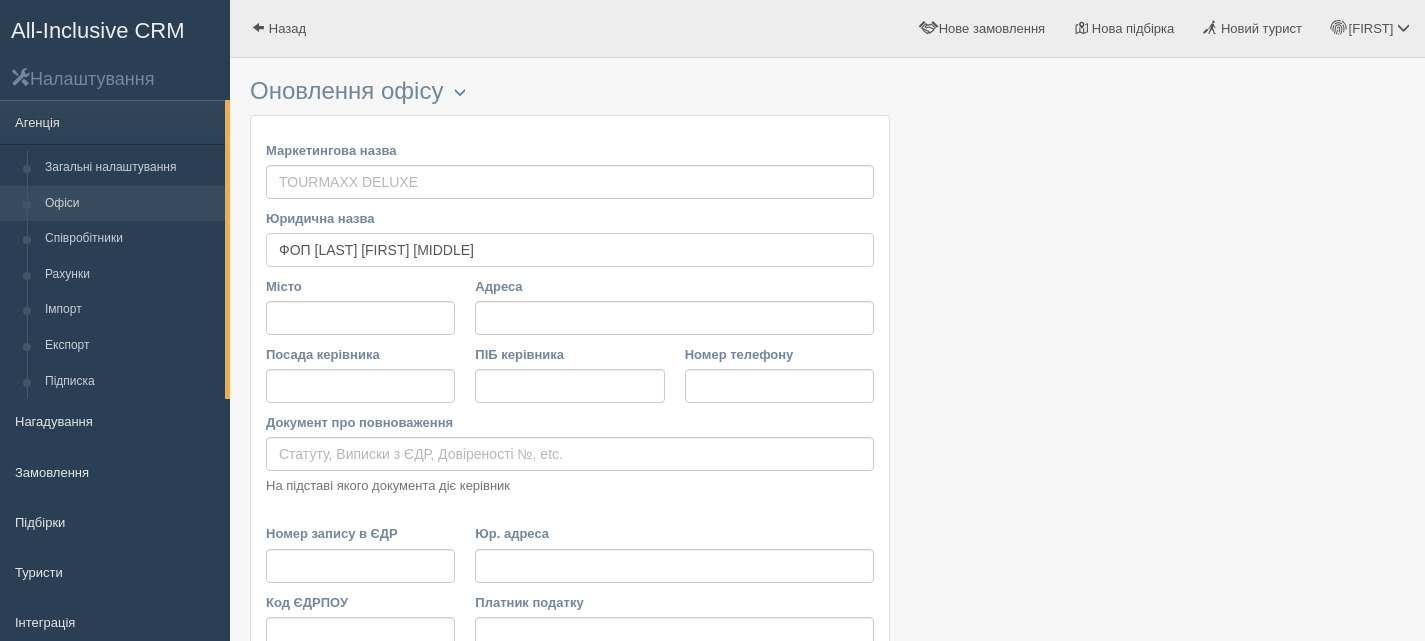 type on "ФОП [LAST] [FIRST] [PATRONYMIC]" 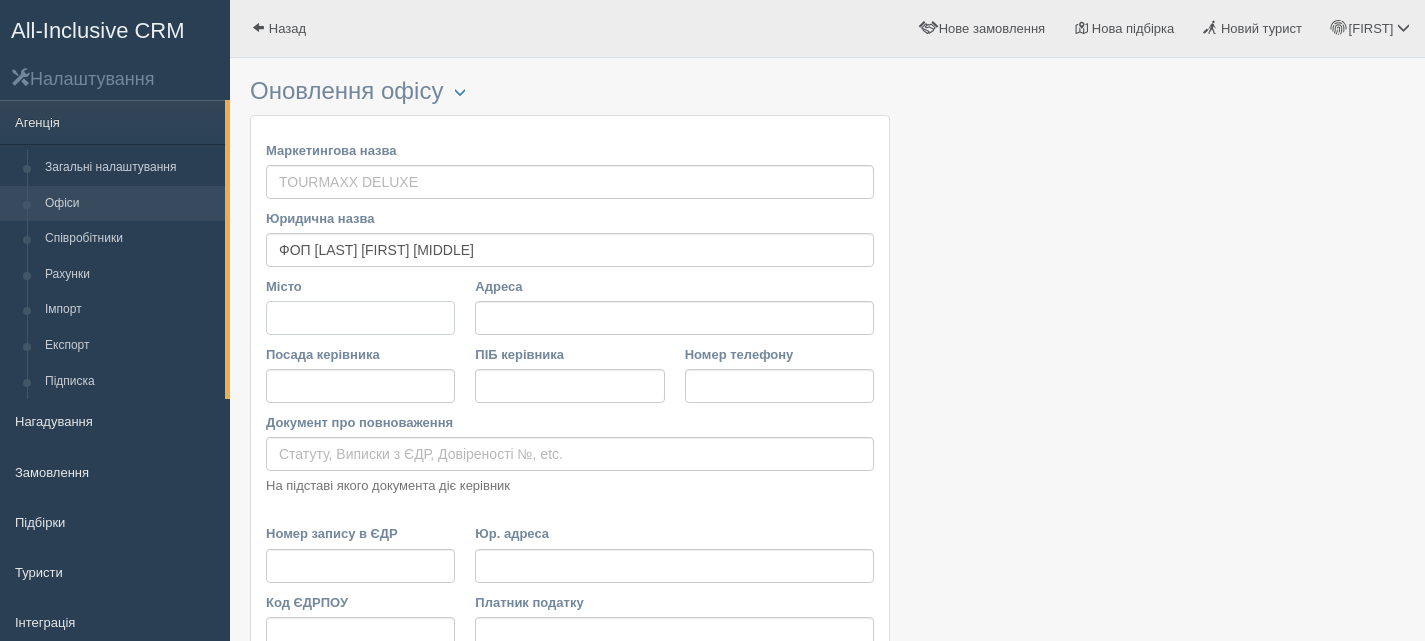 click on "Місто" at bounding box center [360, 318] 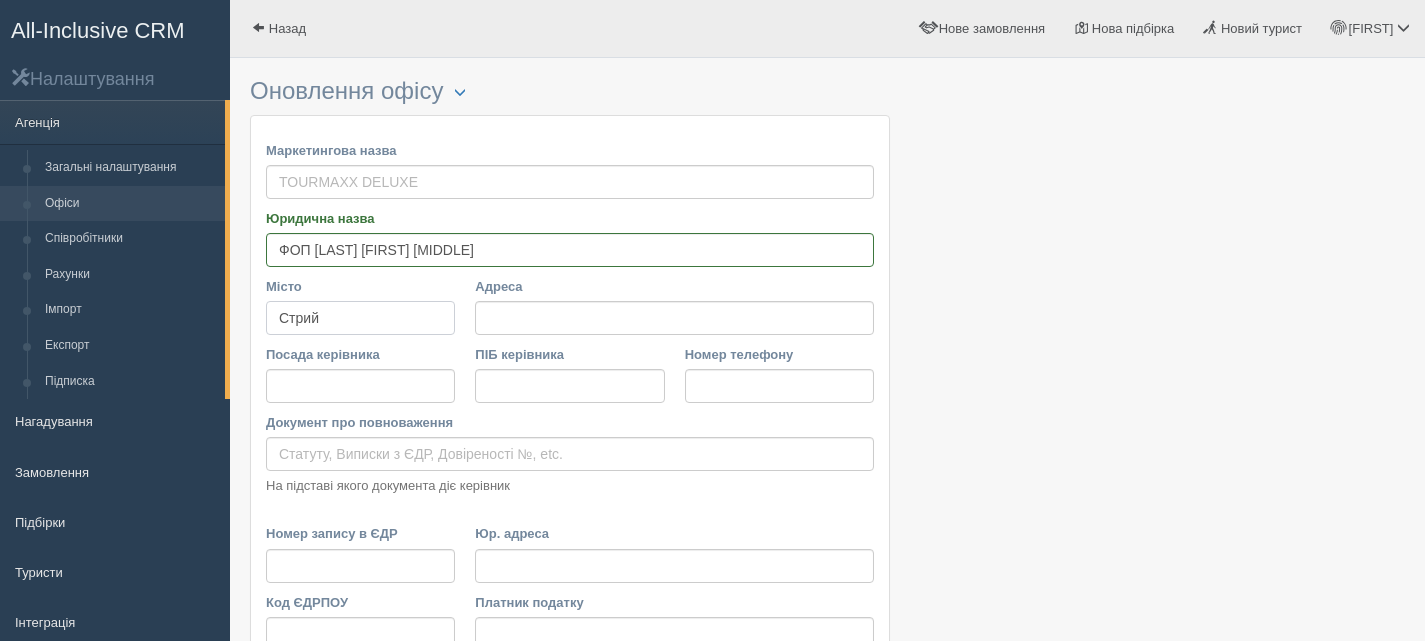 type on "Стрий" 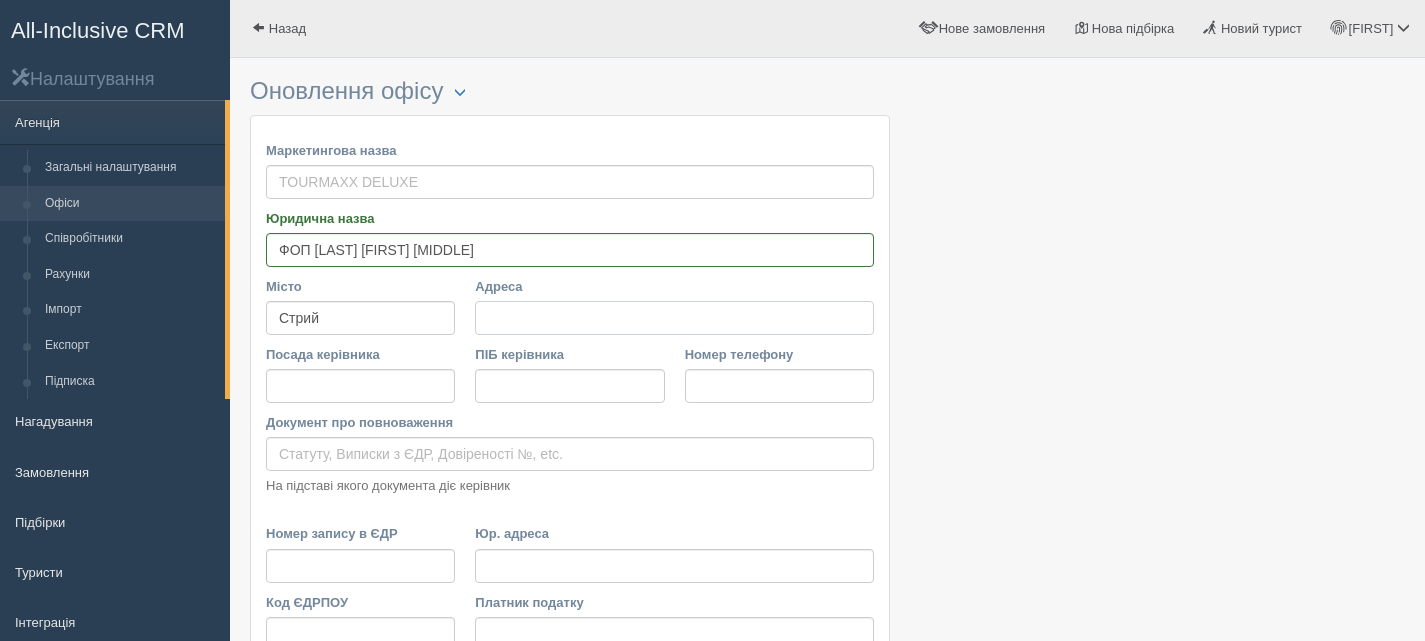 click on "Адреса" at bounding box center (674, 318) 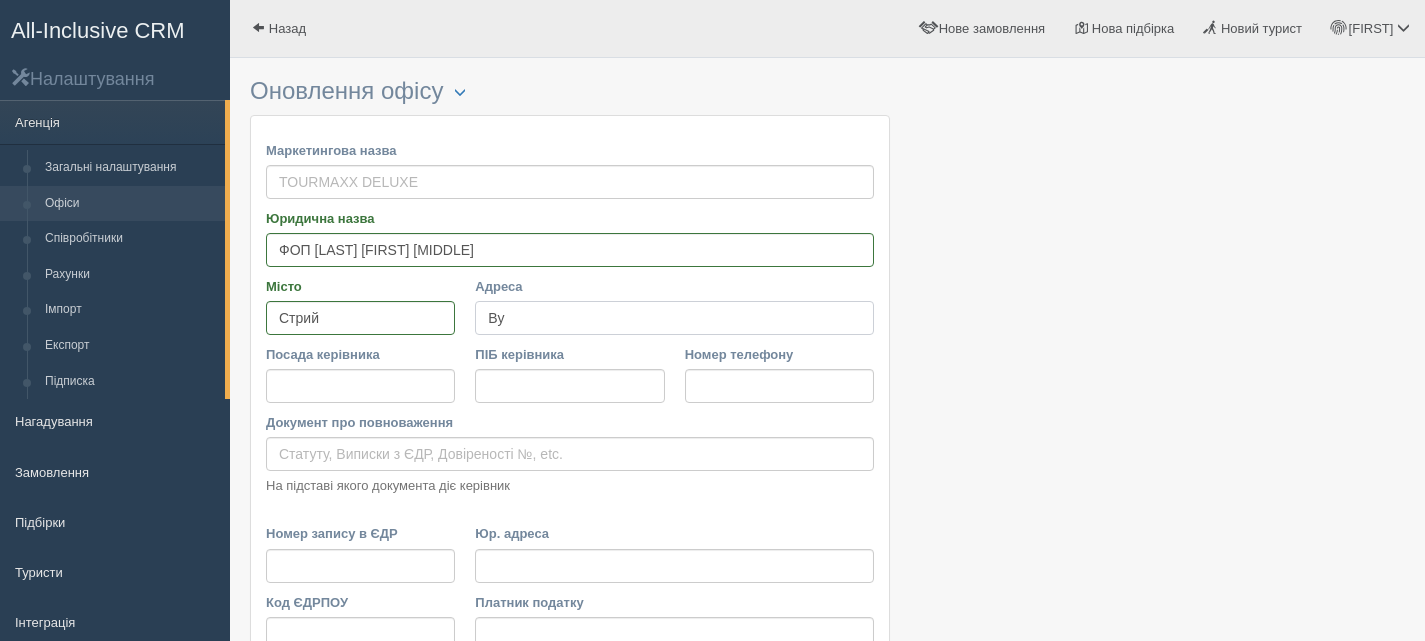 type on "В" 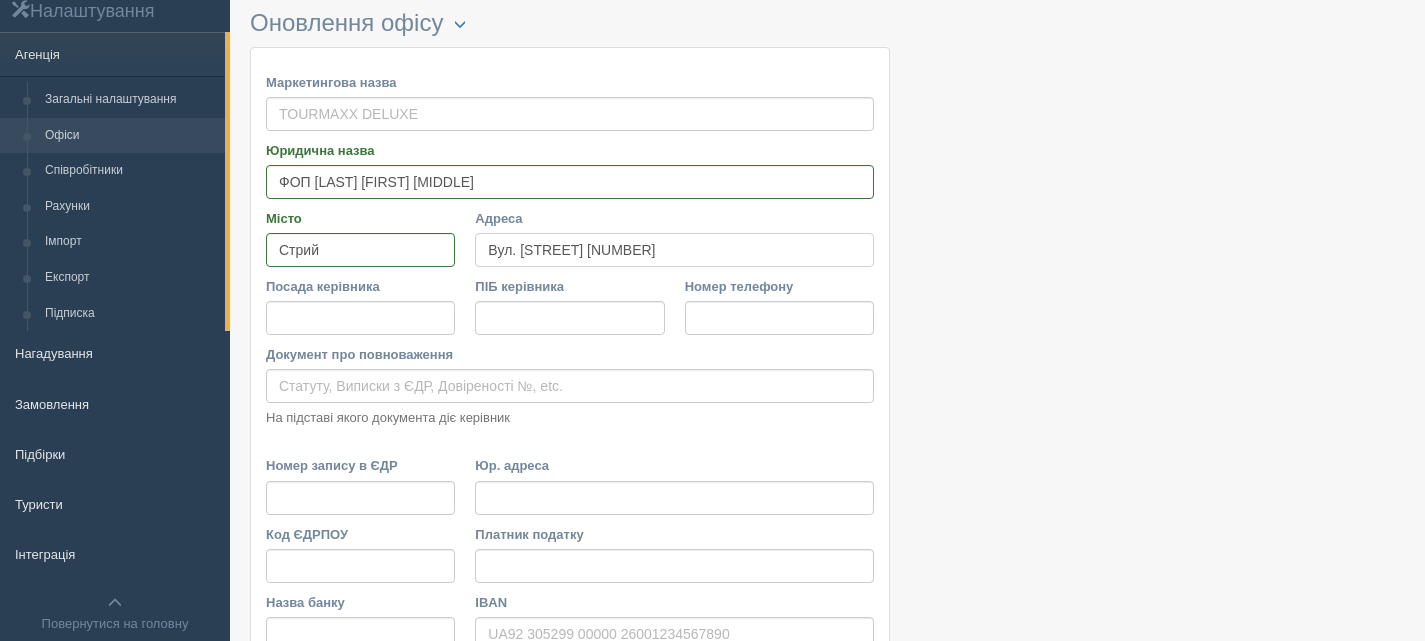 scroll, scrollTop: 100, scrollLeft: 0, axis: vertical 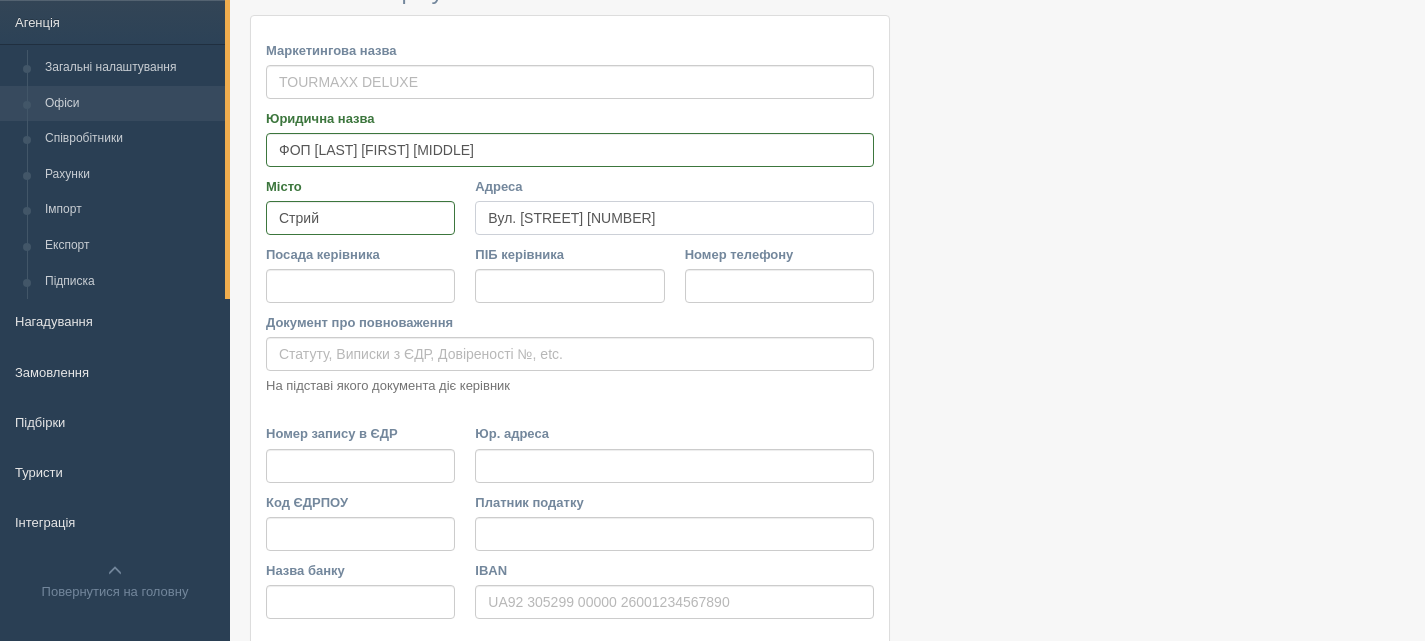 type on "Вул. Валова 18/2" 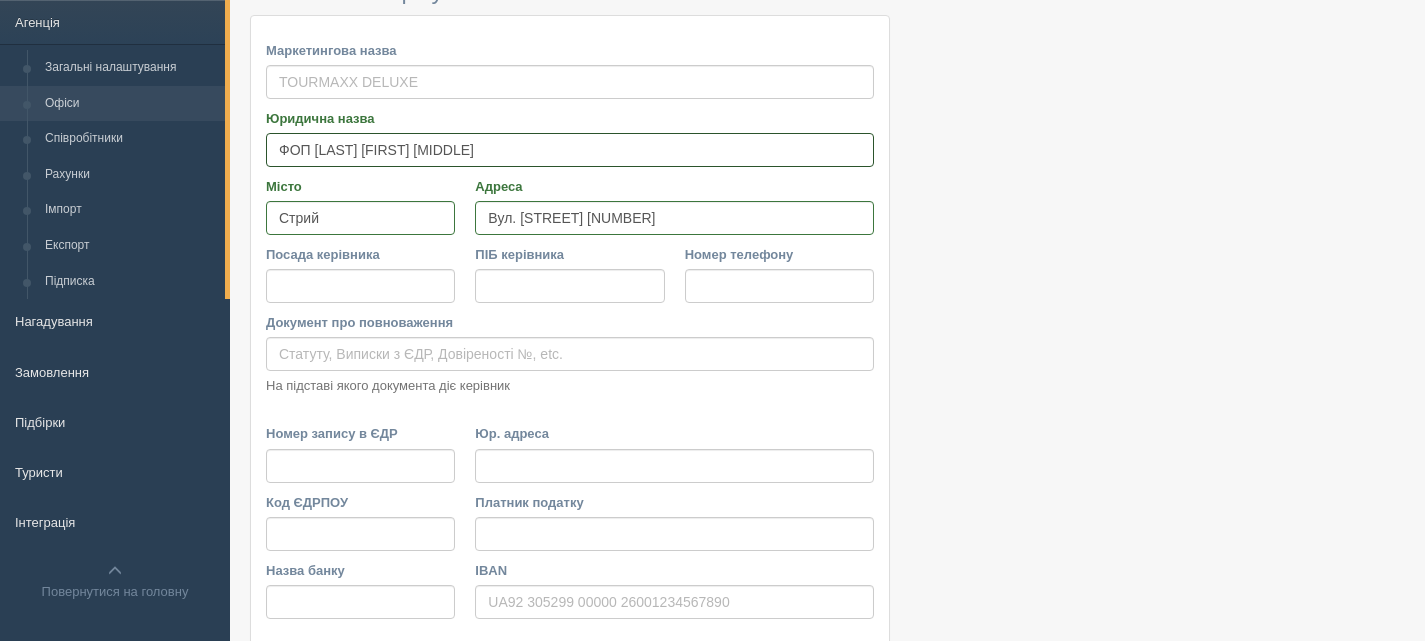 drag, startPoint x: 501, startPoint y: 153, endPoint x: 318, endPoint y: 149, distance: 183.04372 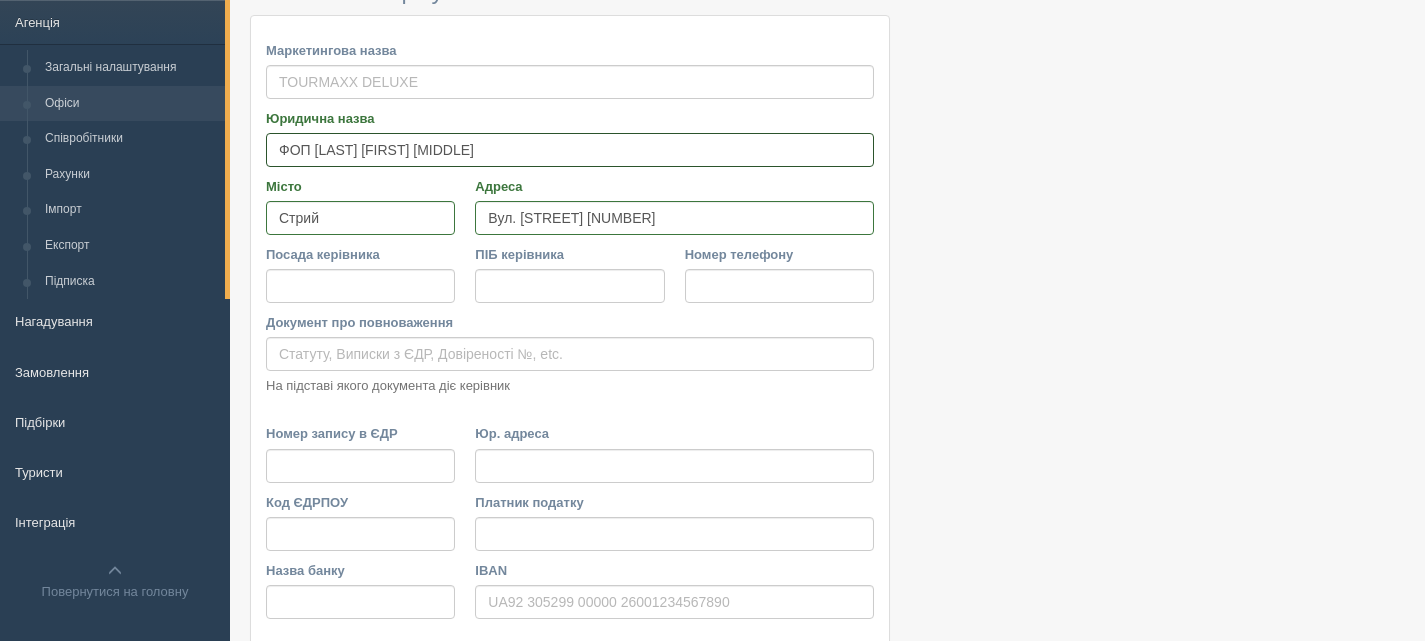 click on "ФОП [LAST] [FIRST] [PATRONYMIC]" at bounding box center [570, 150] 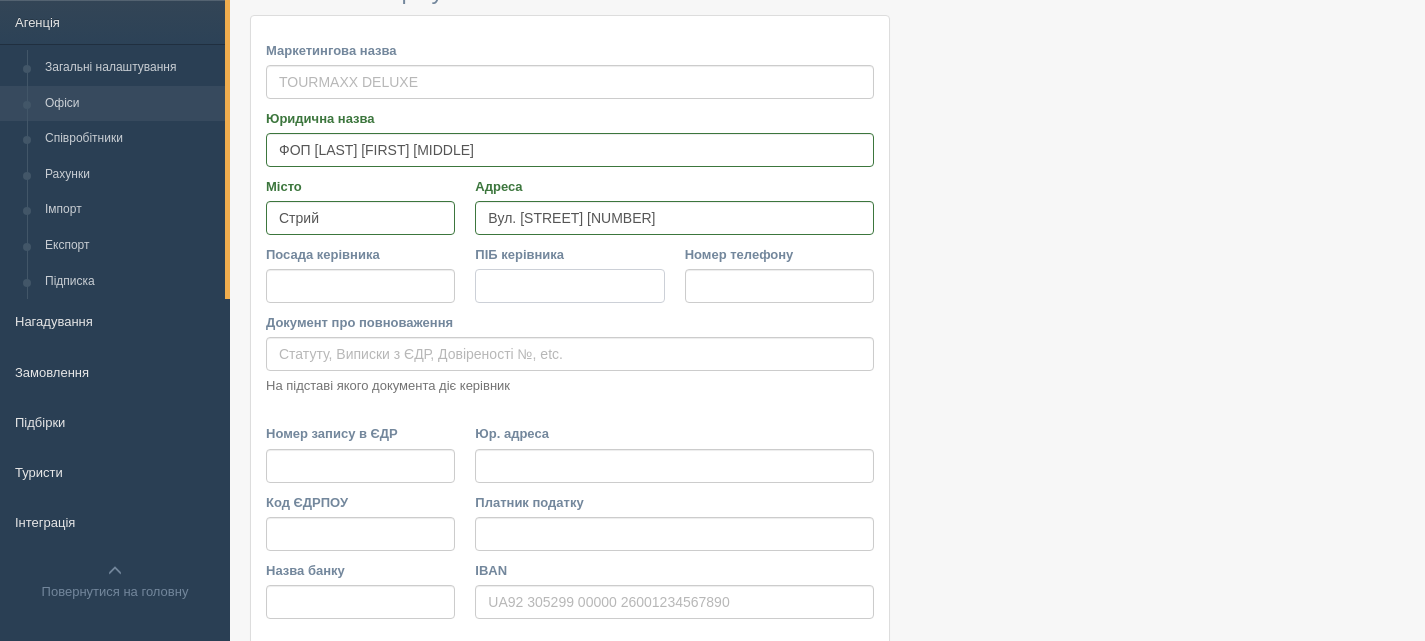 click on "ПІБ керівника" at bounding box center (569, 286) 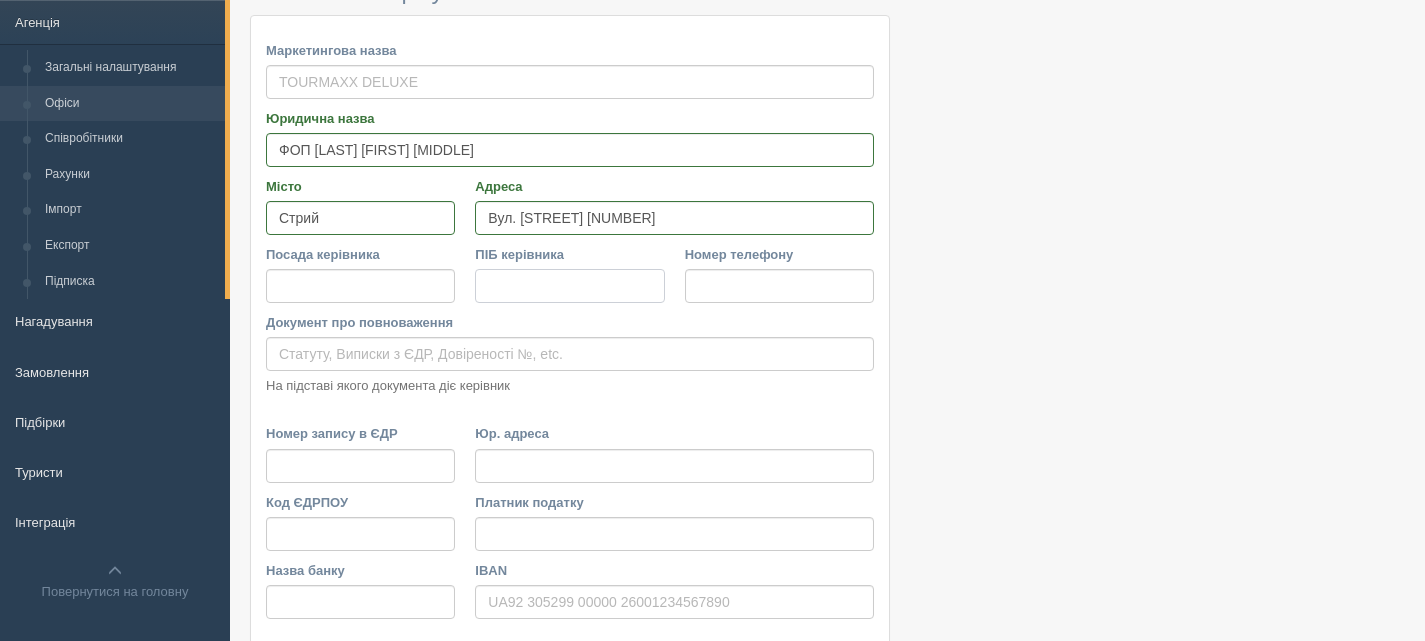 paste on "[LAST] [FIRST] [PATRONYMIC]" 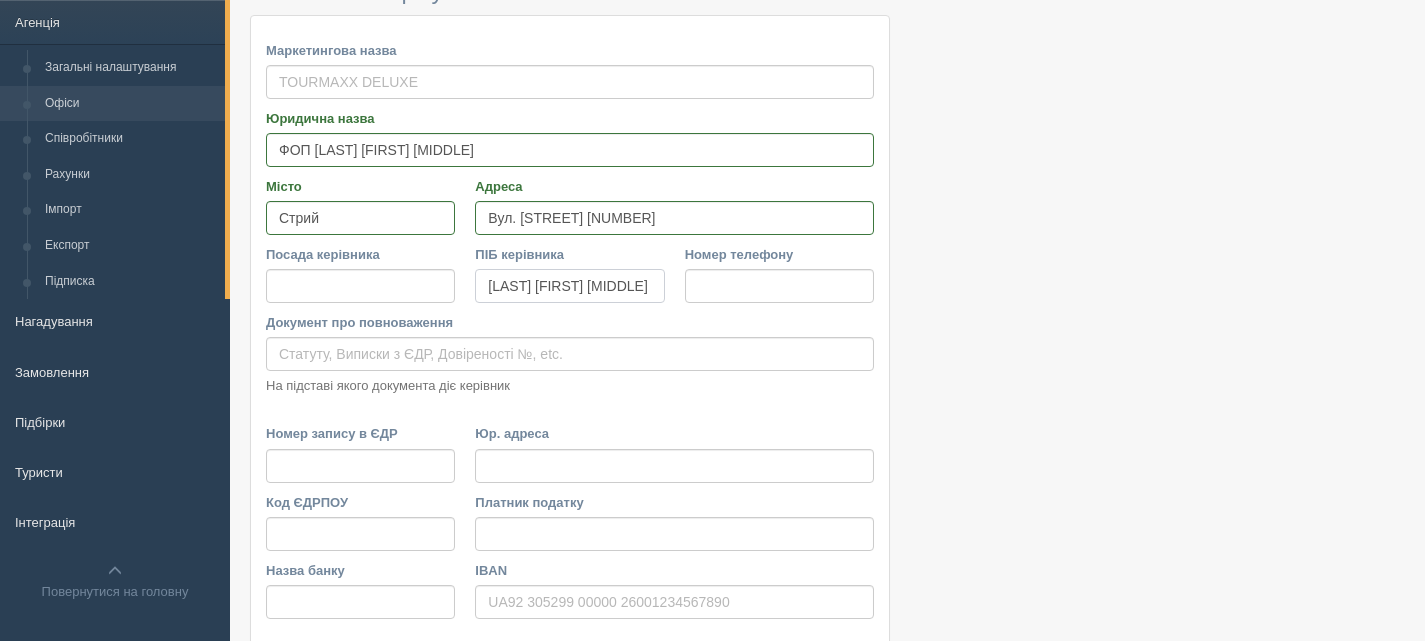 scroll, scrollTop: 0, scrollLeft: 7, axis: horizontal 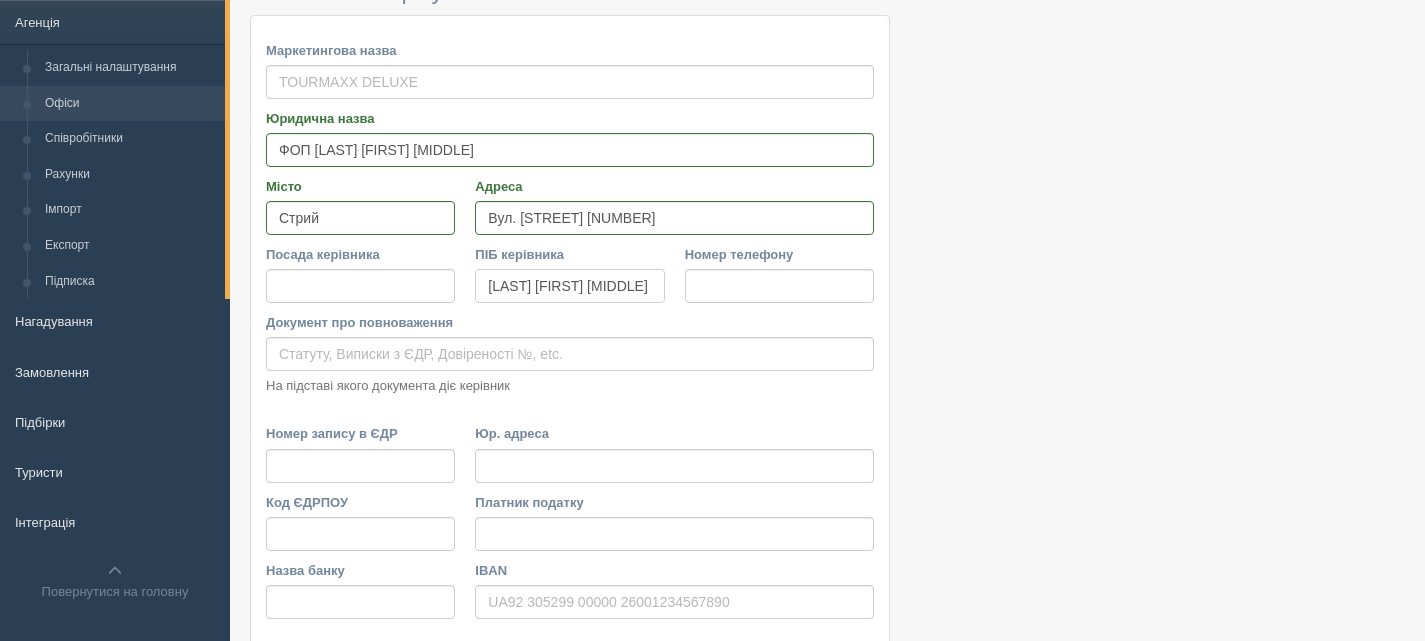 type on "Максимів Богдан Іванович" 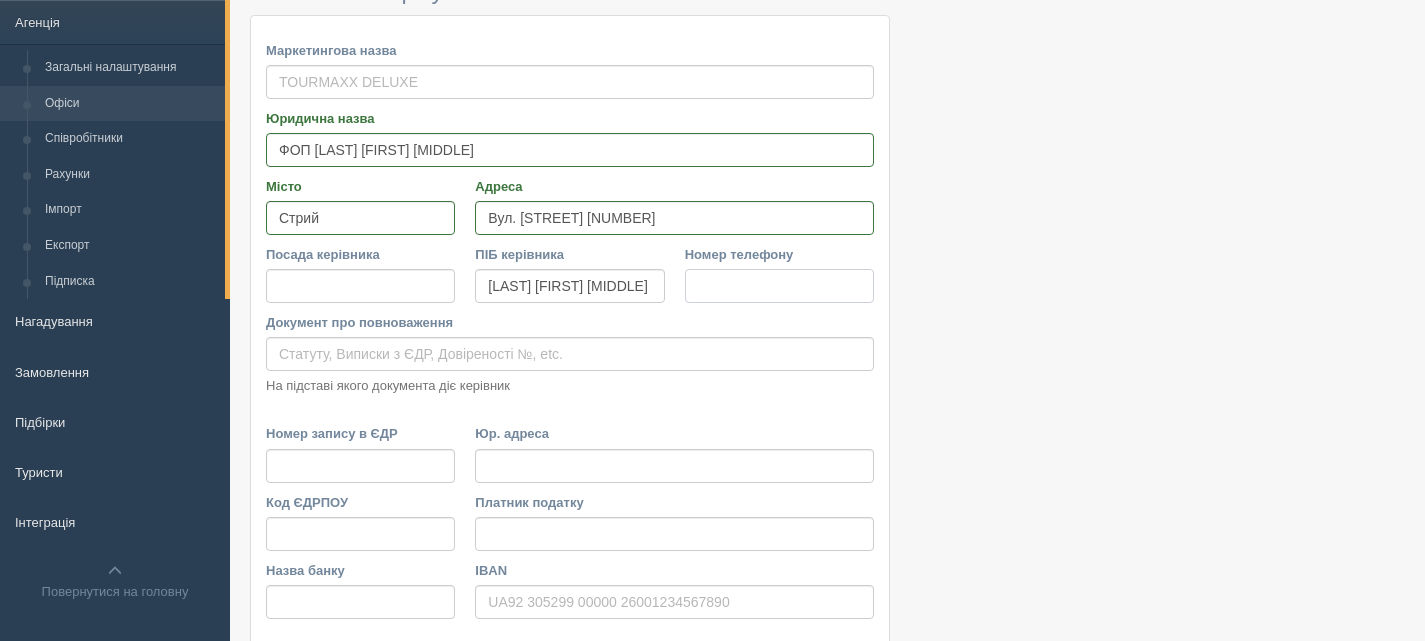 scroll, scrollTop: 0, scrollLeft: 0, axis: both 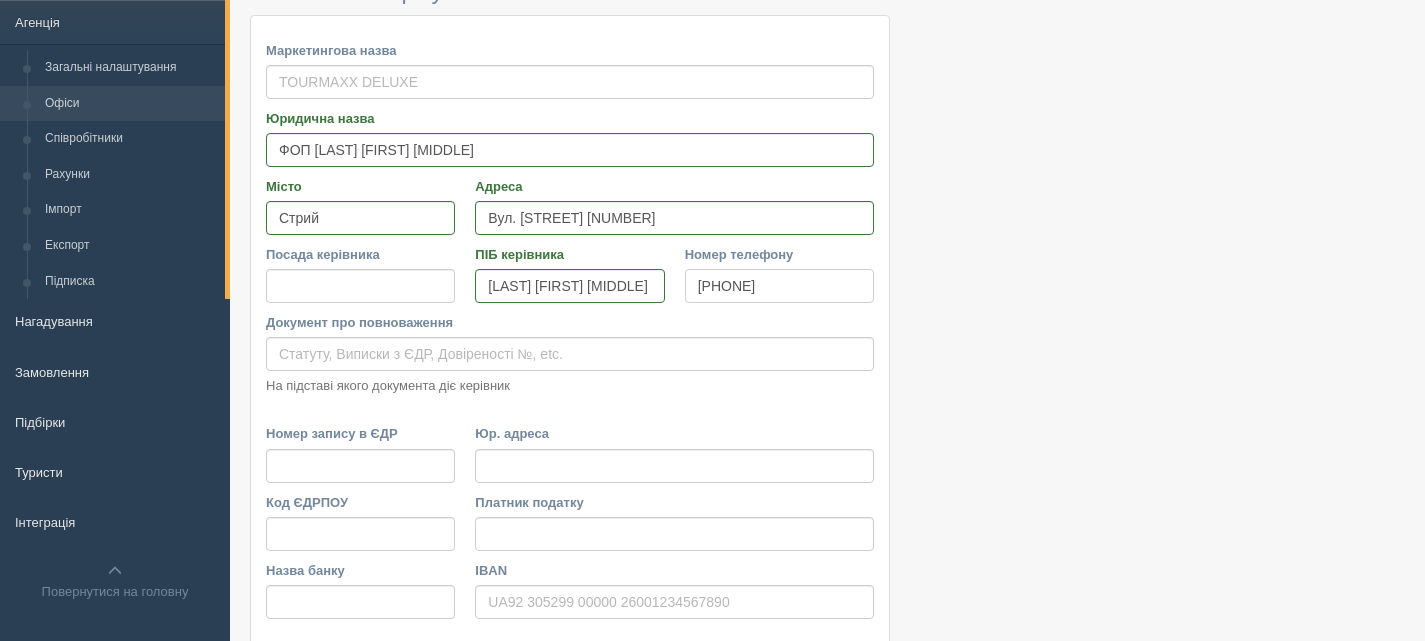 type on "[PHONE]" 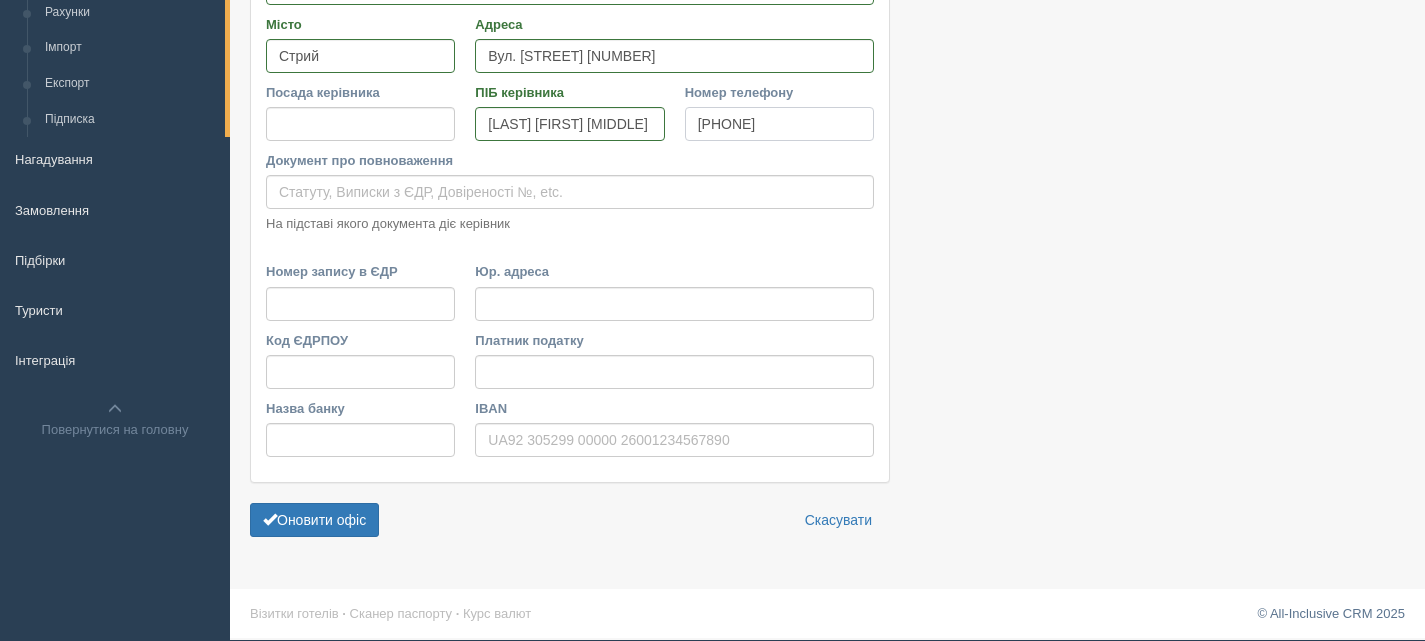 scroll, scrollTop: 263, scrollLeft: 0, axis: vertical 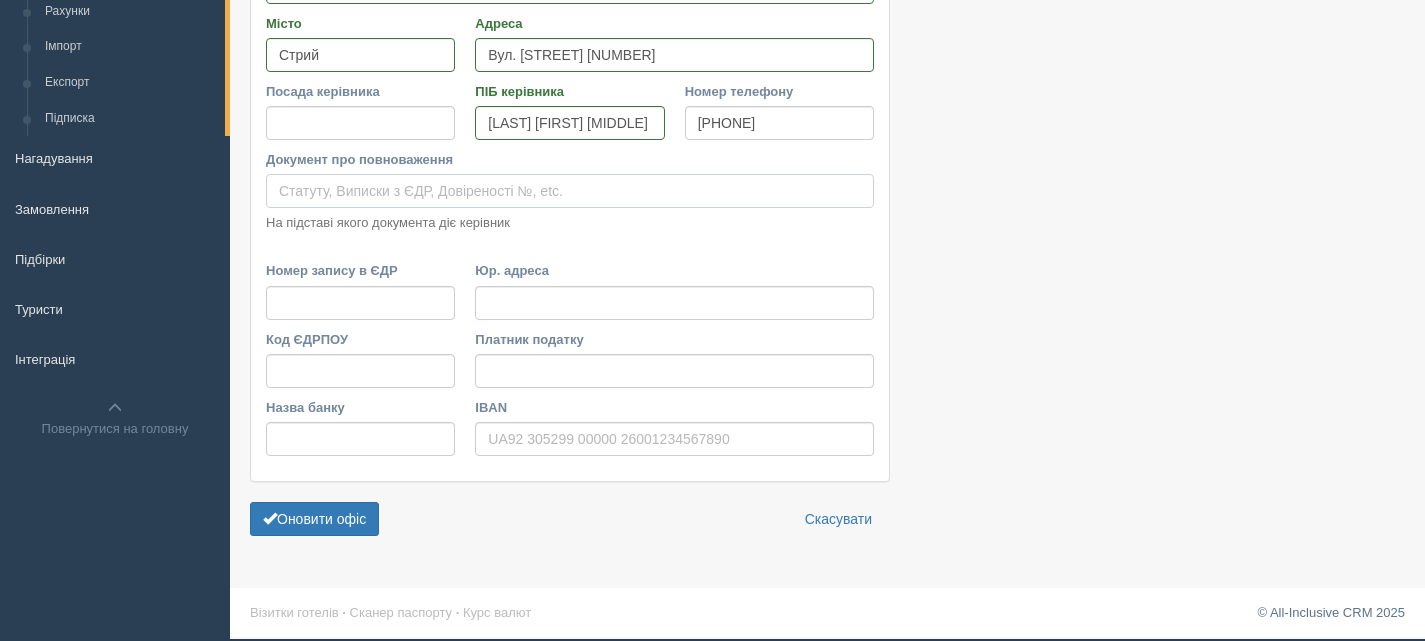 click on "Документ про повноваження" at bounding box center (570, 191) 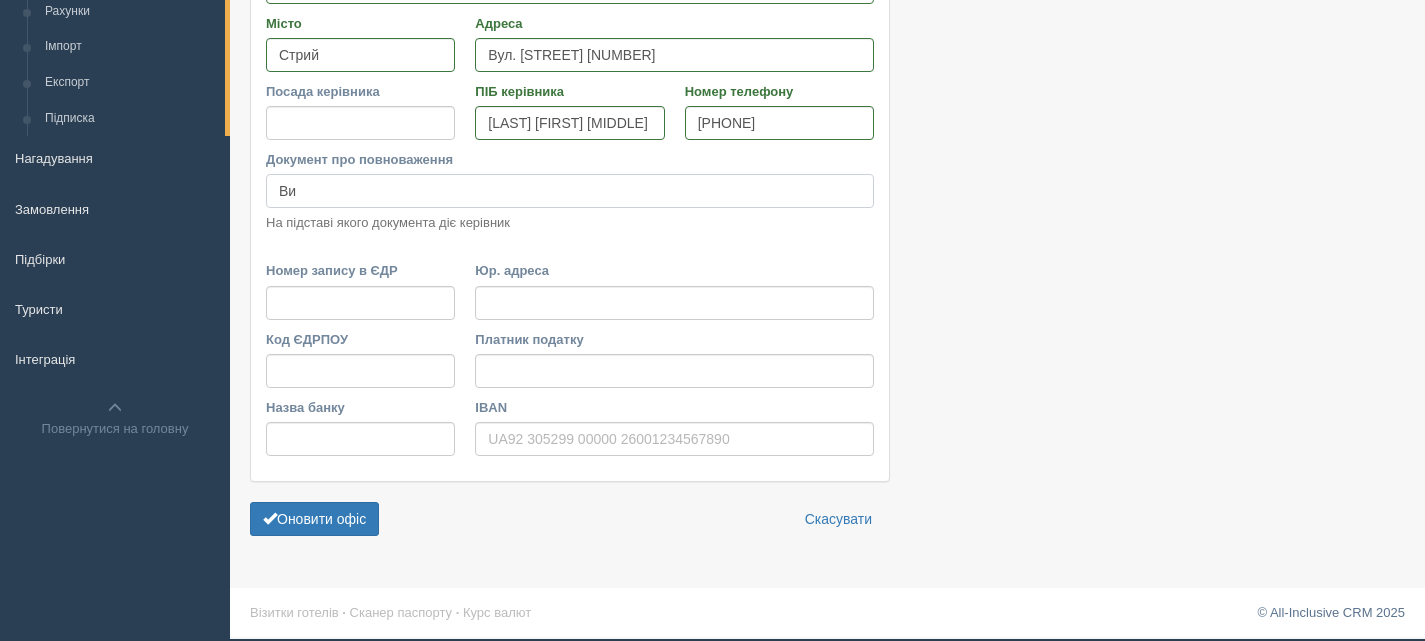 type on "В" 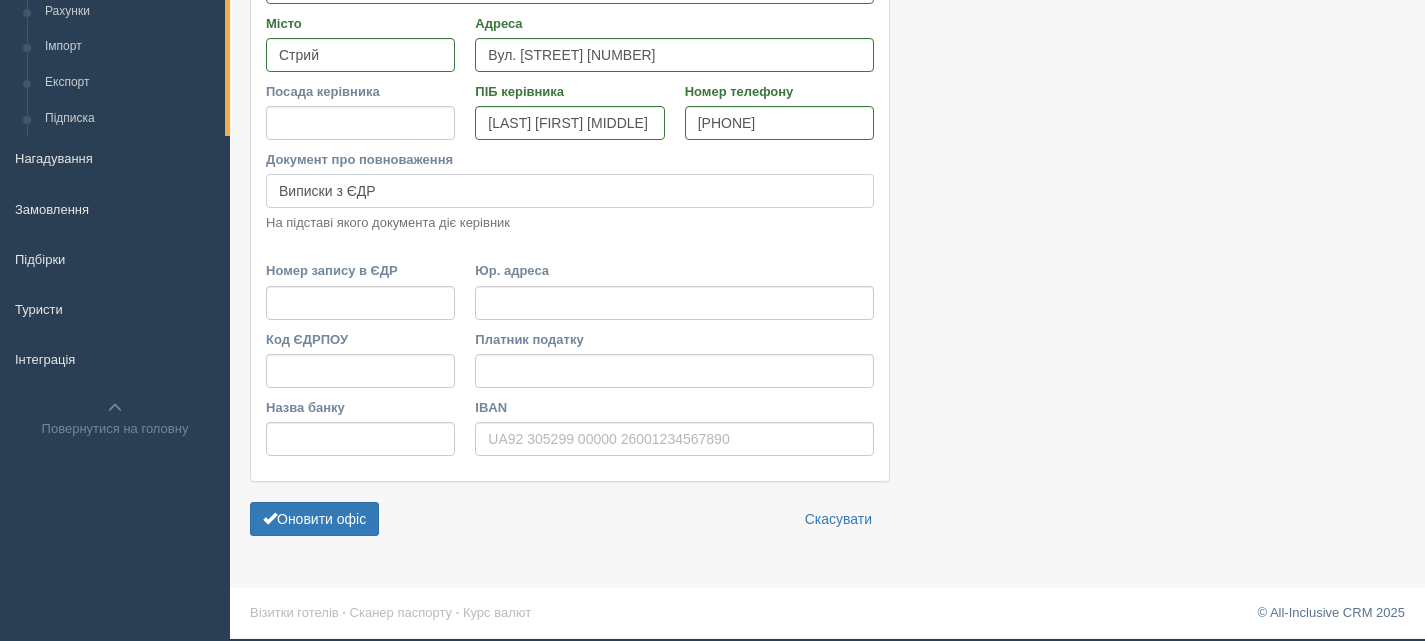type on "Виписки з ЄДР" 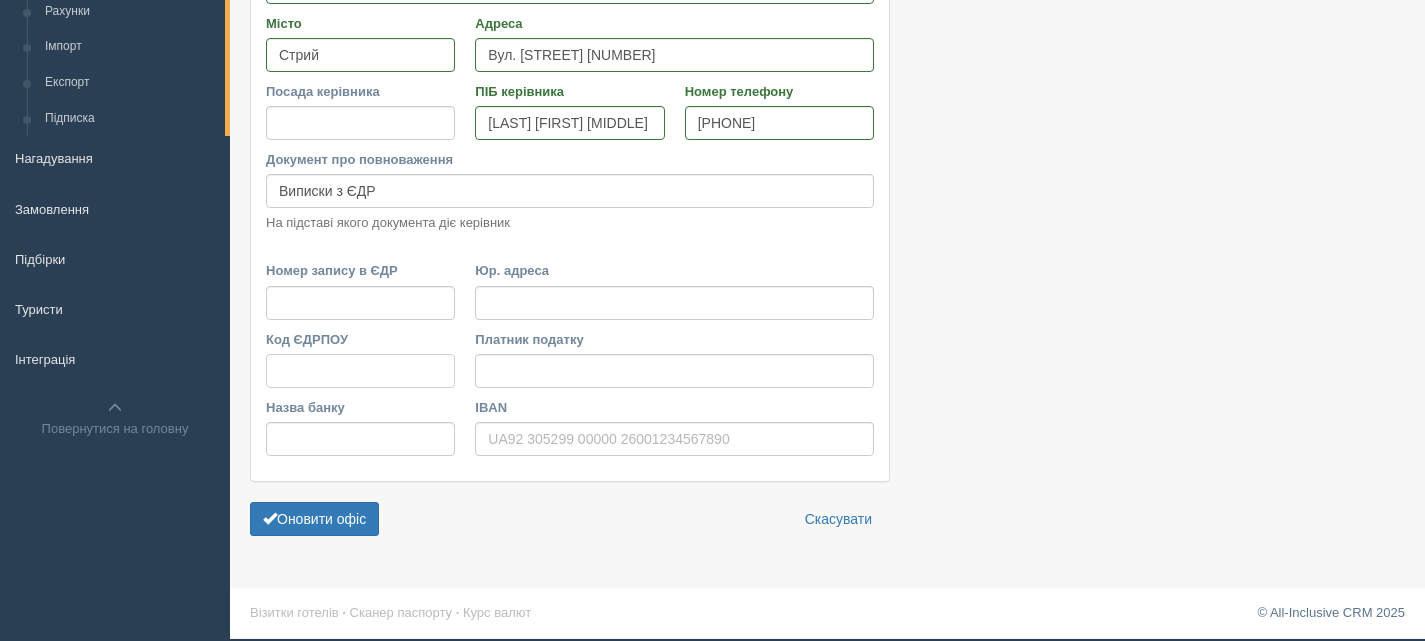 click on "Код ЄДРПОУ" at bounding box center [360, 371] 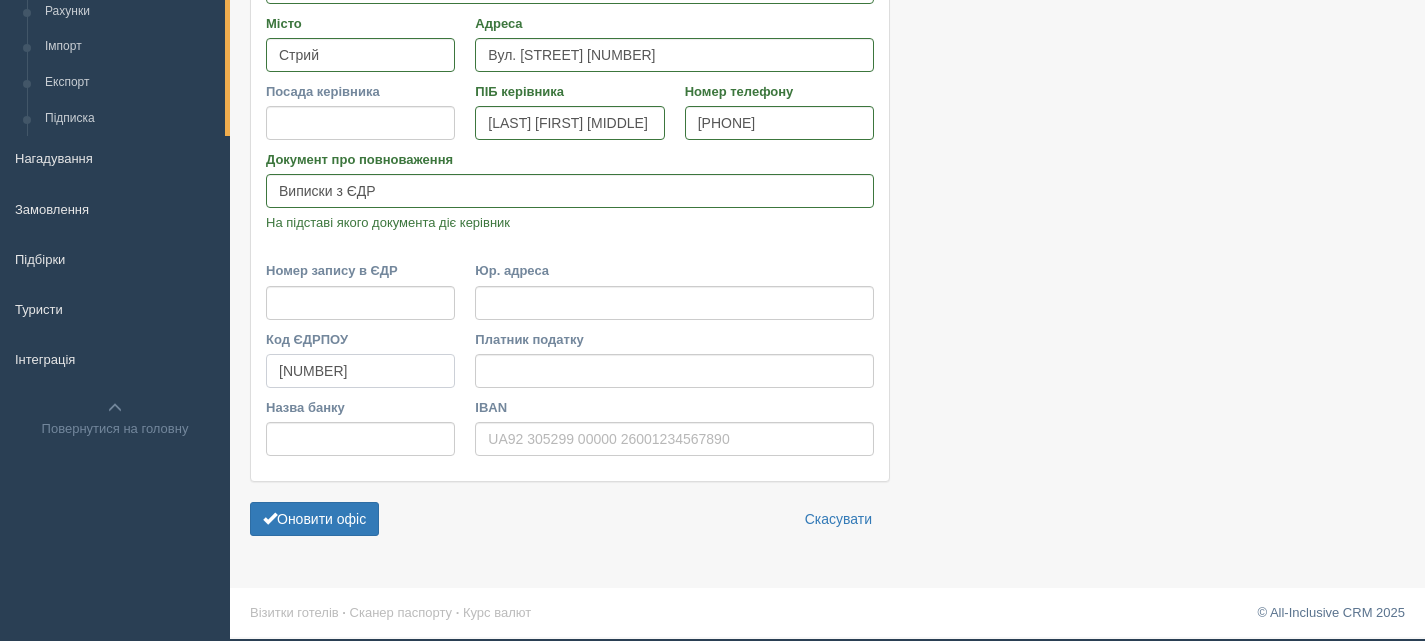 type on "[TAX_ID]" 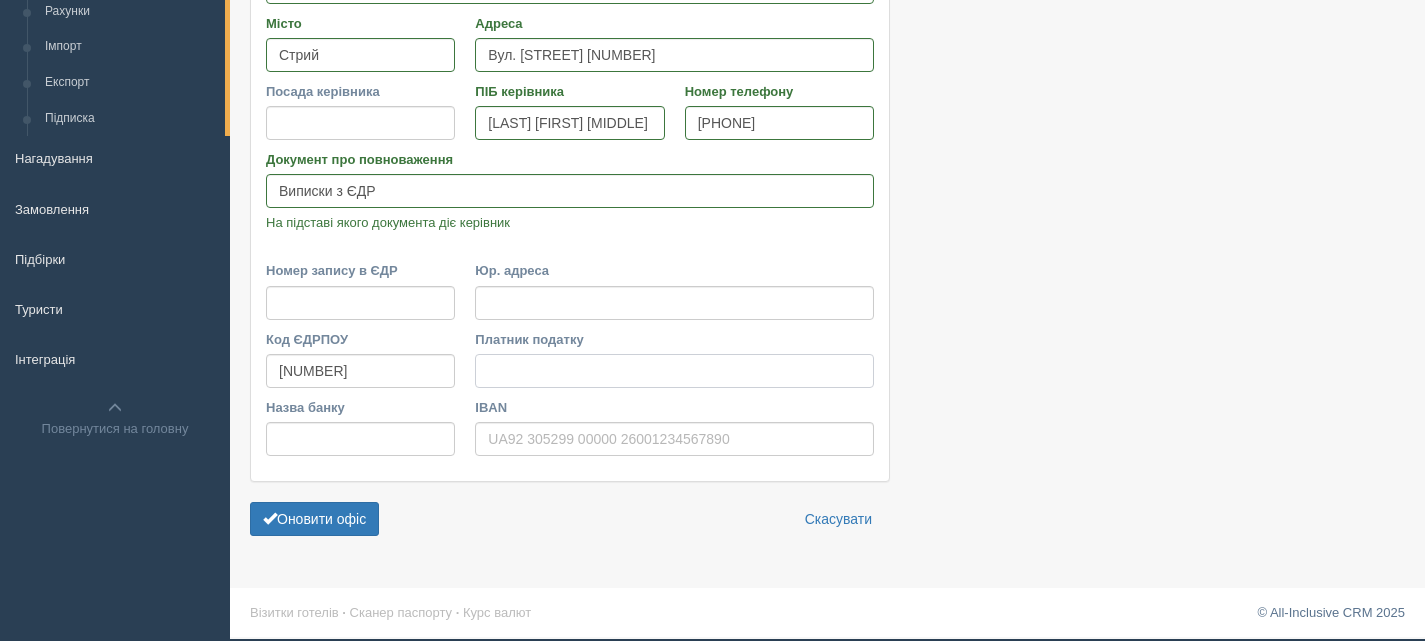 click on "Платник податку" at bounding box center (674, 371) 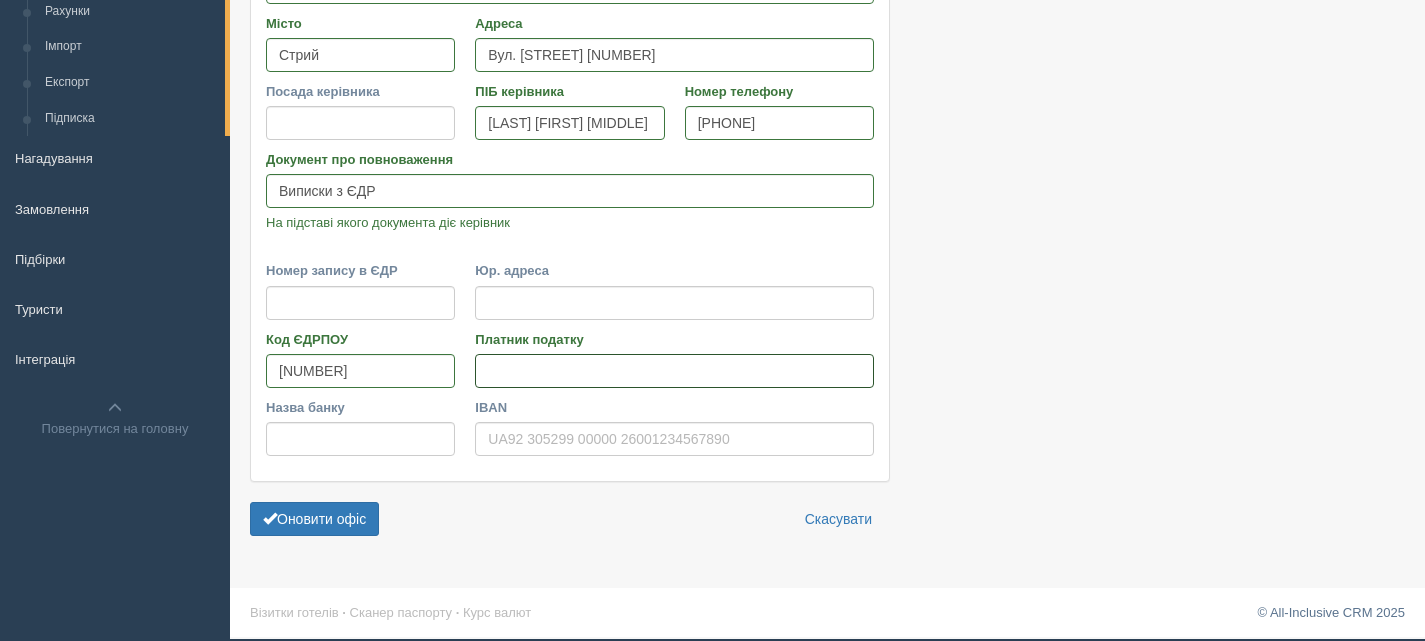 paste on "платник єдиного податку , неплатник ПДВ" 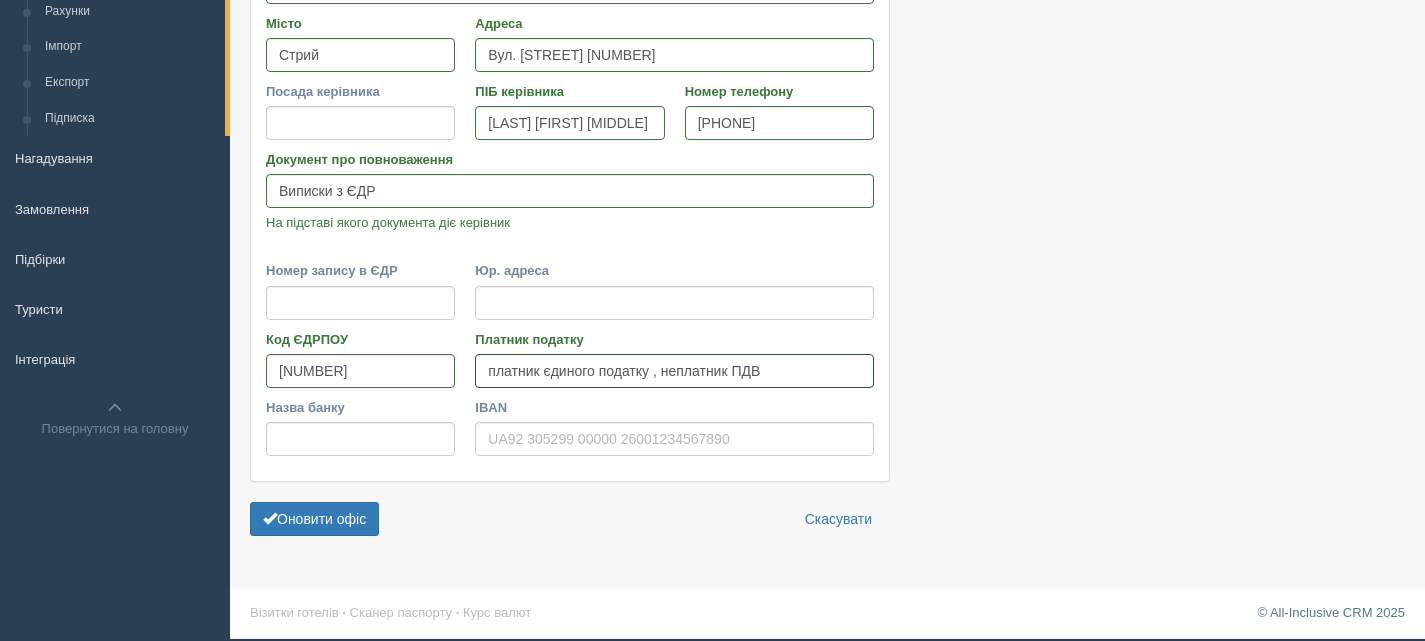 type on "платник єдиного податку , неплатник ПДВ" 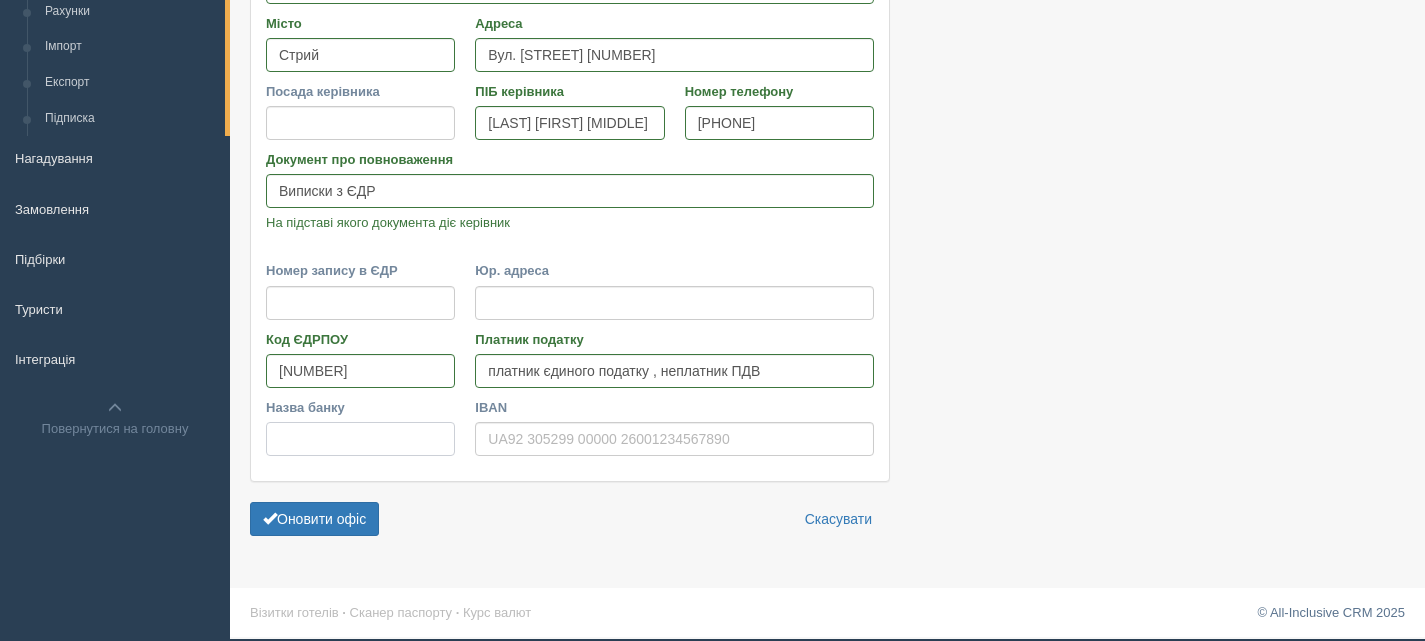 drag, startPoint x: 506, startPoint y: 436, endPoint x: 350, endPoint y: 433, distance: 156.02884 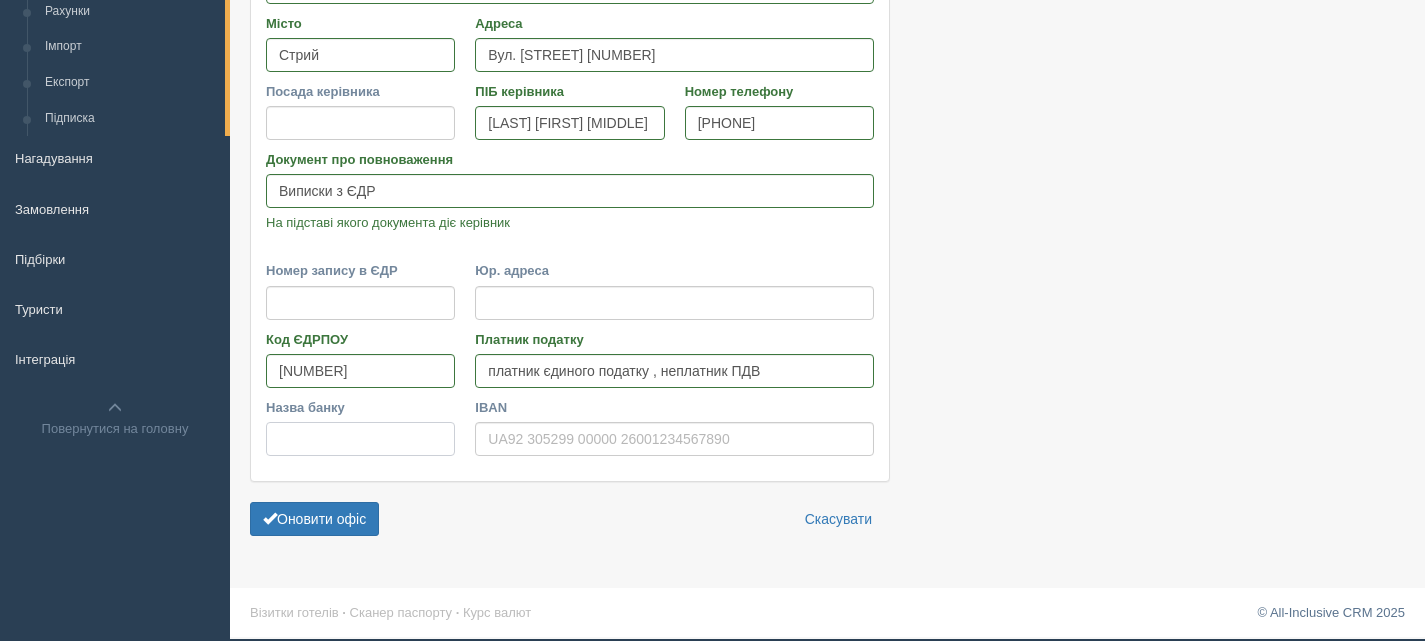 click on "Назва банку" at bounding box center [360, 439] 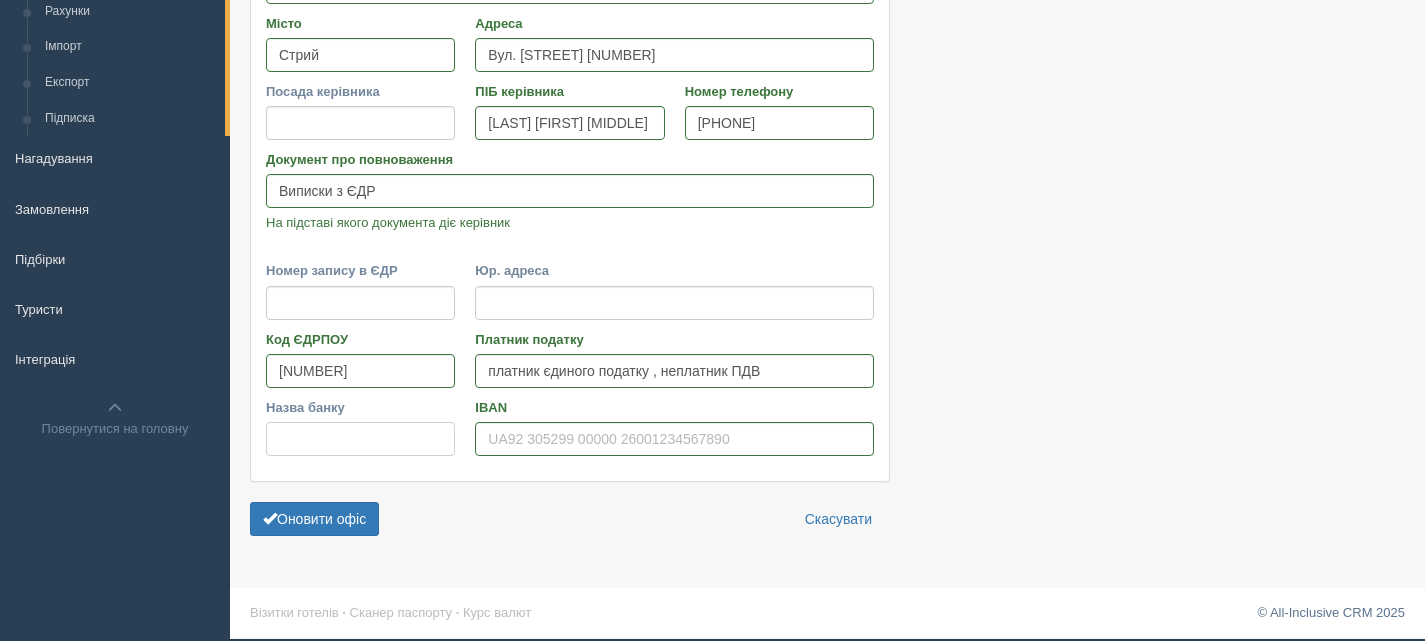 paste on "АТ КБ « ПРИВАТБАНК »" 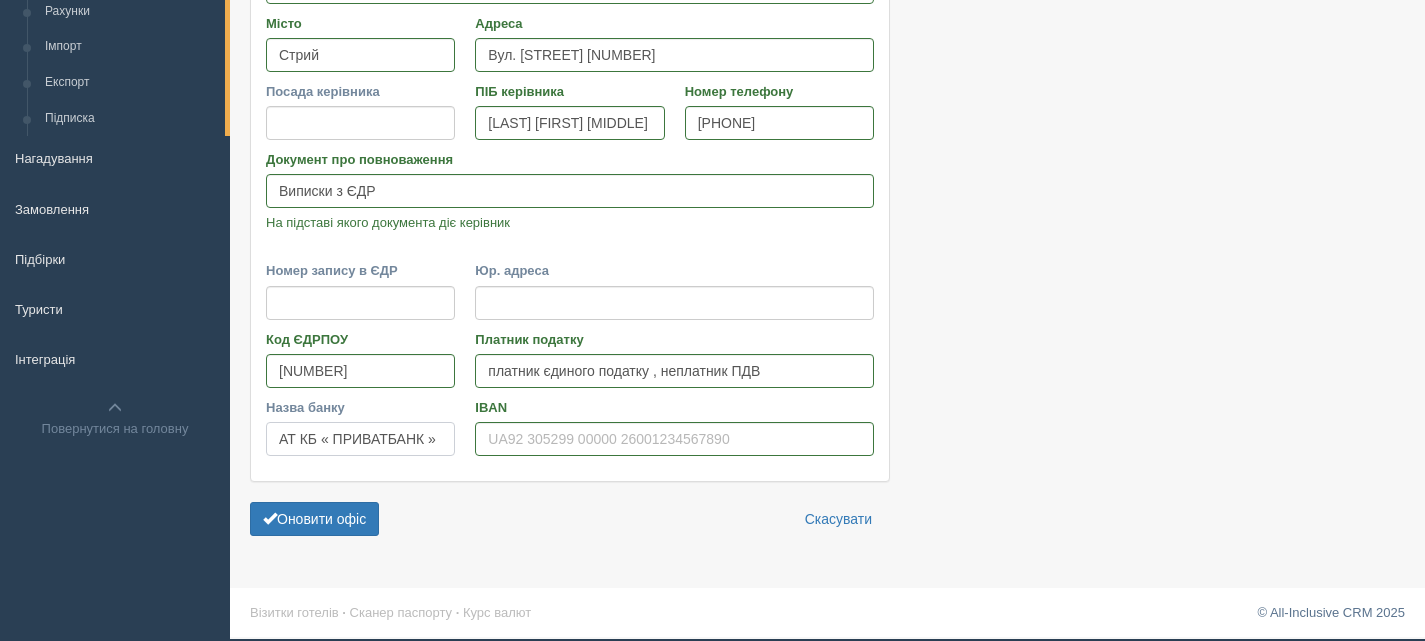 type on "АТ КБ « ПРИВАТБАНК »" 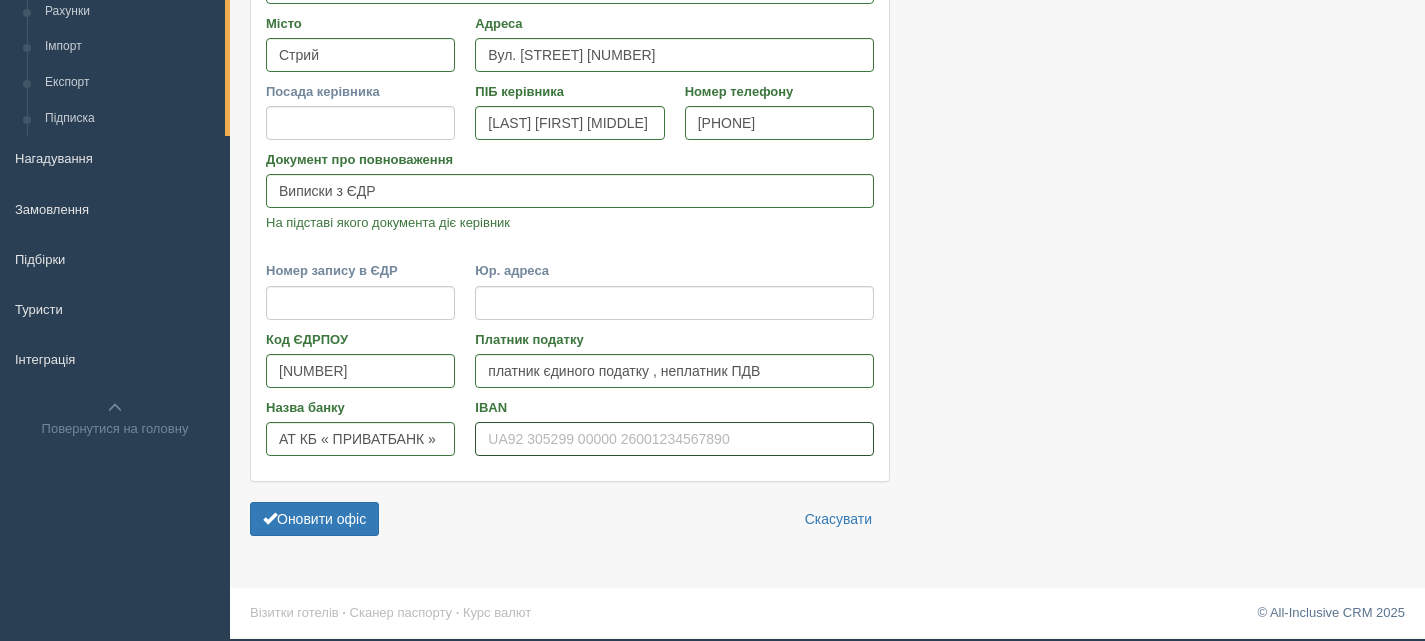 paste on "UA713052990000026009031021160" 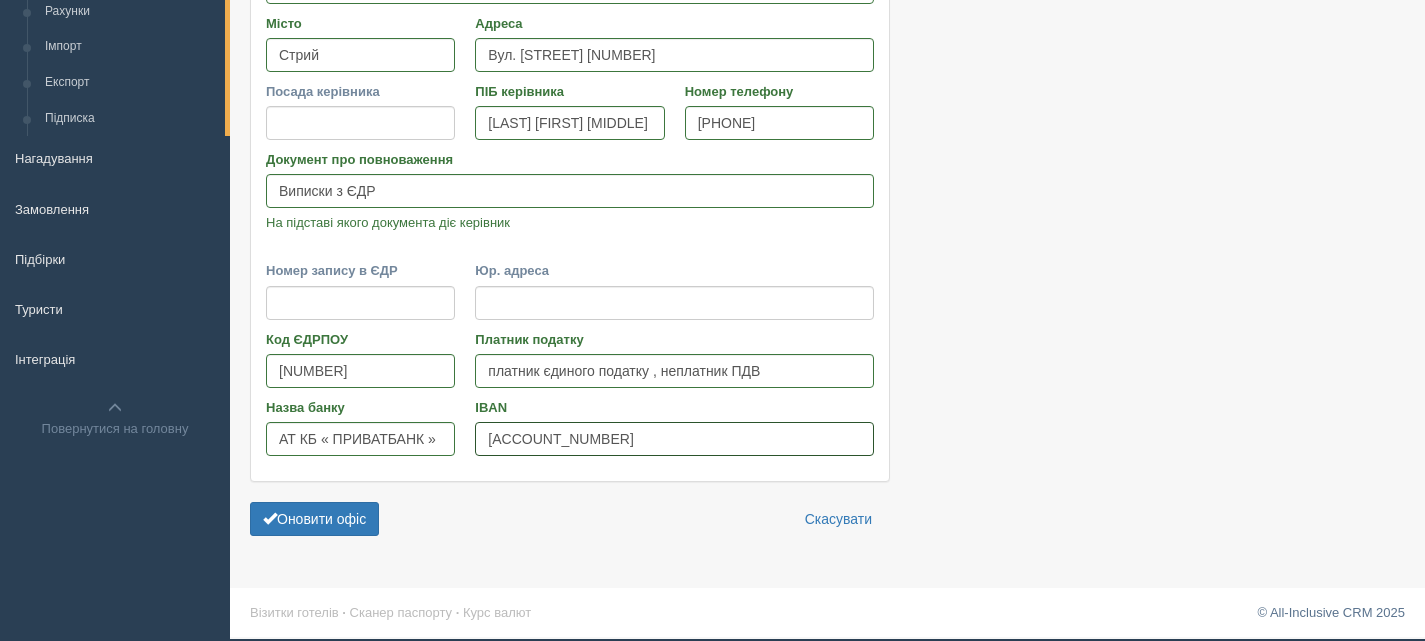 type on "UA713052990000026009031021160" 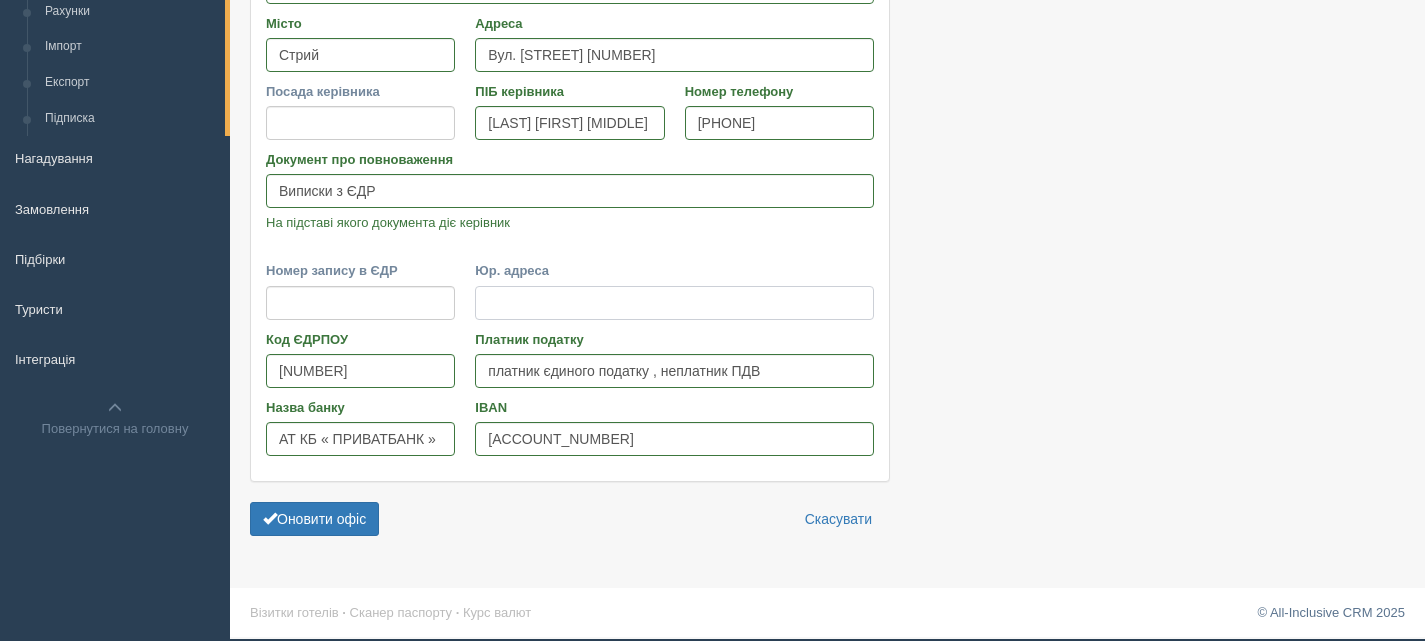 click on "Юр. адреса" at bounding box center (674, 303) 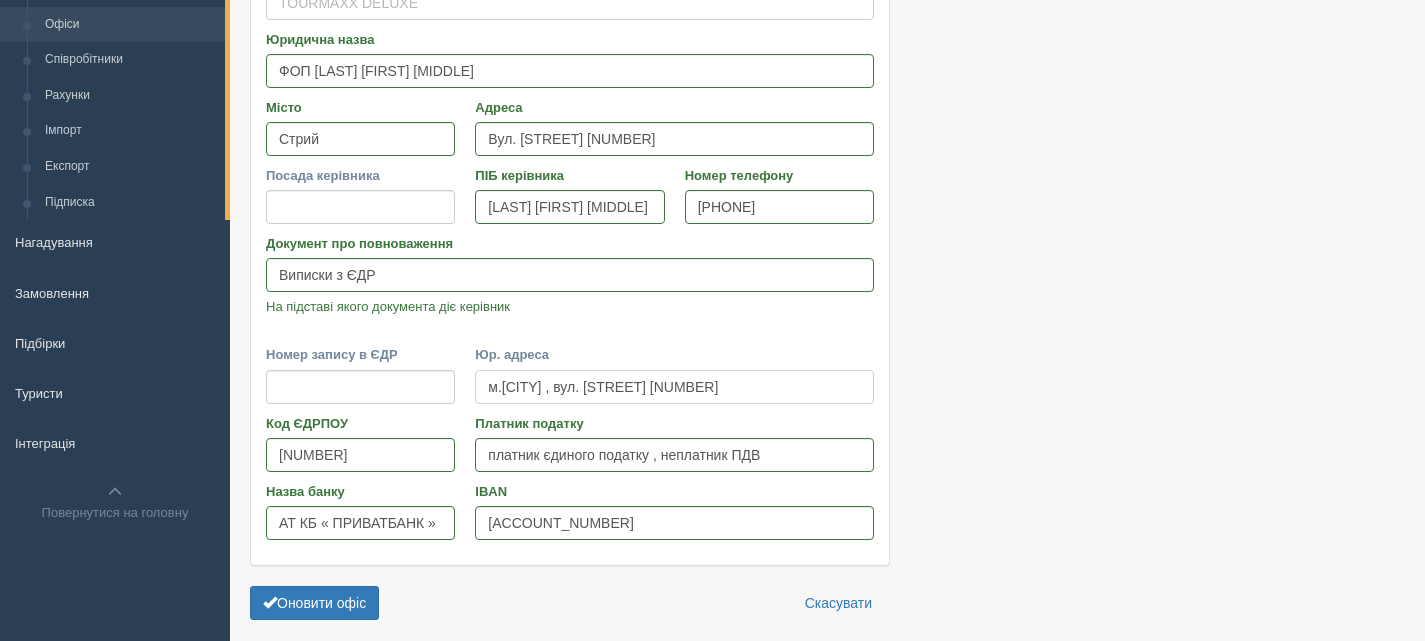 scroll, scrollTop: 63, scrollLeft: 0, axis: vertical 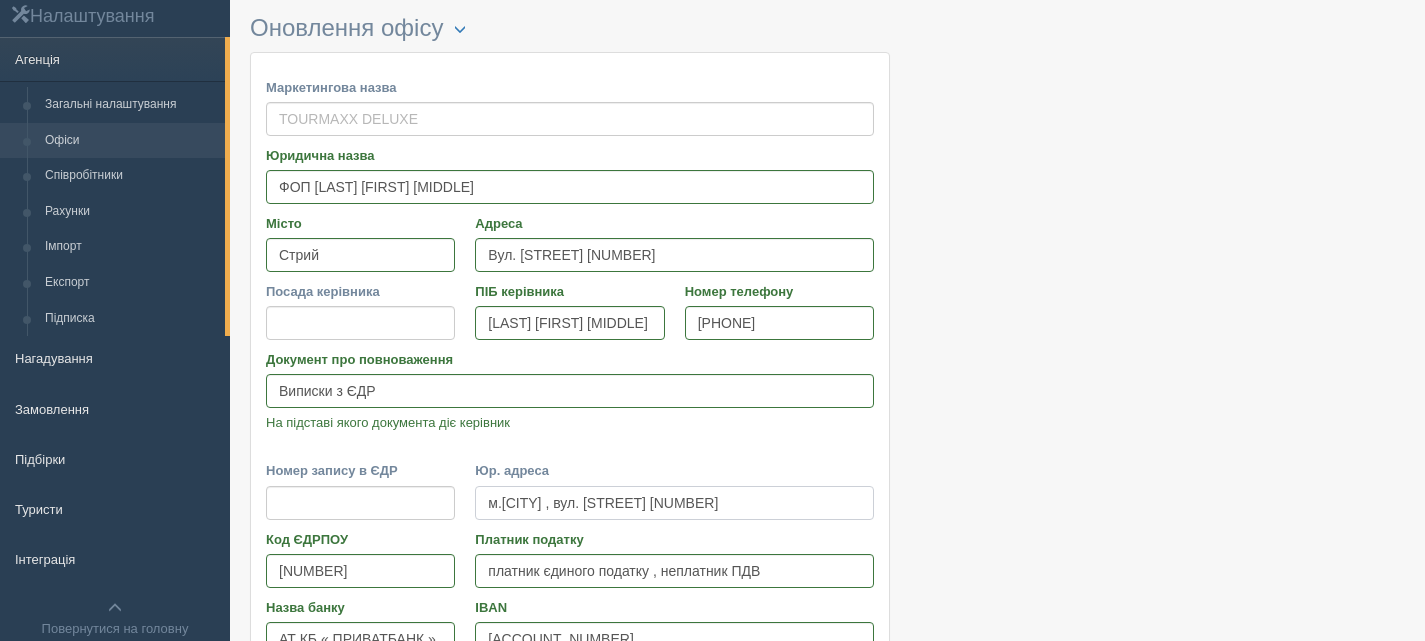 type on "м.Стрий , вул. Львівська 89А/11А" 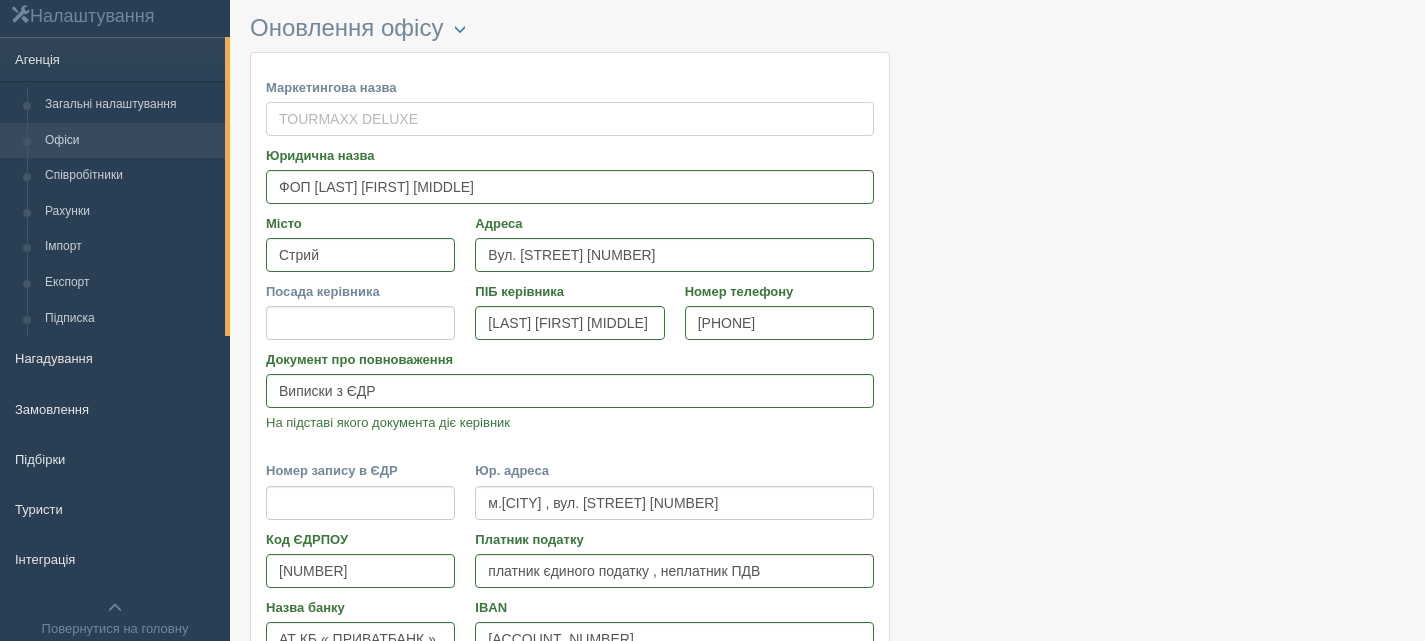 click on "Маркетингова назва" at bounding box center (570, 119) 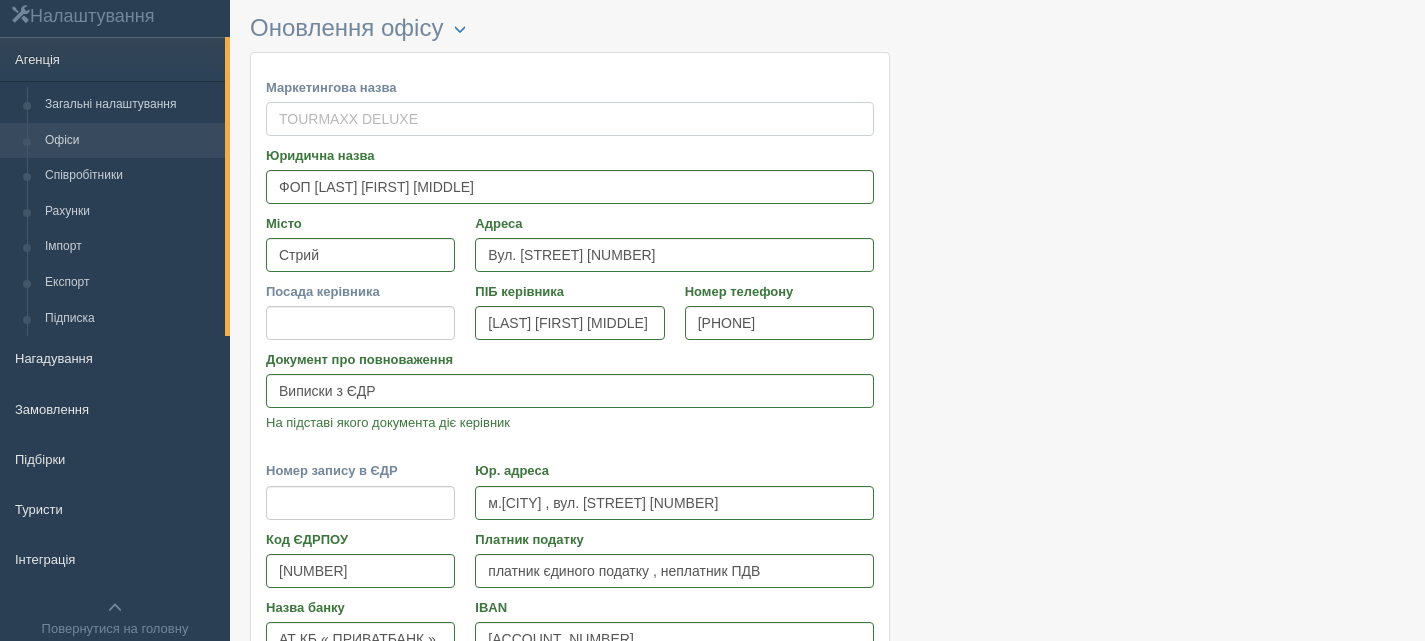 scroll, scrollTop: 263, scrollLeft: 0, axis: vertical 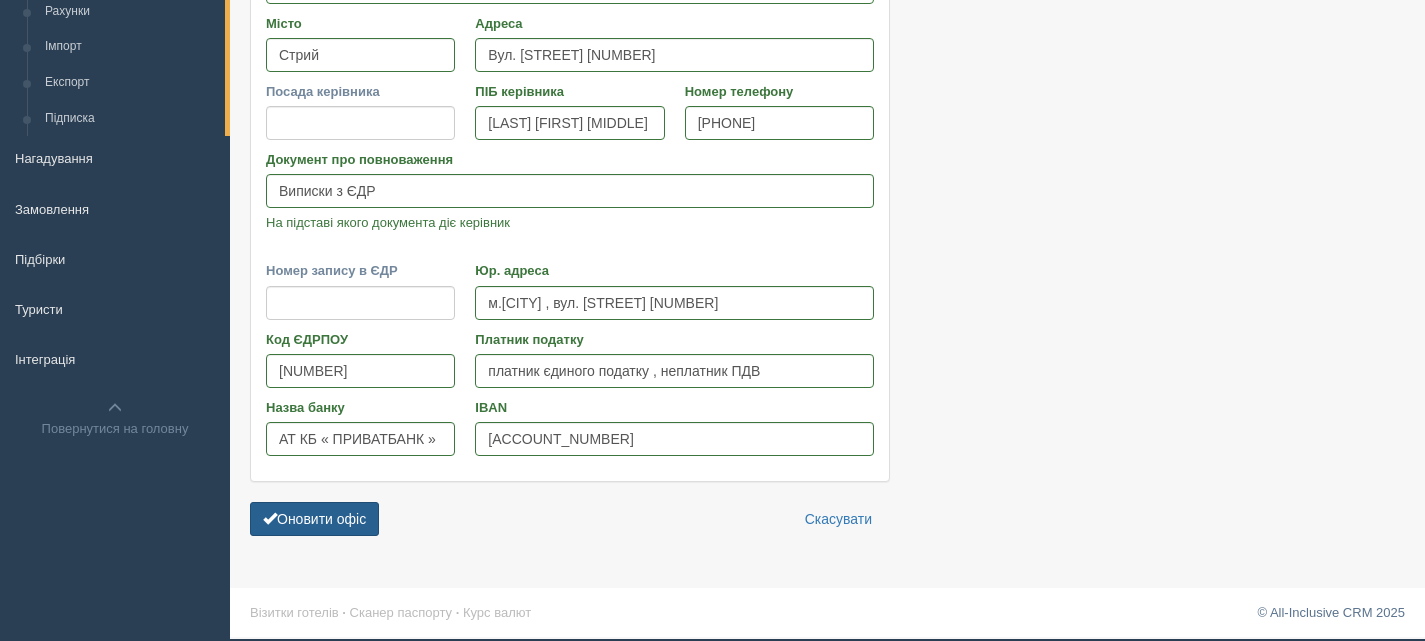 click on "Оновити офіс" at bounding box center [314, 519] 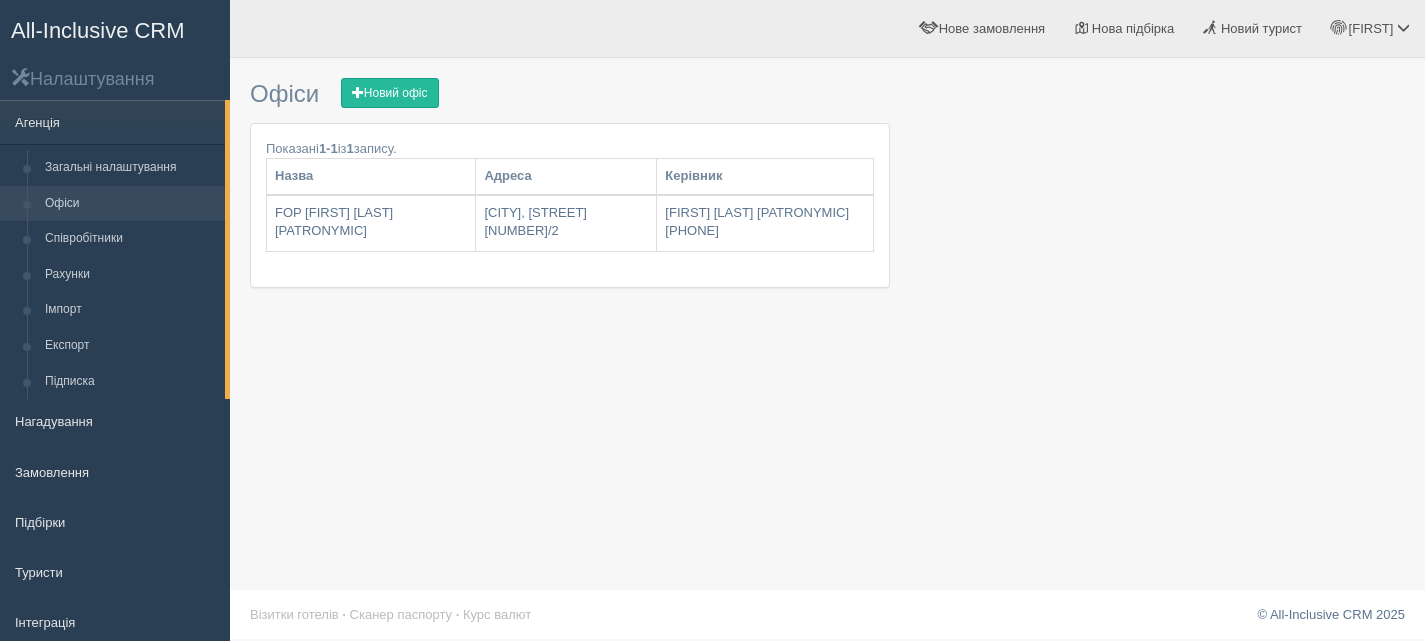 scroll, scrollTop: 0, scrollLeft: 0, axis: both 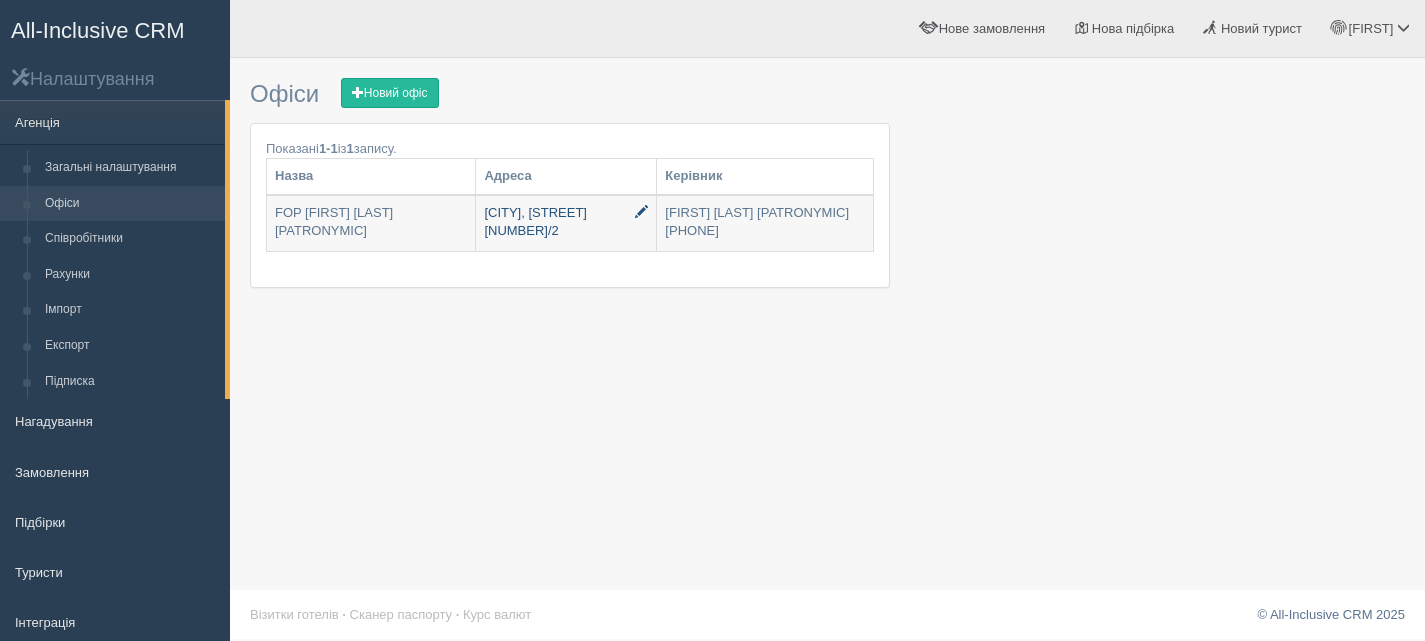 click at bounding box center (641, 211) 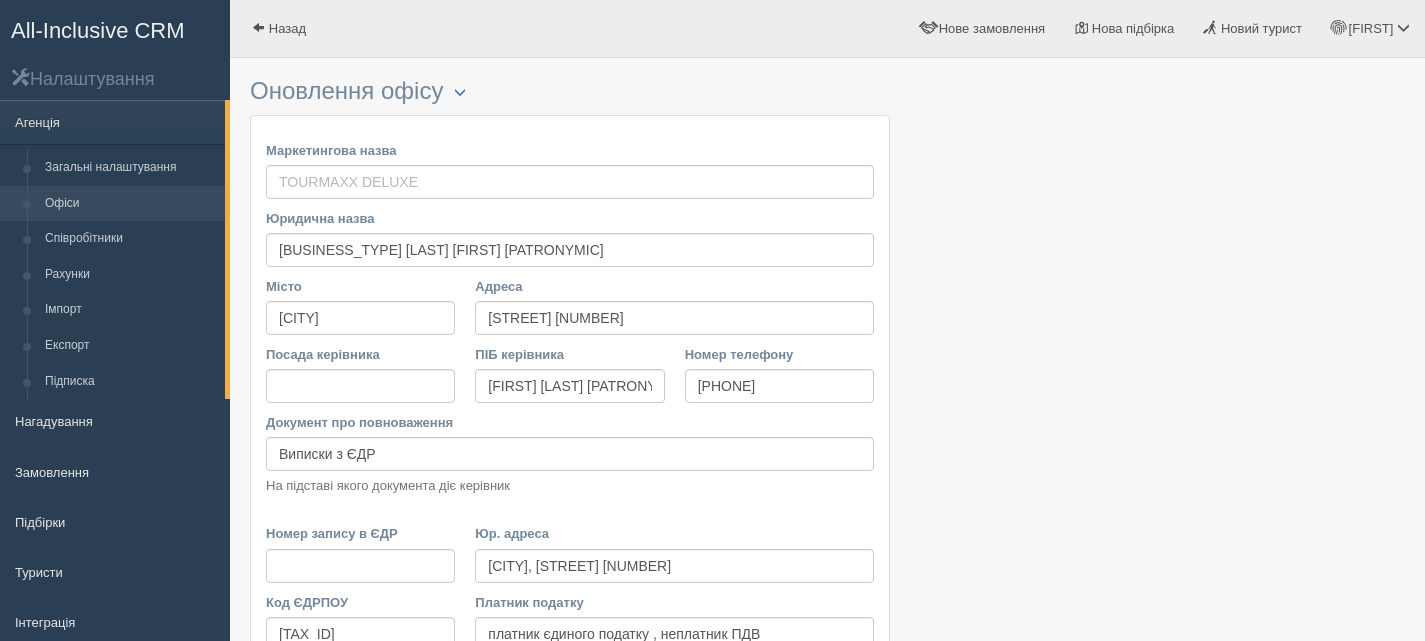 scroll, scrollTop: 0, scrollLeft: 0, axis: both 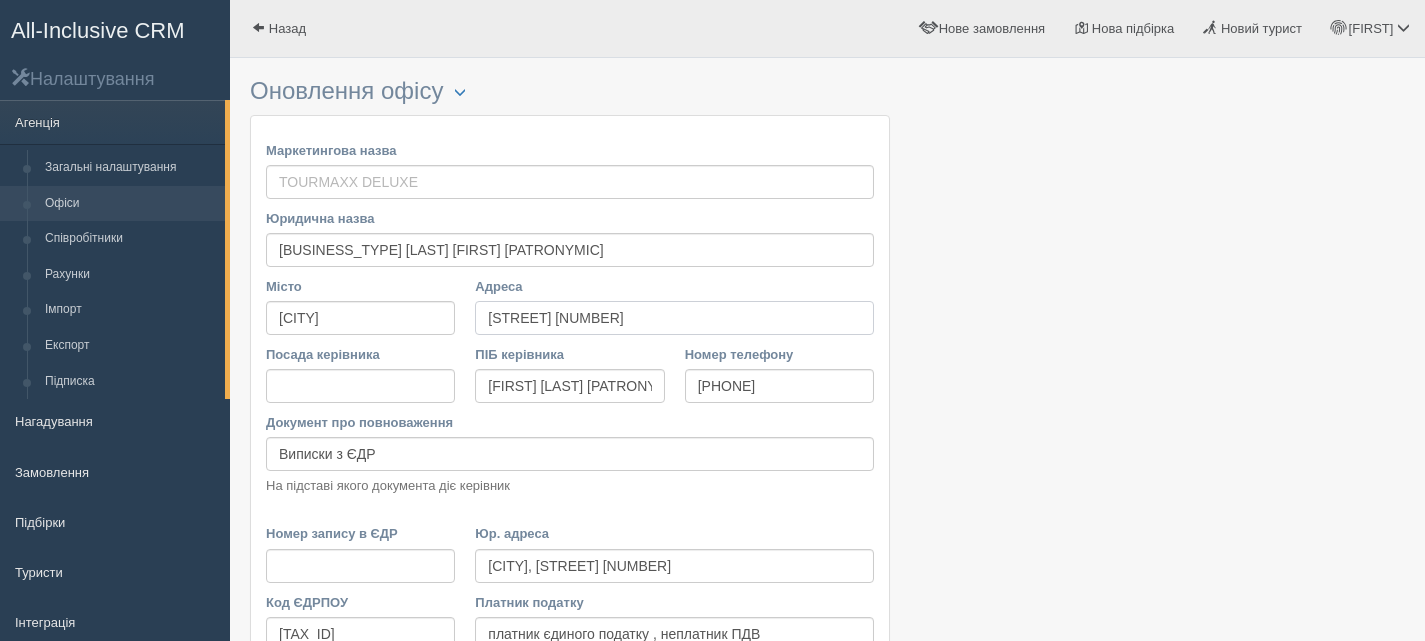 click on "Вул. Валова 18/2" at bounding box center (674, 318) 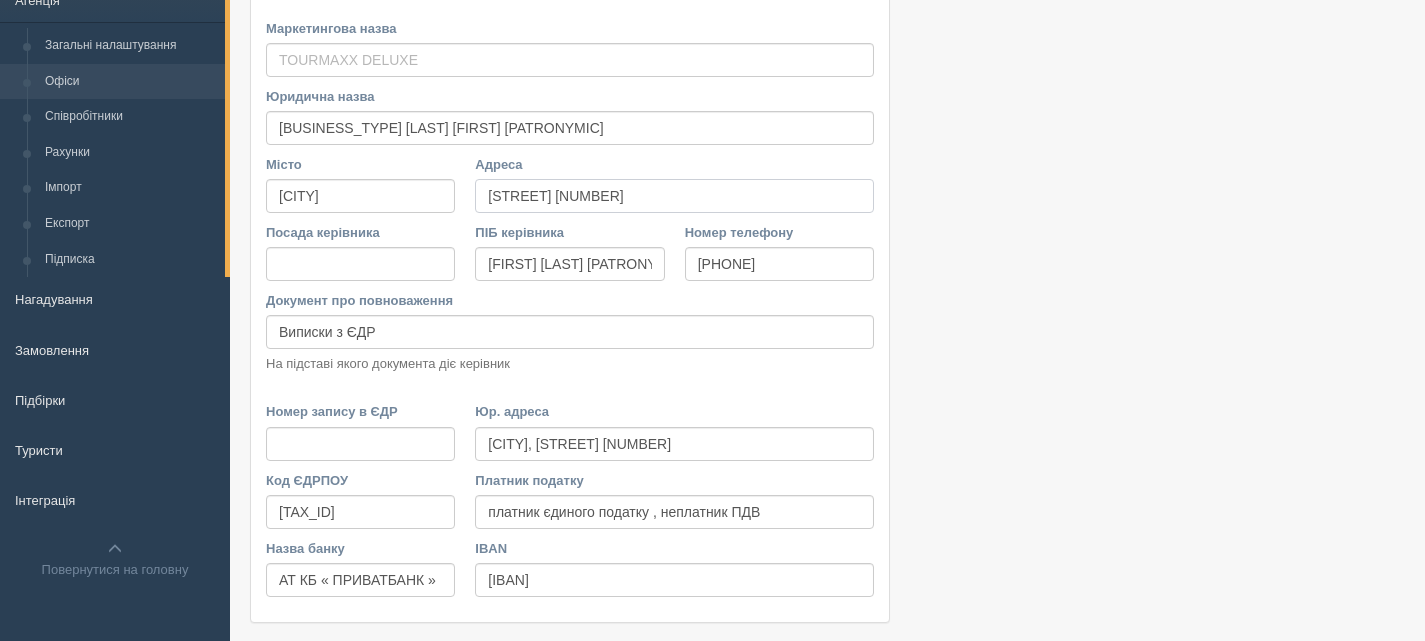 scroll, scrollTop: 263, scrollLeft: 0, axis: vertical 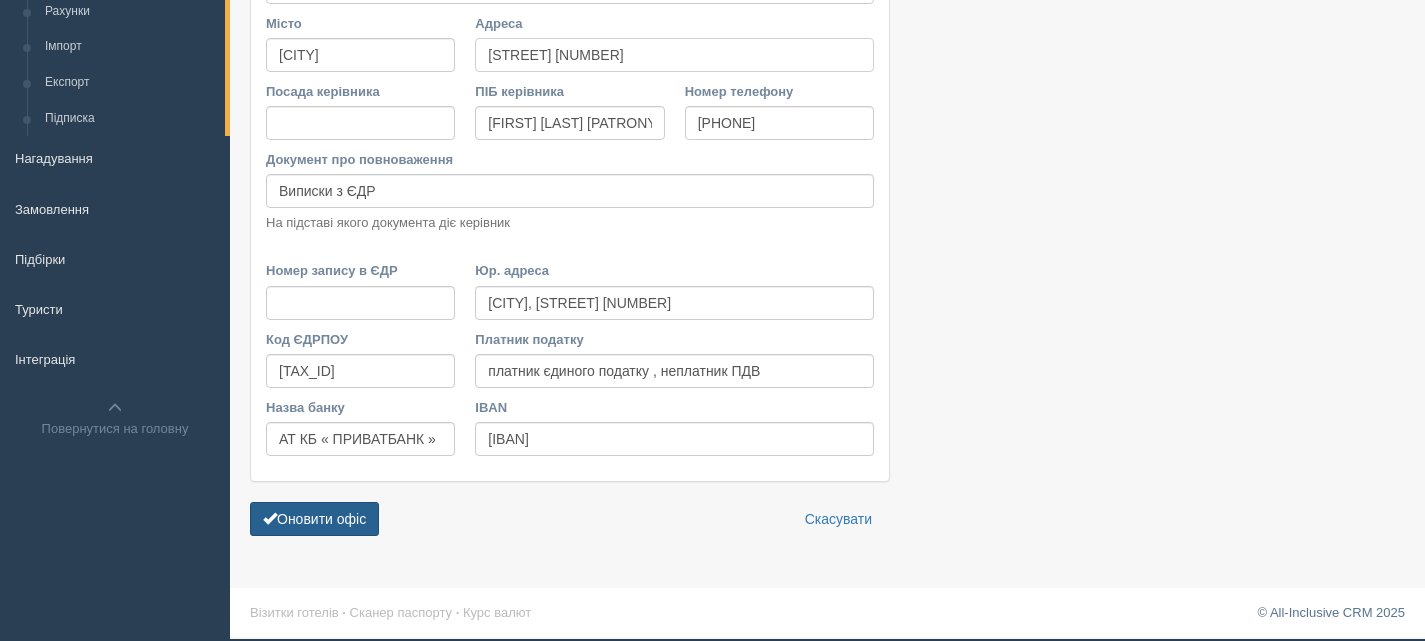 type on "вул. Валова 18/2" 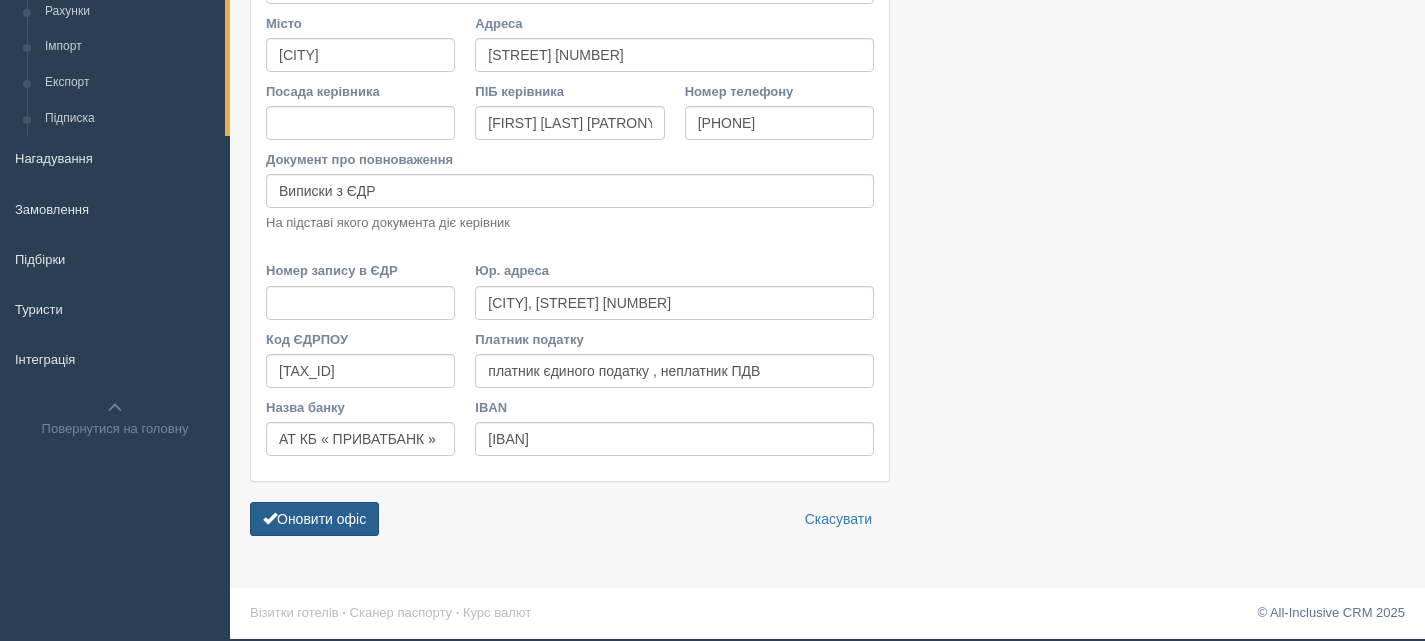 click on "Оновити офіс" at bounding box center (314, 519) 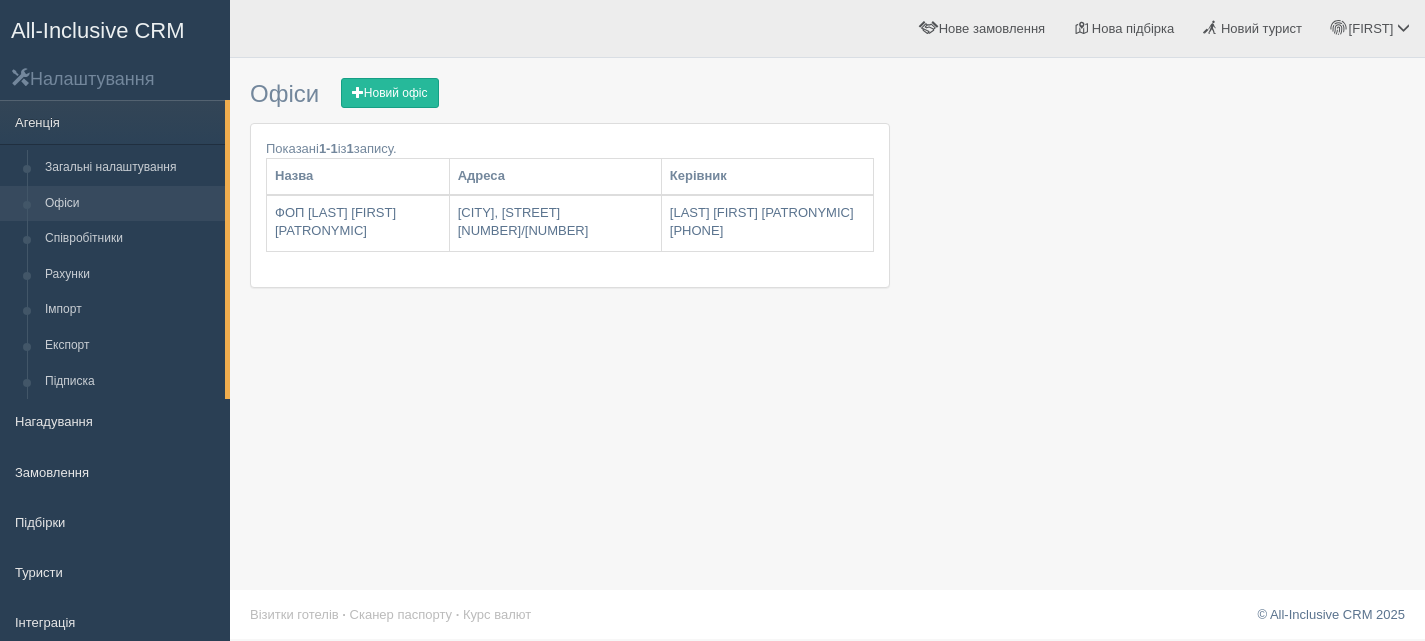scroll, scrollTop: 0, scrollLeft: 0, axis: both 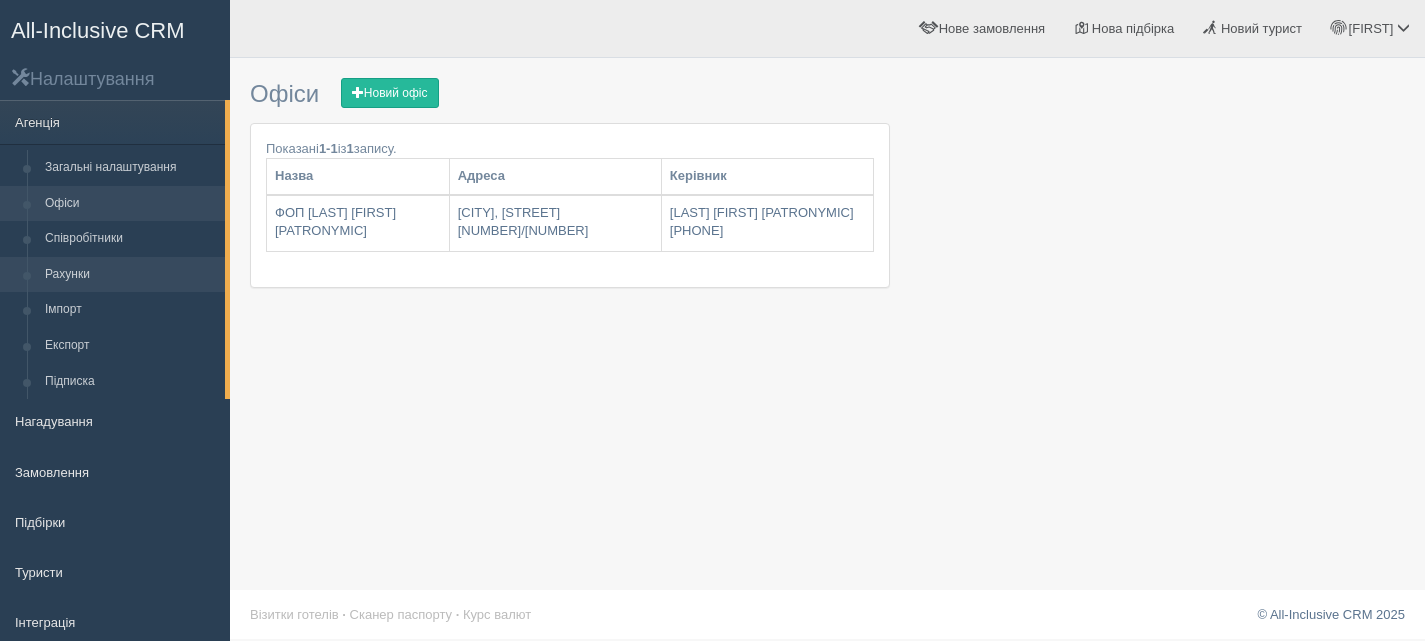 click on "Рахунки" at bounding box center (130, 275) 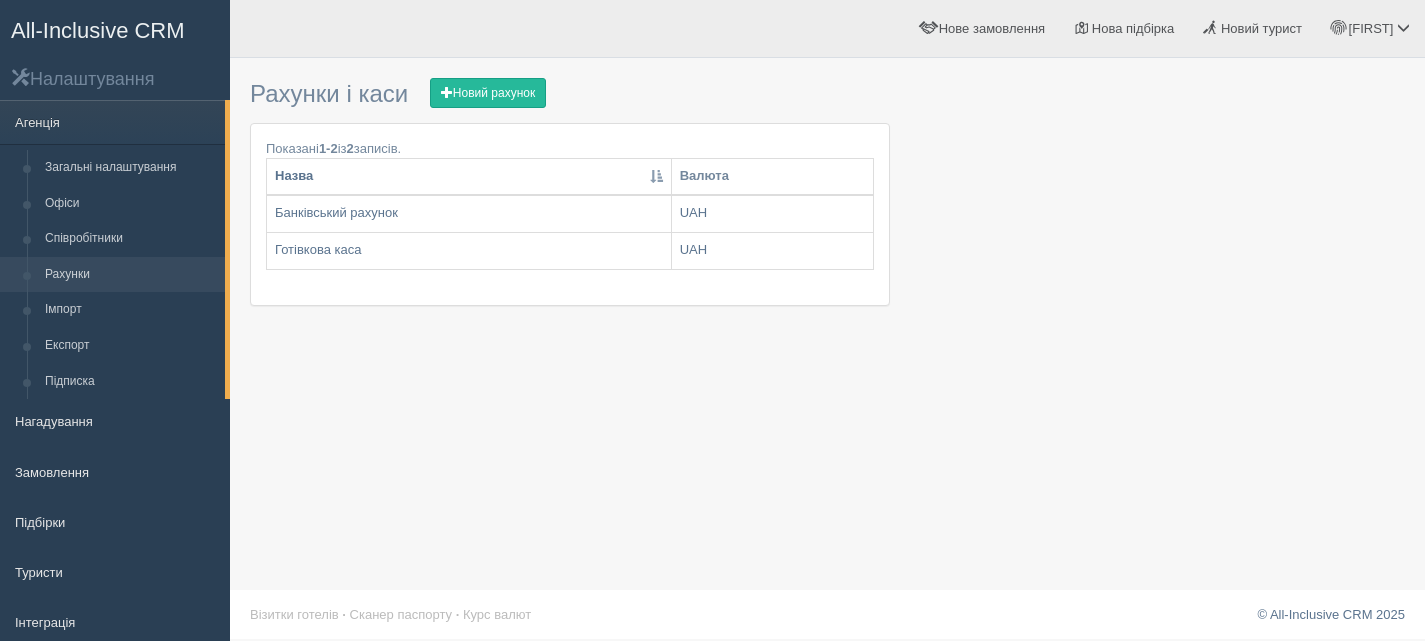 scroll, scrollTop: 0, scrollLeft: 0, axis: both 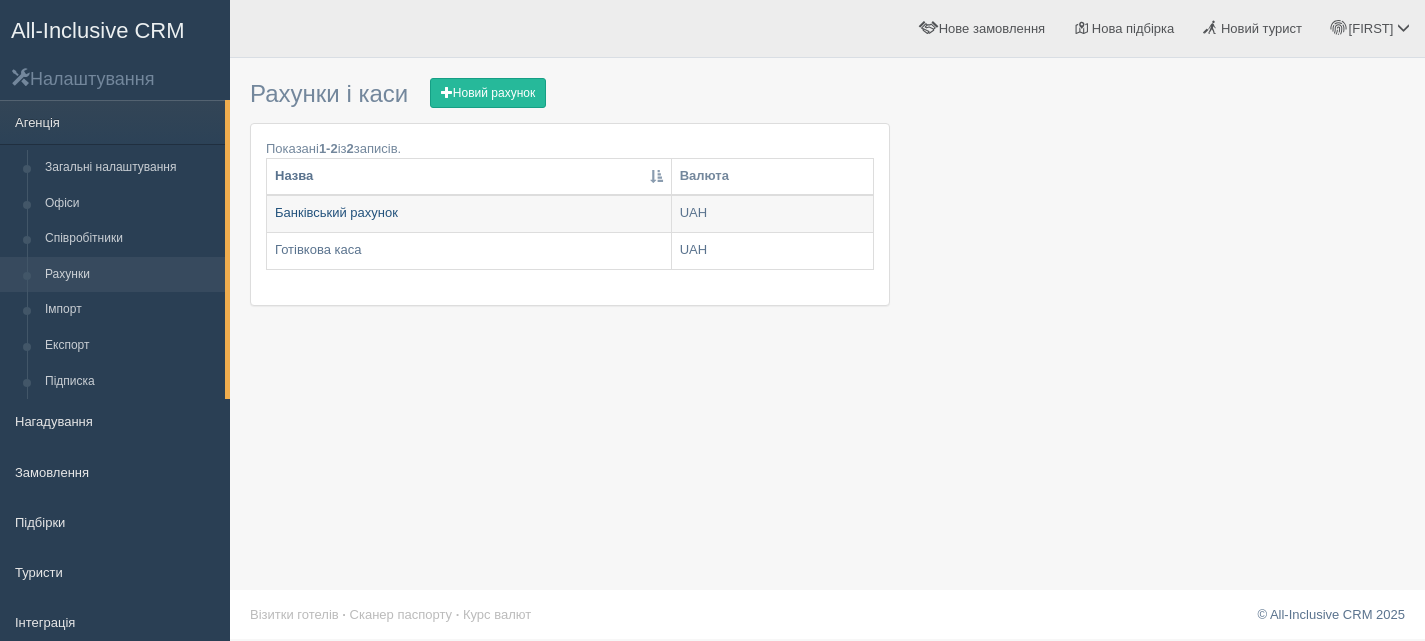 click on "Банківський рахунок" at bounding box center [469, 214] 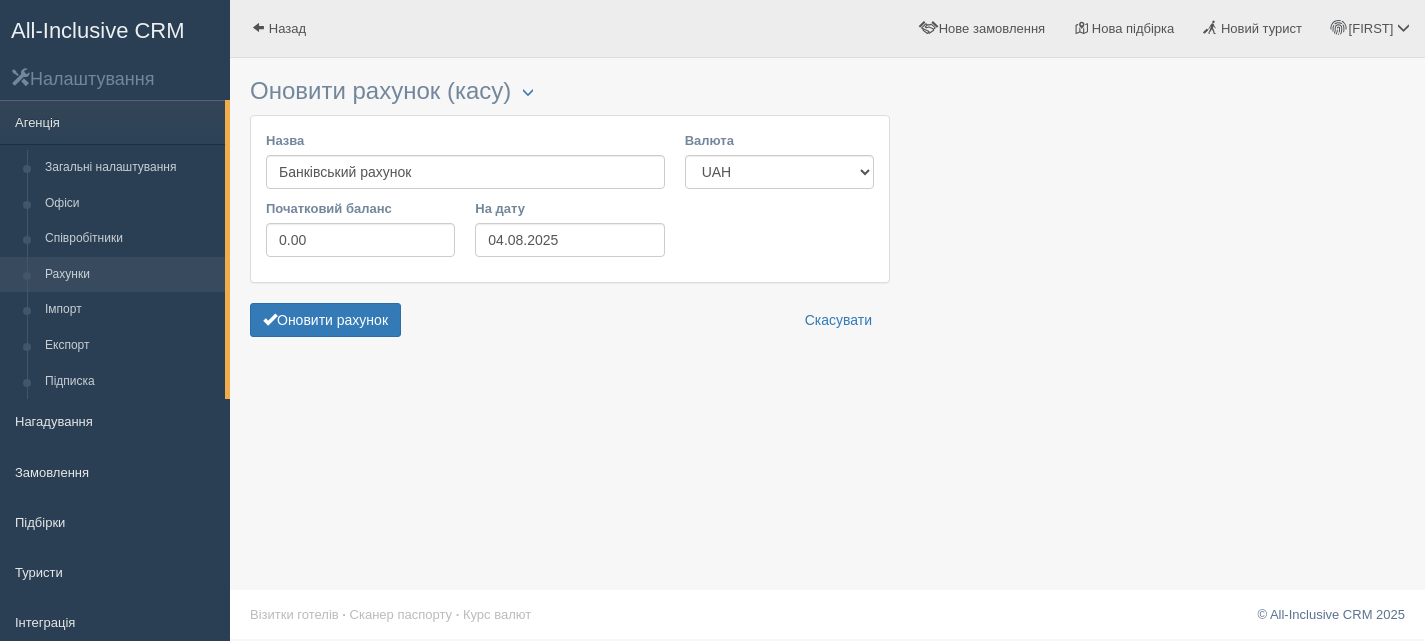 scroll, scrollTop: 0, scrollLeft: 0, axis: both 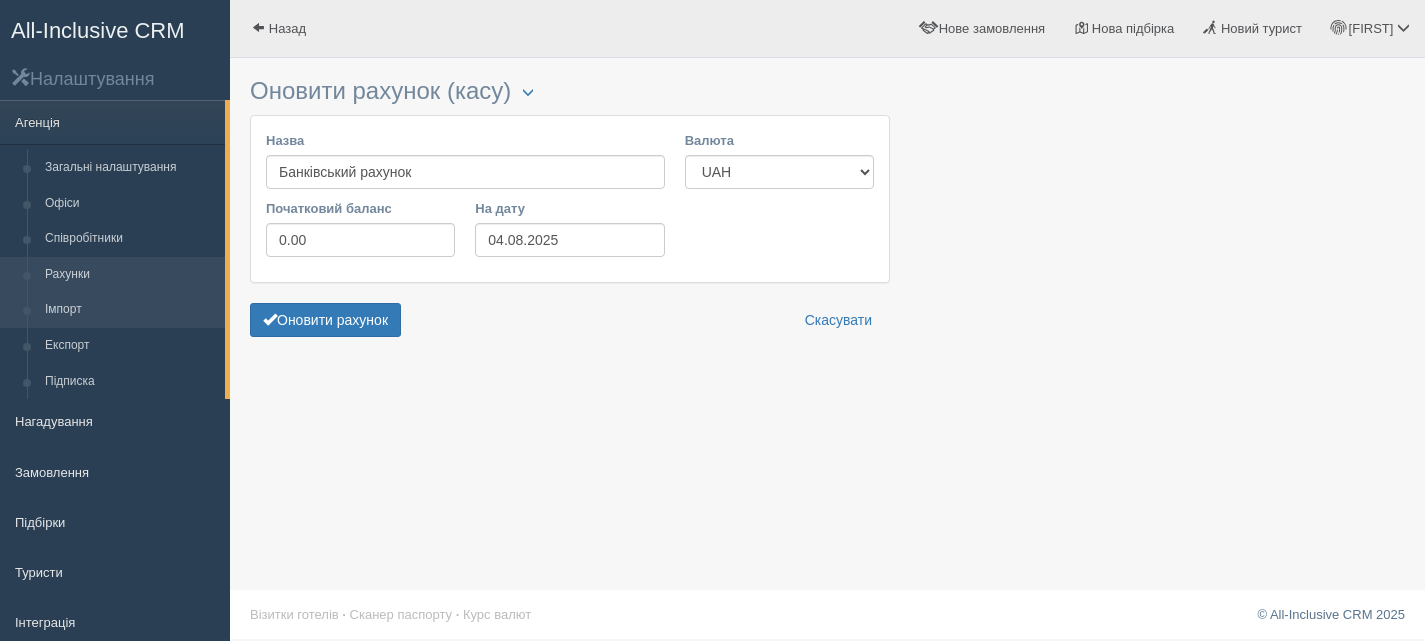 click on "Імпорт" at bounding box center [130, 310] 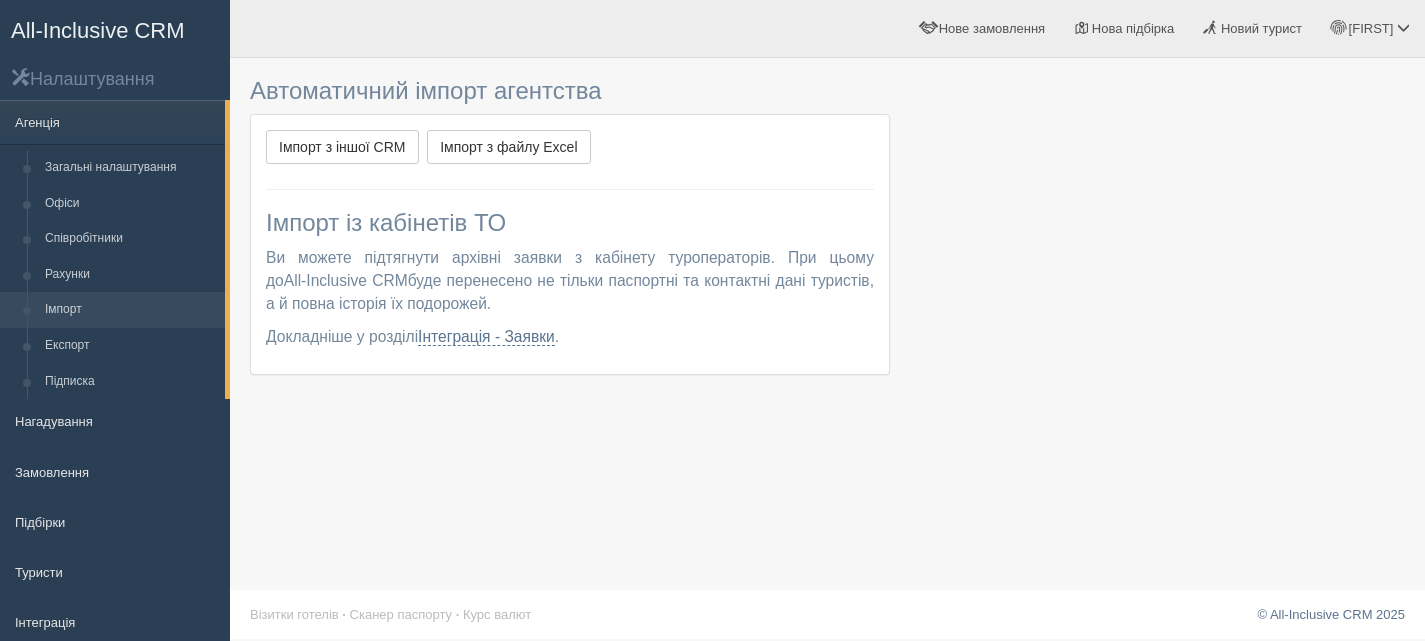 scroll, scrollTop: 0, scrollLeft: 0, axis: both 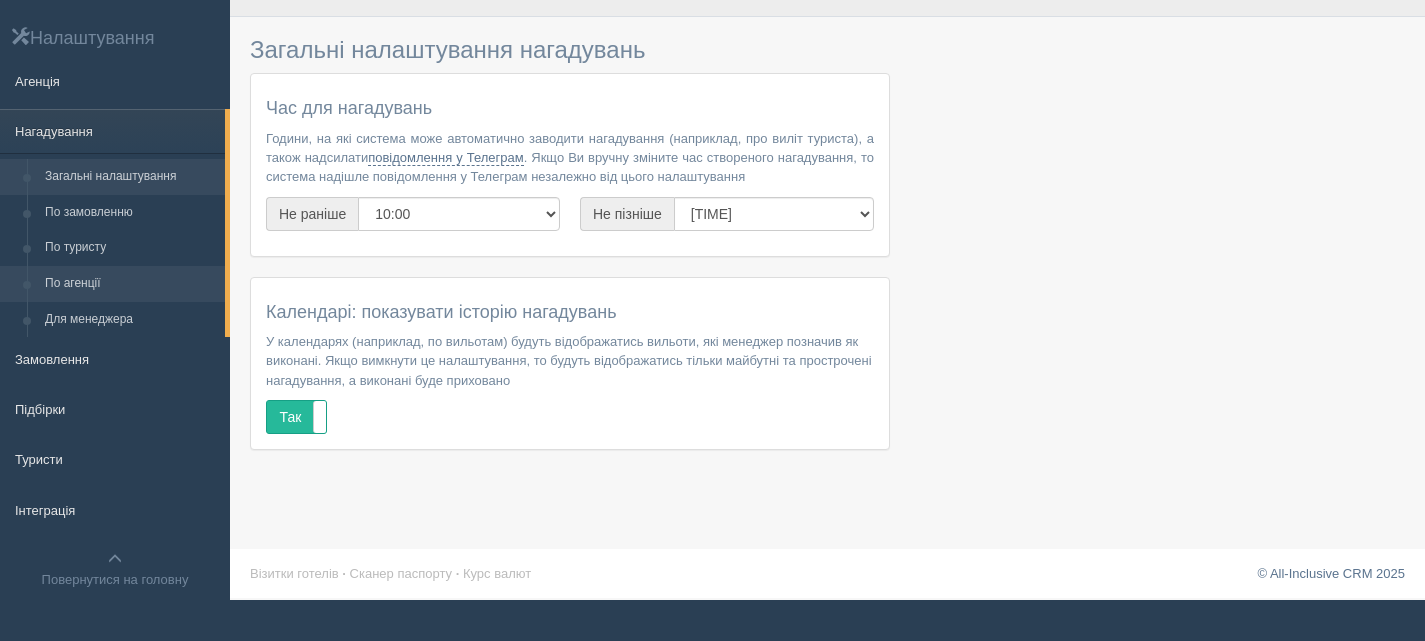 click on "По агенції" at bounding box center (130, 284) 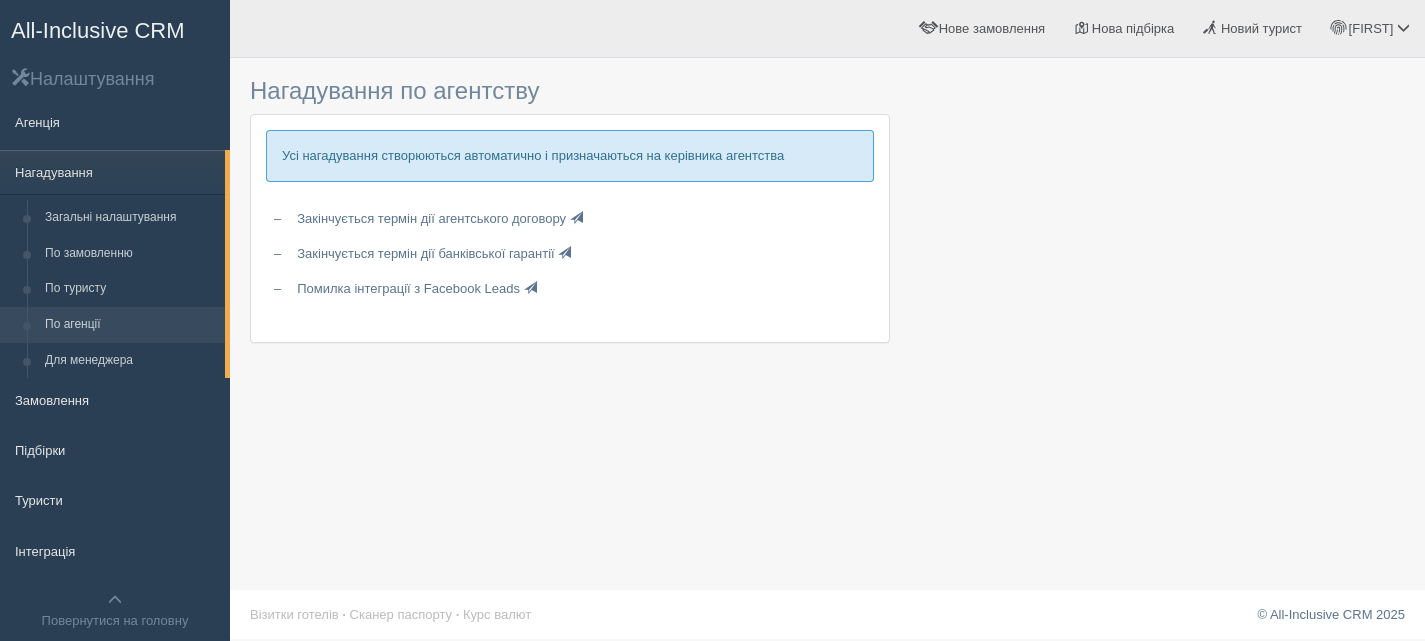 scroll, scrollTop: 0, scrollLeft: 0, axis: both 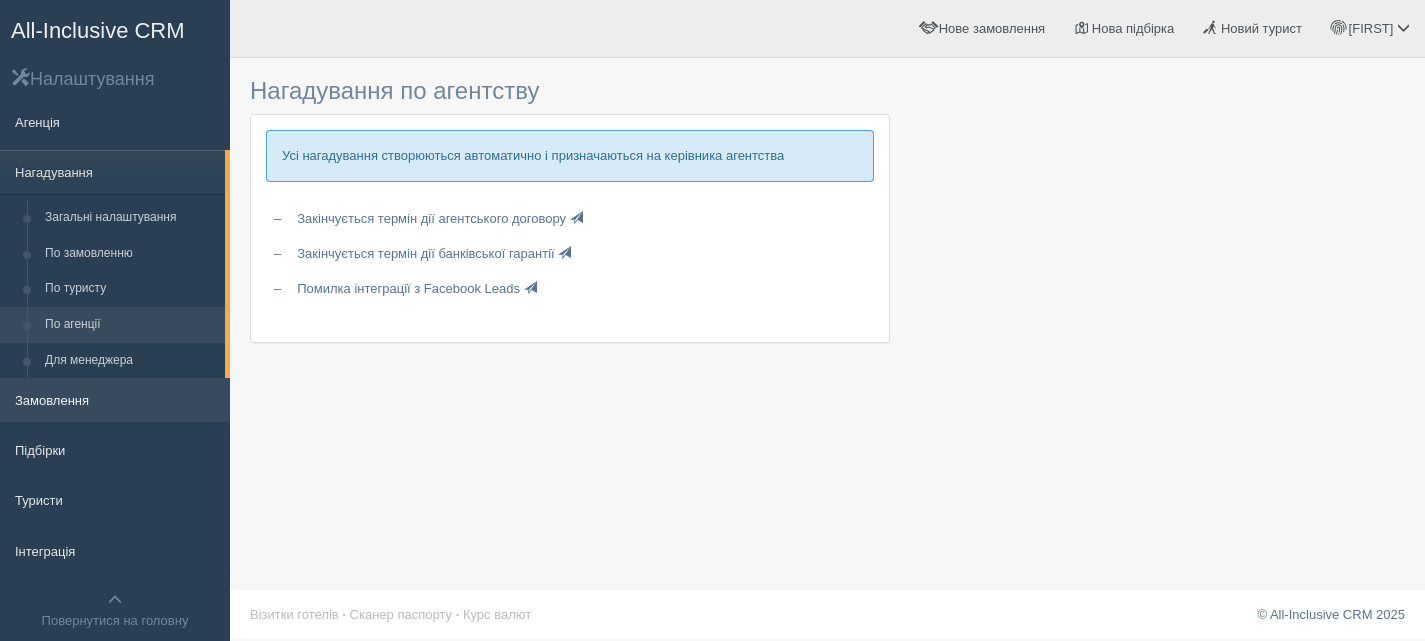 click on "Замовлення" at bounding box center [115, 400] 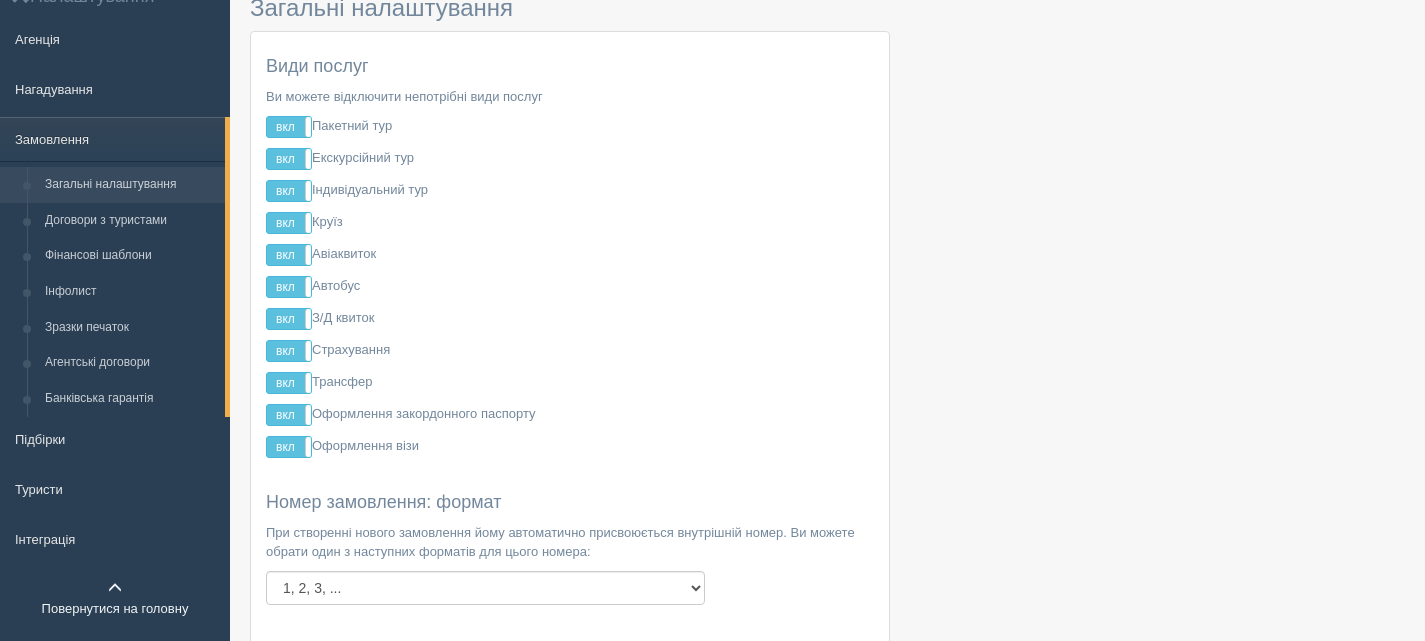 scroll, scrollTop: 0, scrollLeft: 0, axis: both 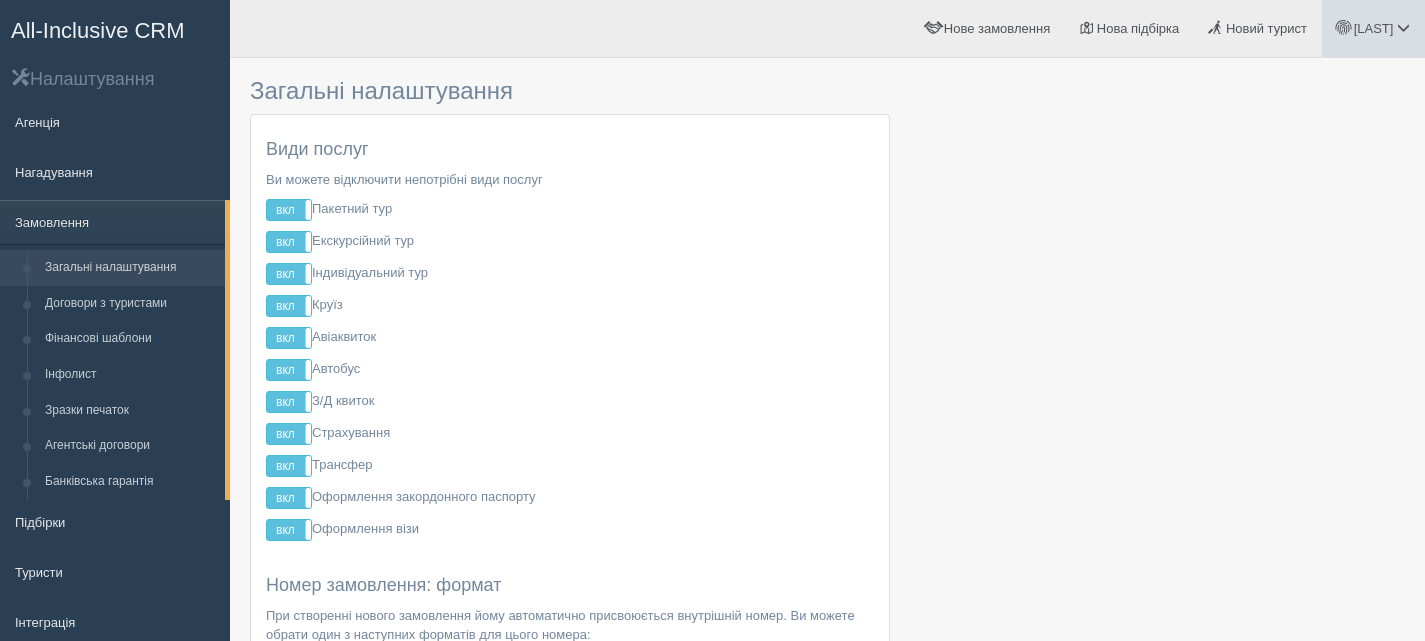 click on "[LAST]" at bounding box center (1374, 28) 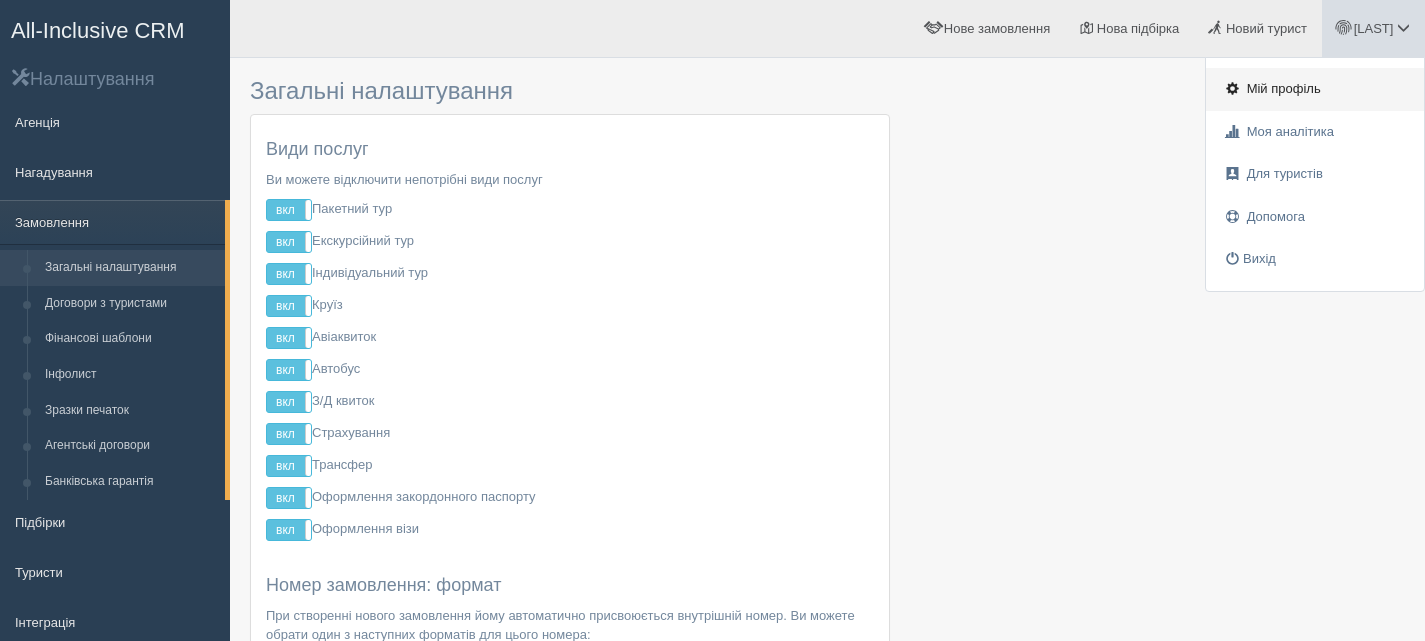 click on "Мій профіль" at bounding box center (1284, 88) 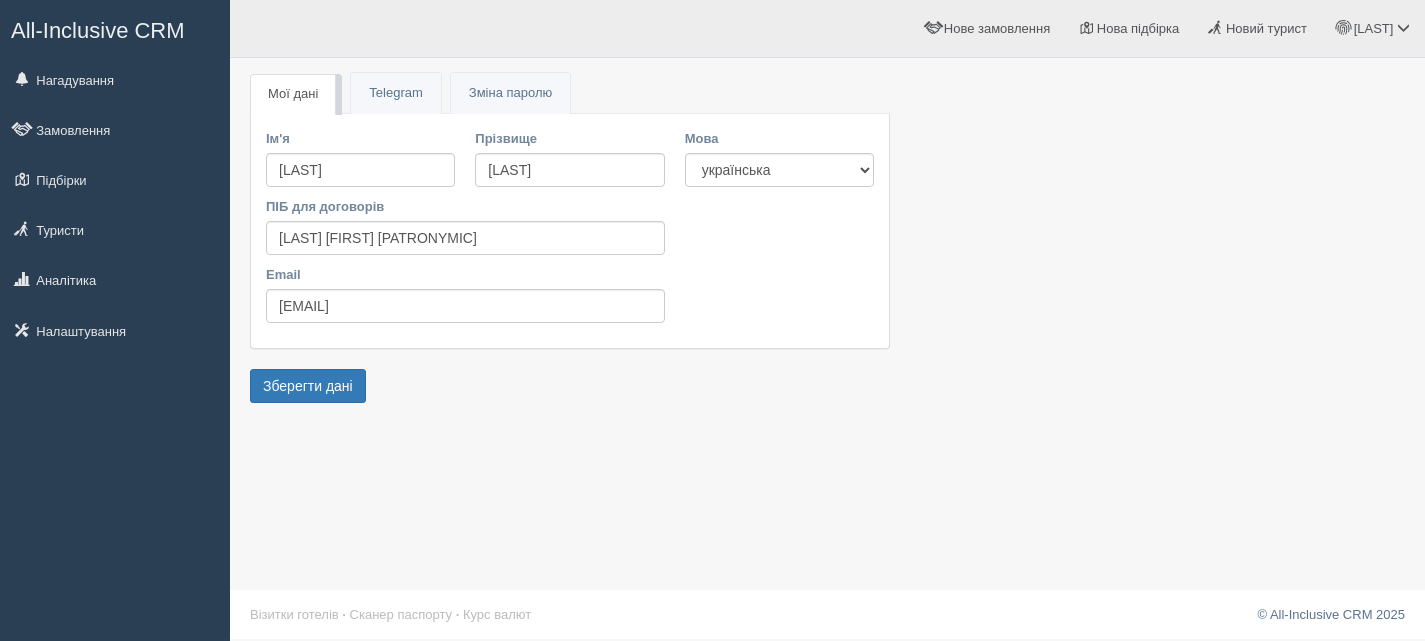 scroll, scrollTop: 0, scrollLeft: 0, axis: both 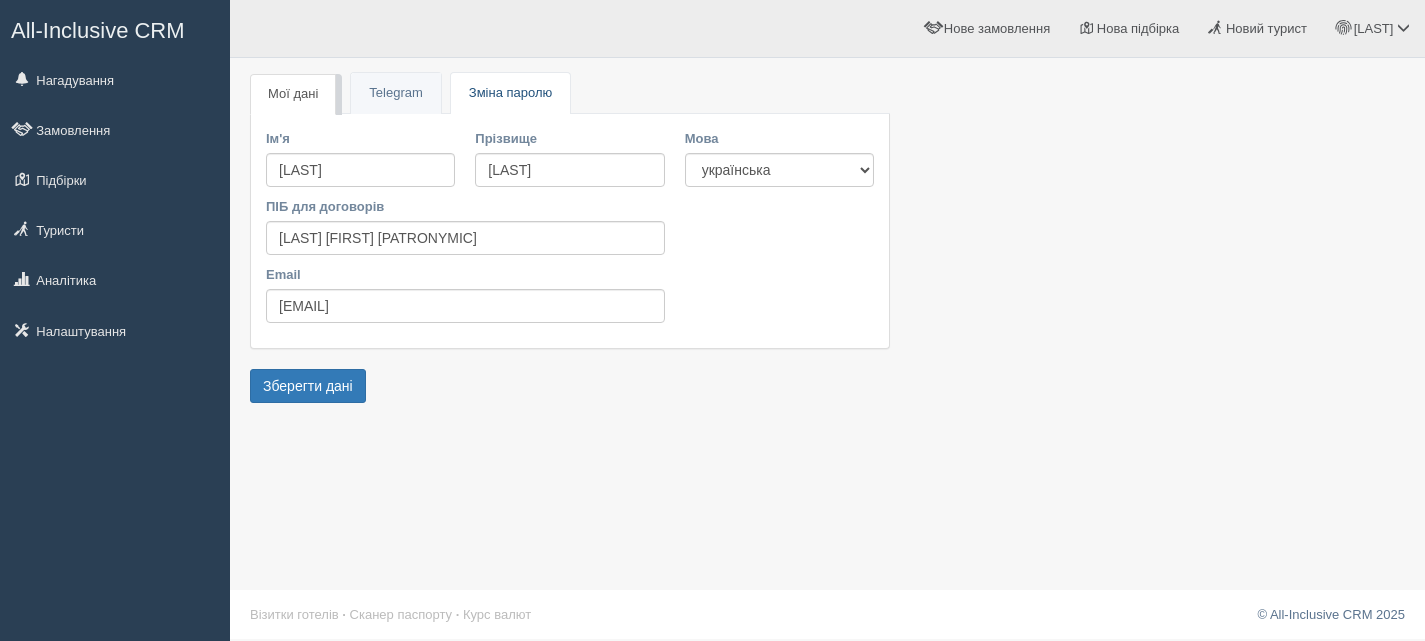 click on "Зміна паролю" at bounding box center [510, 92] 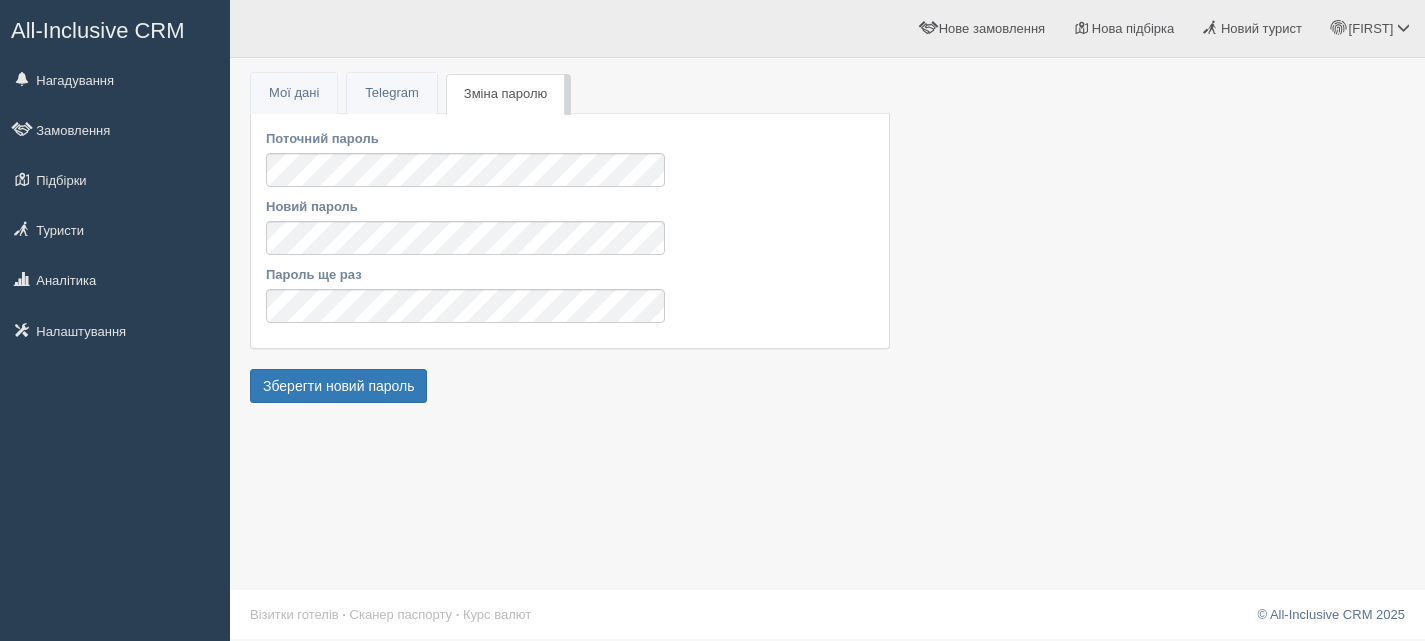 scroll, scrollTop: 0, scrollLeft: 0, axis: both 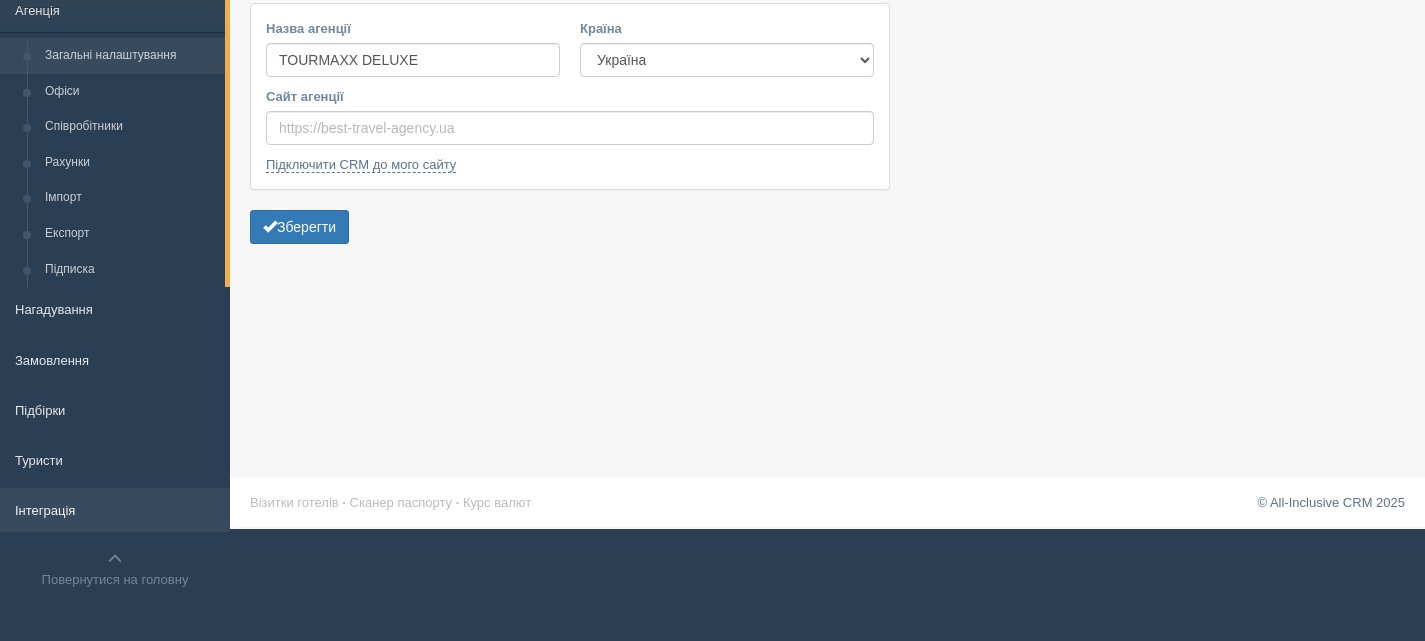 click on "Інтеграція" at bounding box center (115, 510) 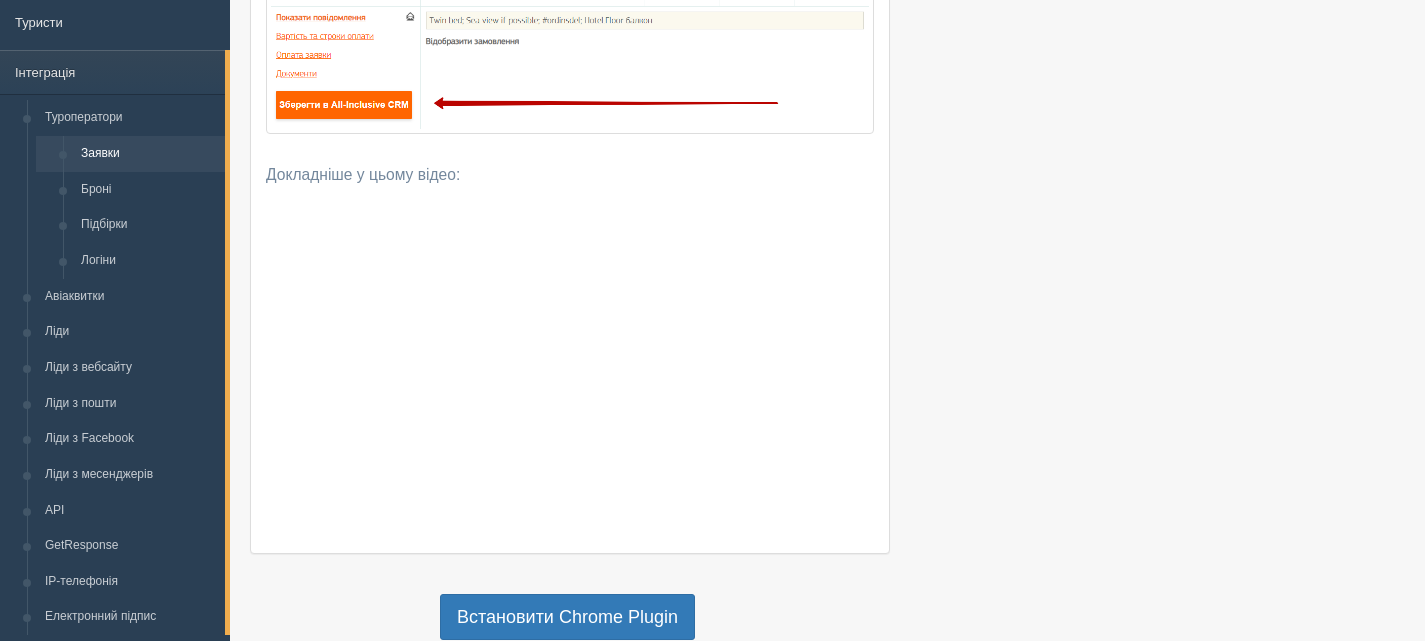 scroll, scrollTop: 600, scrollLeft: 0, axis: vertical 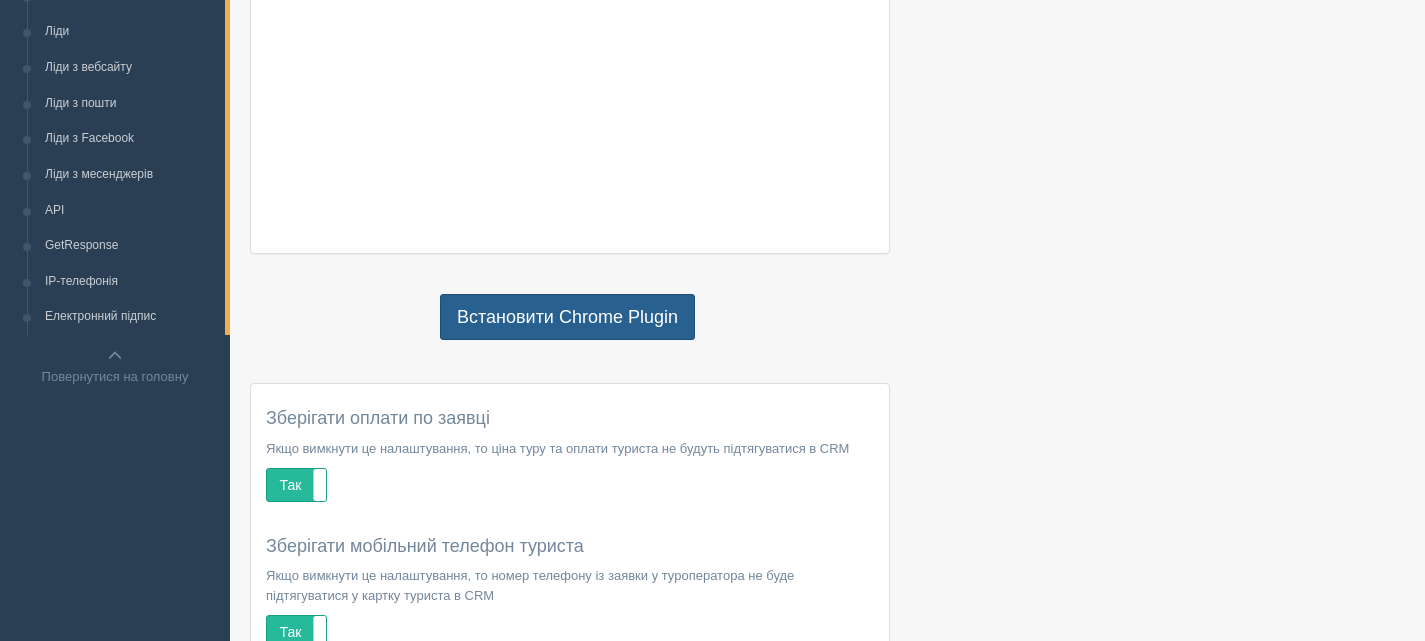 click on "Встановити Chrome Plugin" at bounding box center [567, 317] 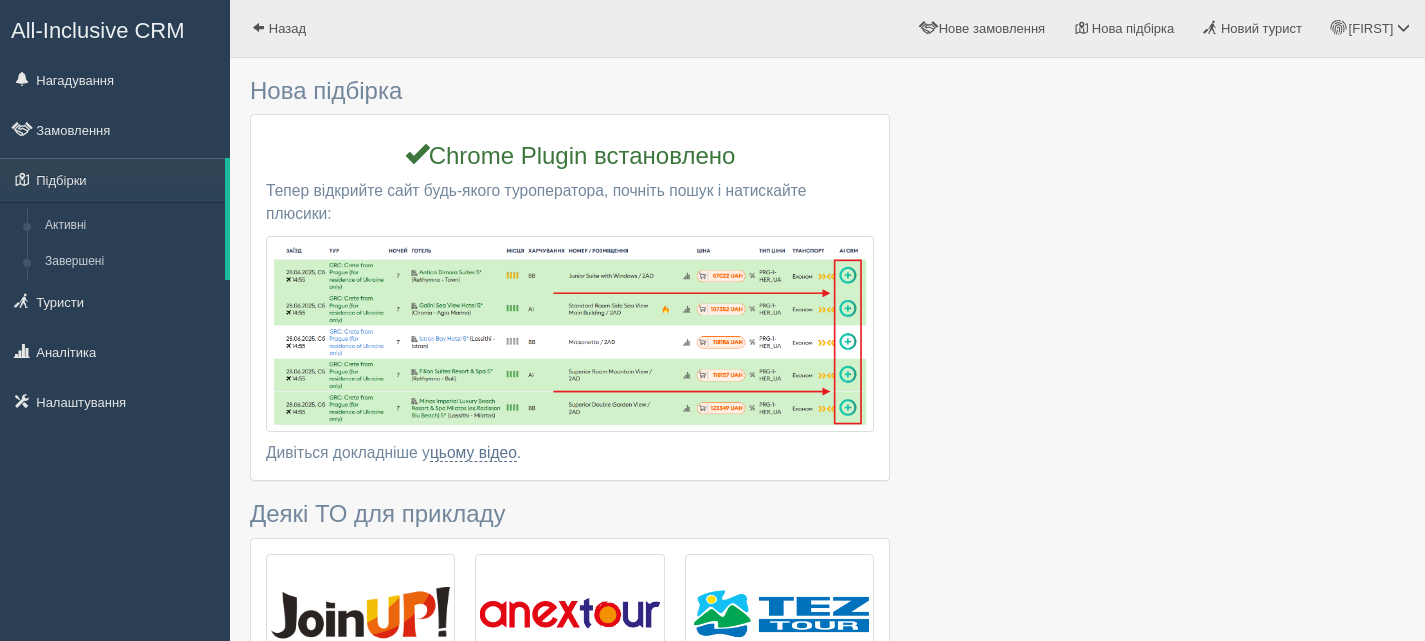 scroll, scrollTop: 0, scrollLeft: 0, axis: both 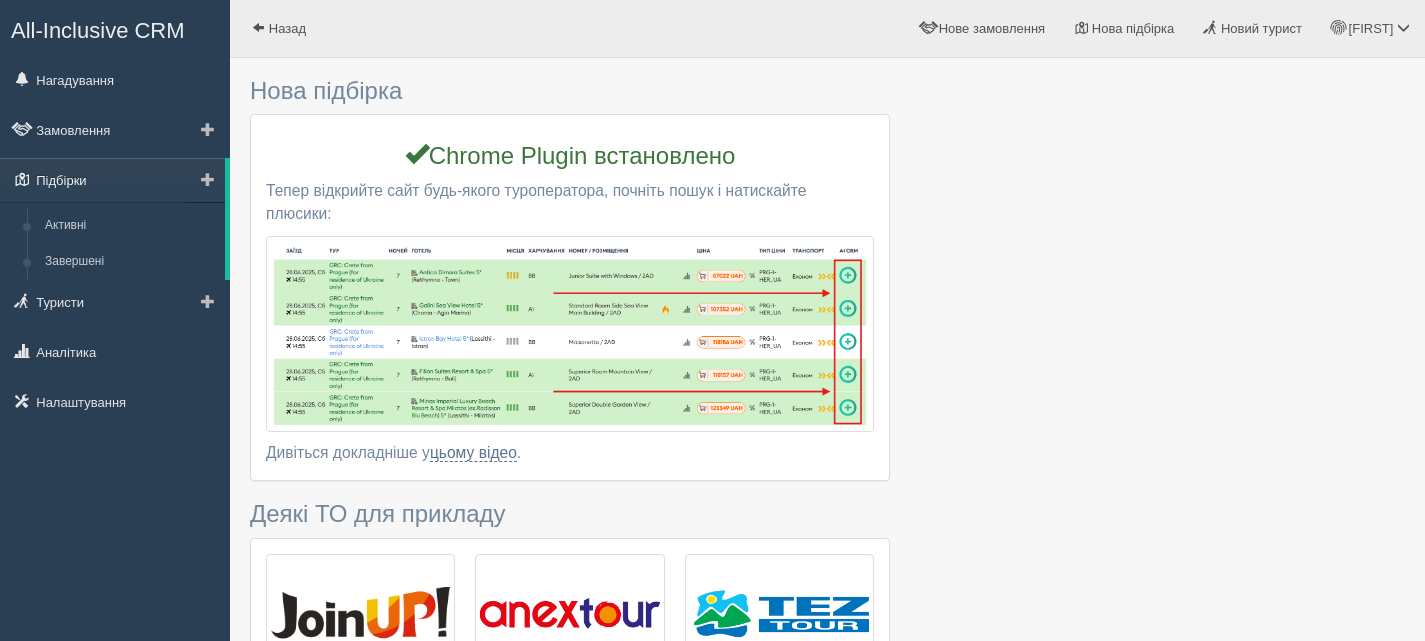 click on "Підбірки" at bounding box center (112, 180) 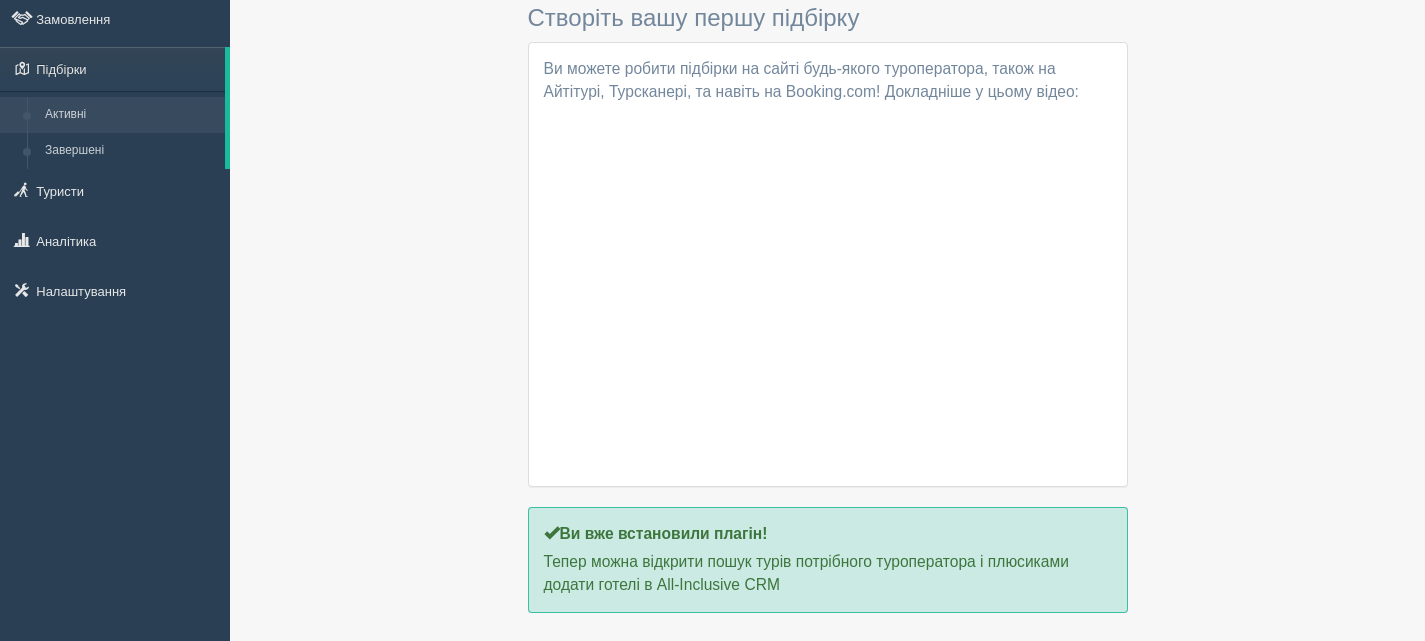 scroll, scrollTop: 193, scrollLeft: 0, axis: vertical 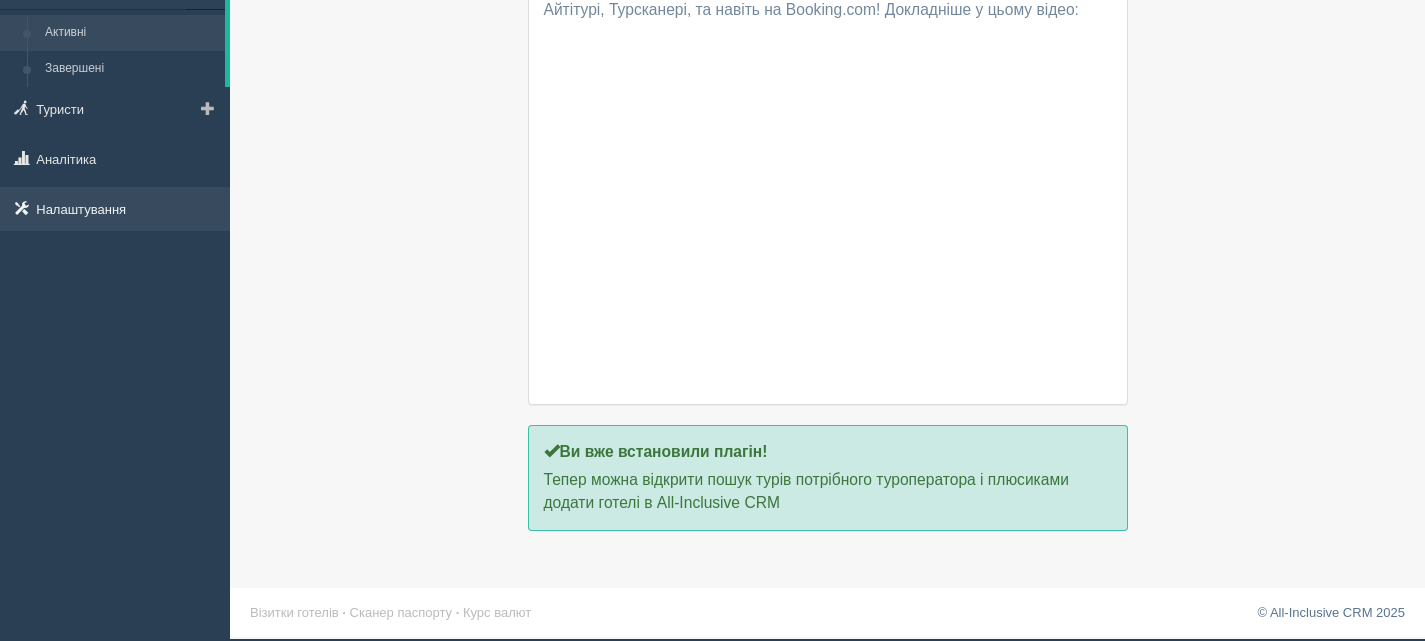 click on "Налаштування" at bounding box center (115, 209) 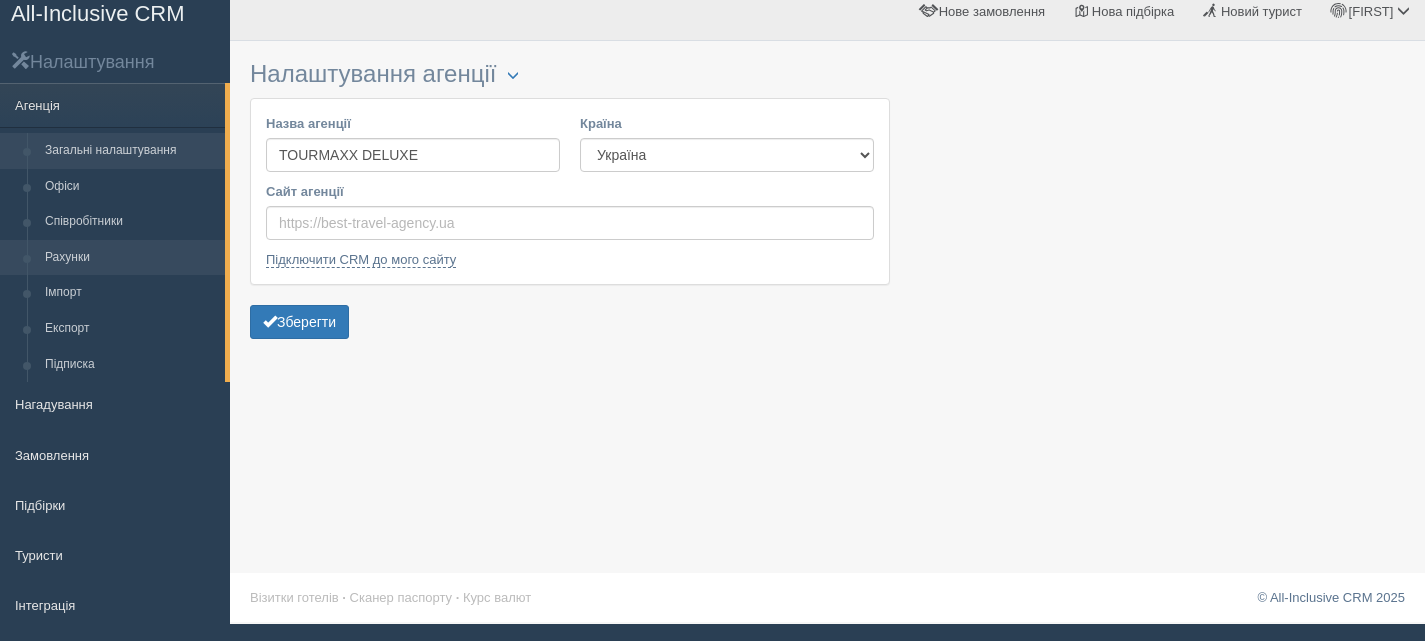 scroll, scrollTop: 12, scrollLeft: 0, axis: vertical 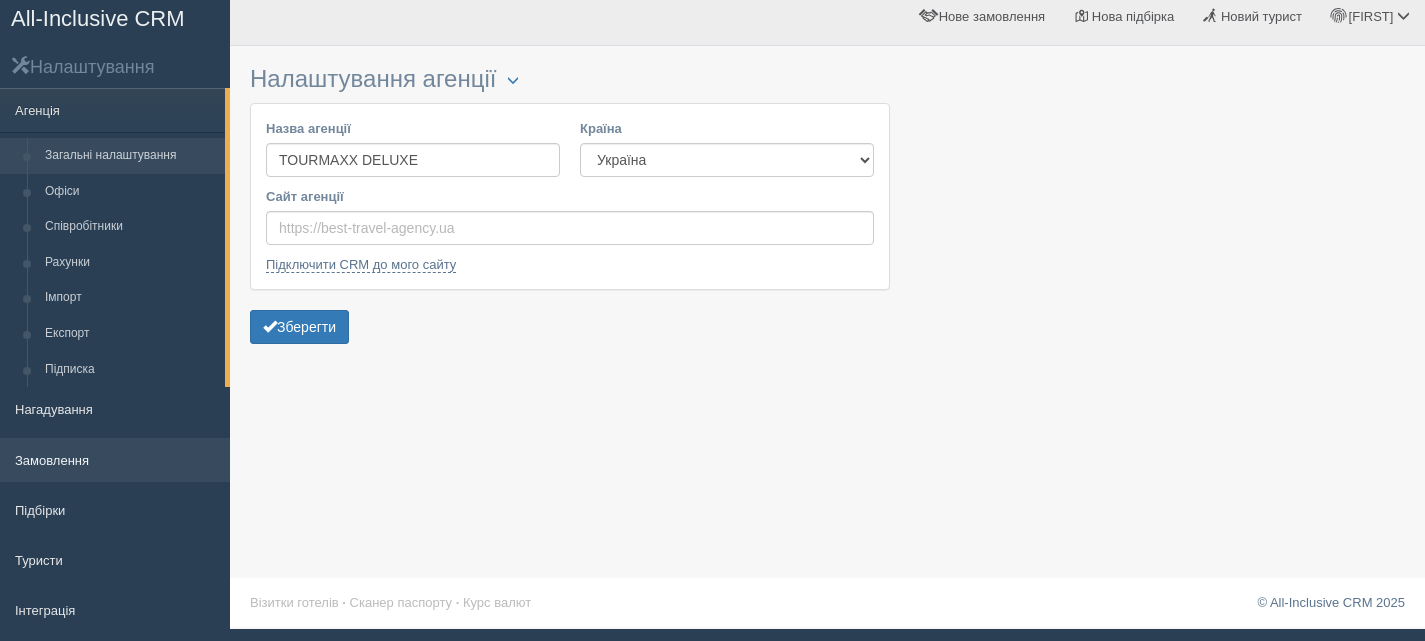 click on "Замовлення" at bounding box center [115, 460] 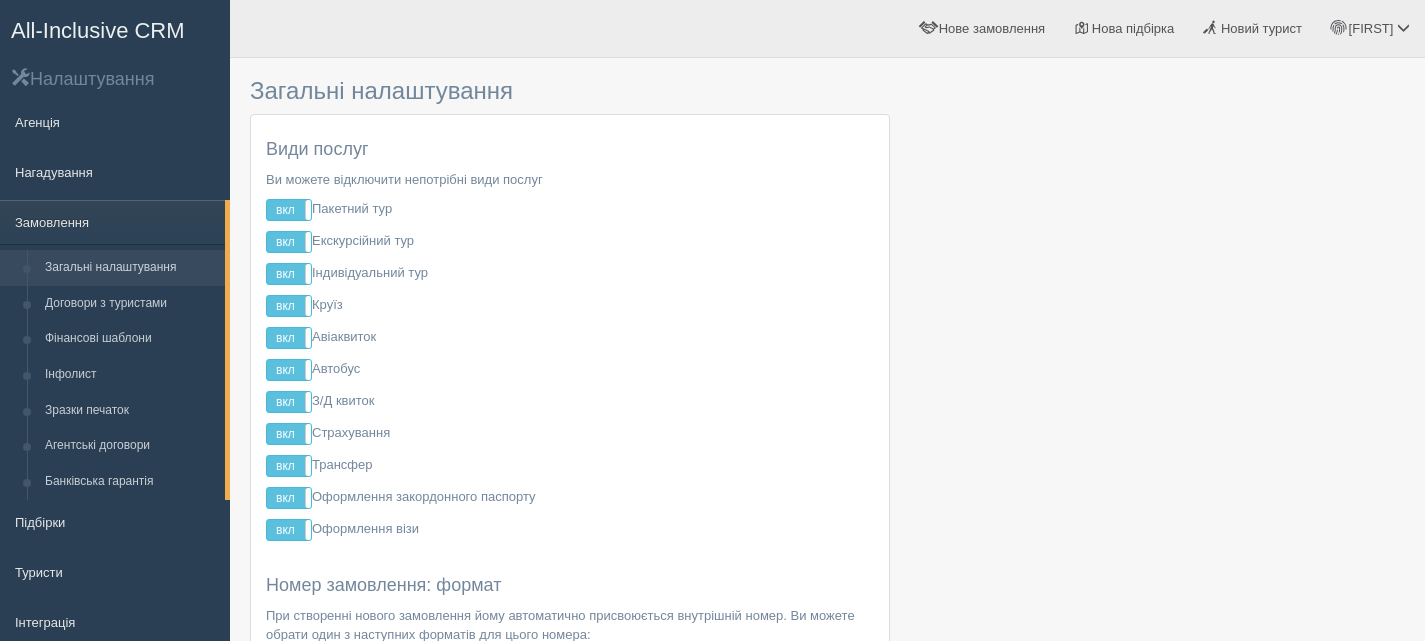 scroll, scrollTop: 0, scrollLeft: 0, axis: both 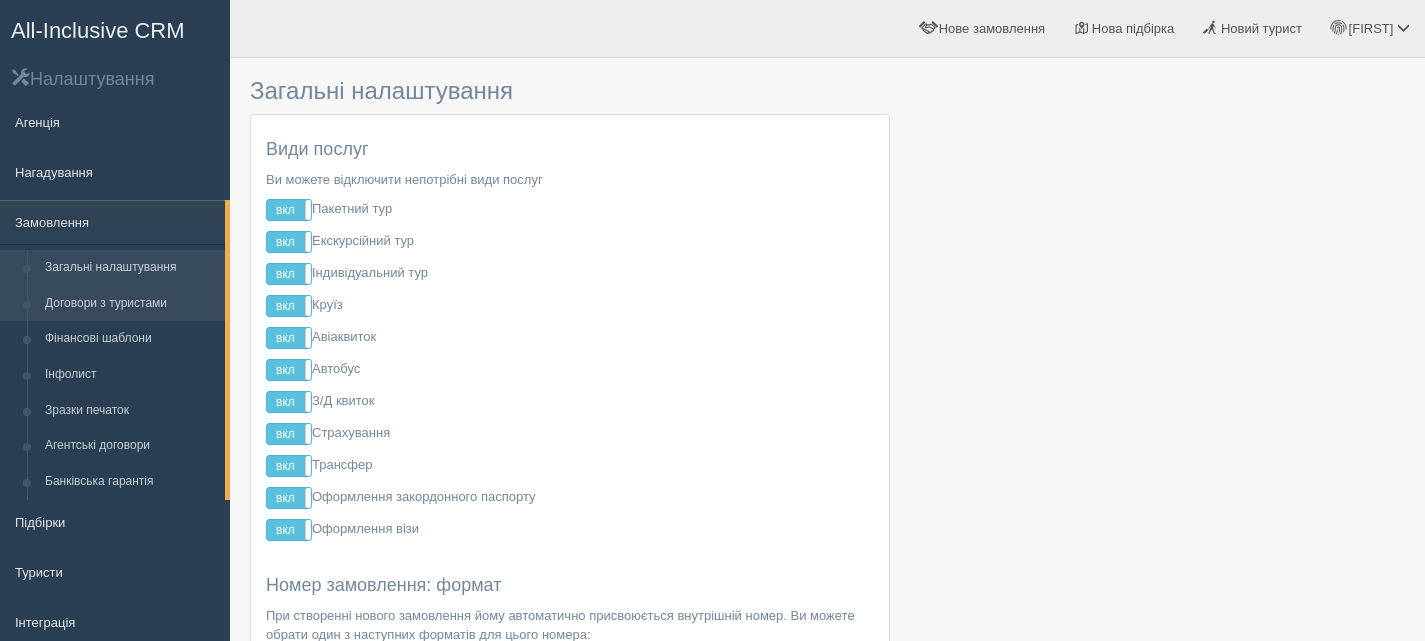 click on "Договори з туристами" at bounding box center (130, 304) 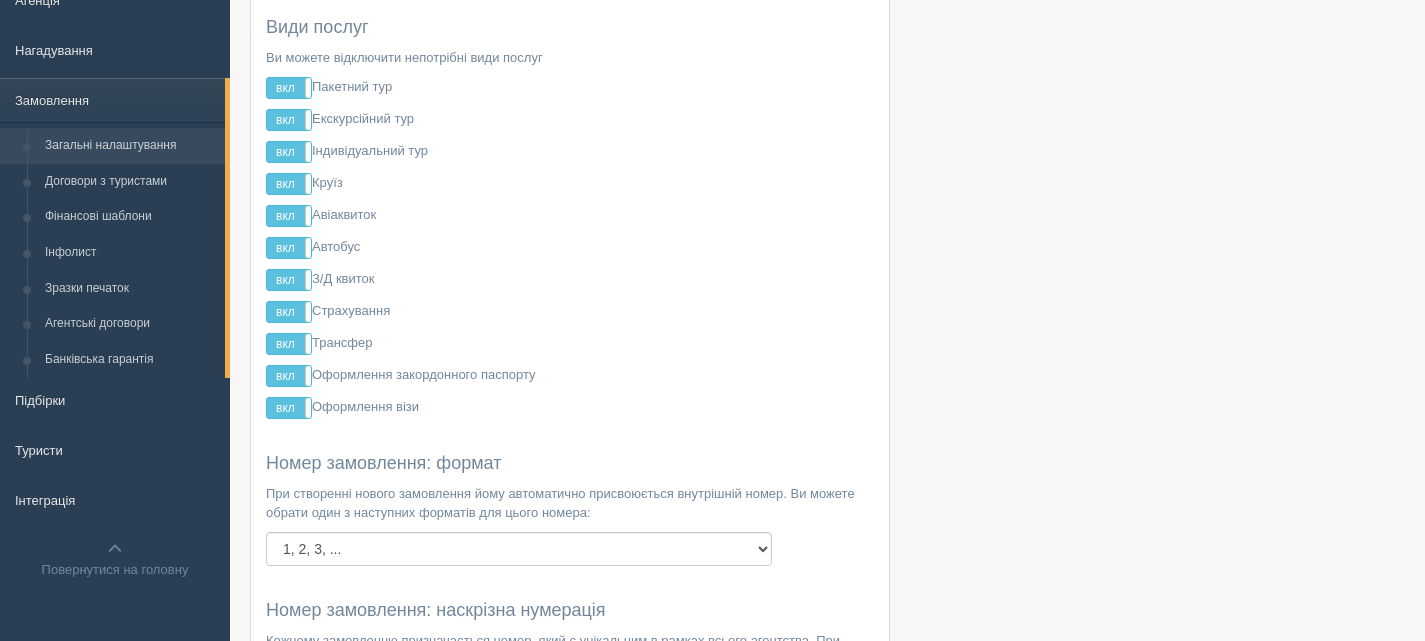 scroll, scrollTop: 300, scrollLeft: 0, axis: vertical 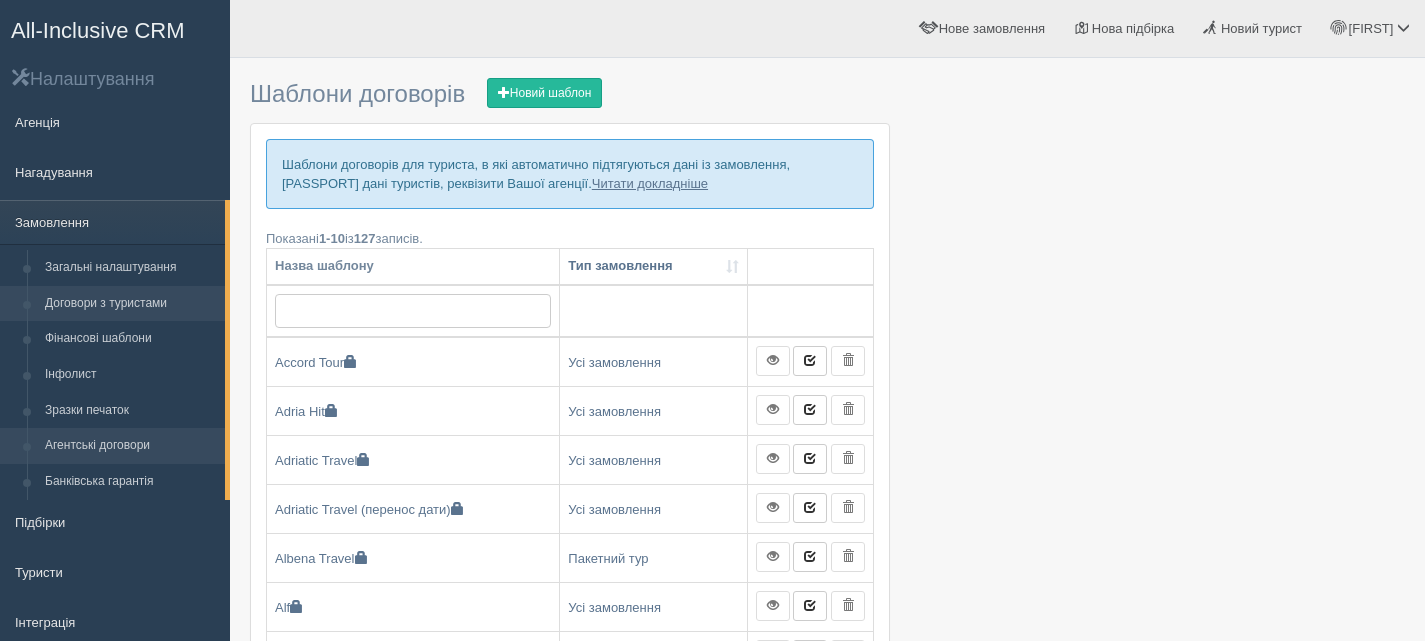 click on "Агентські договори" at bounding box center (130, 446) 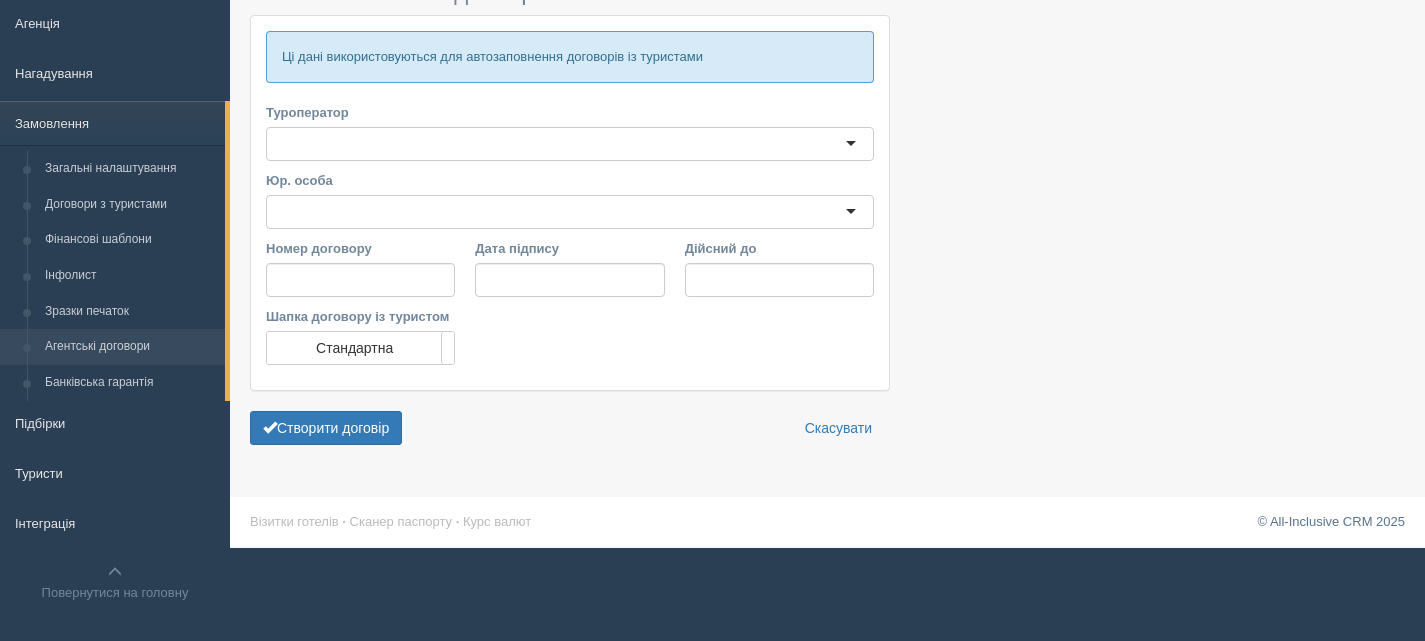 scroll, scrollTop: 112, scrollLeft: 0, axis: vertical 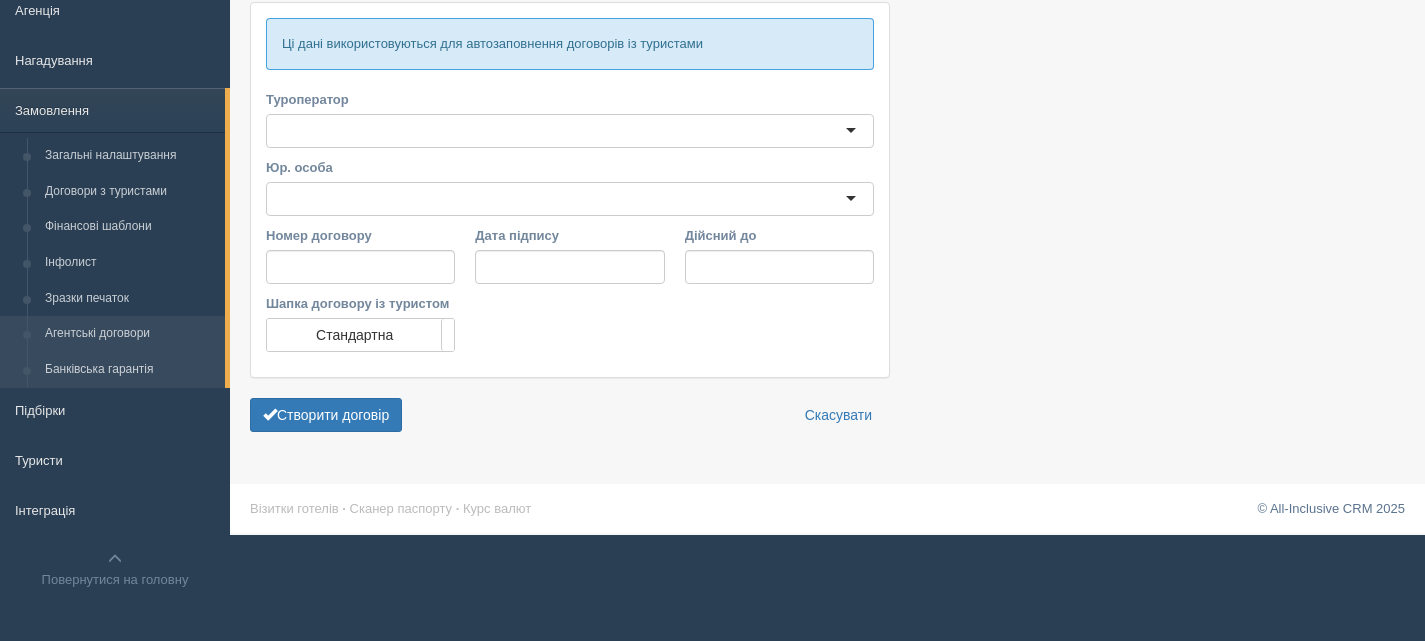 click on "Банківська гарантія" at bounding box center (130, 370) 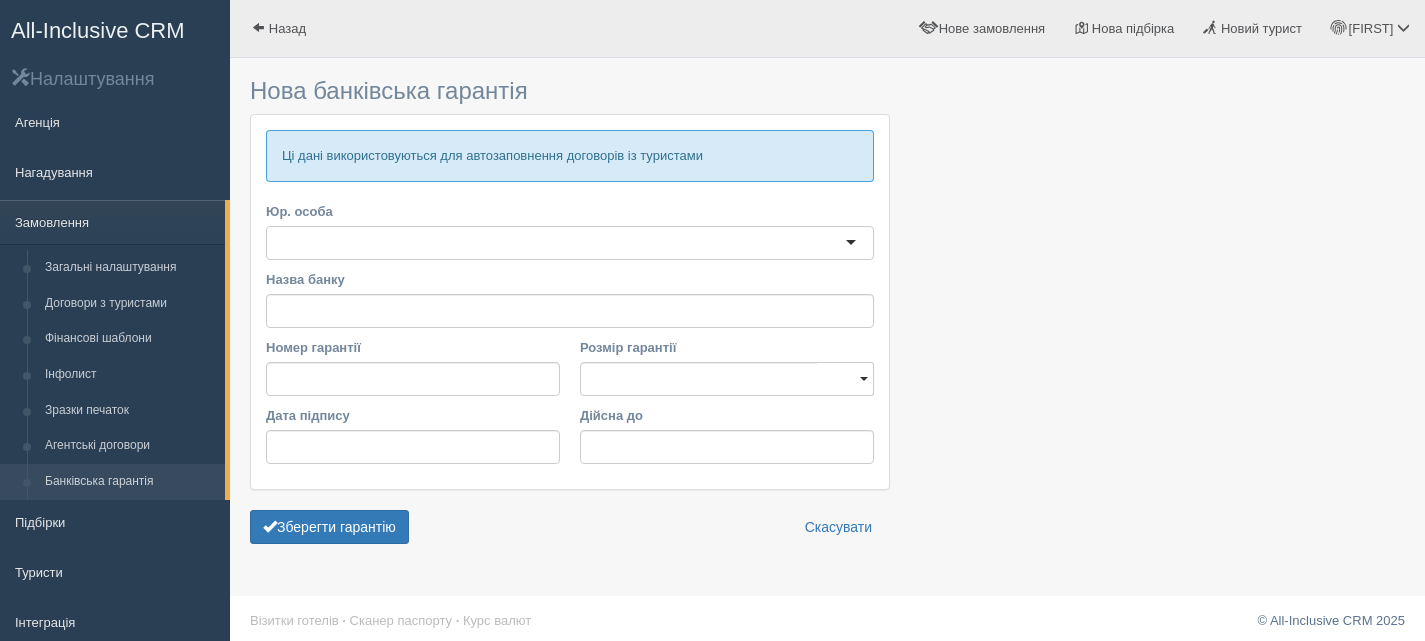 scroll, scrollTop: 0, scrollLeft: 0, axis: both 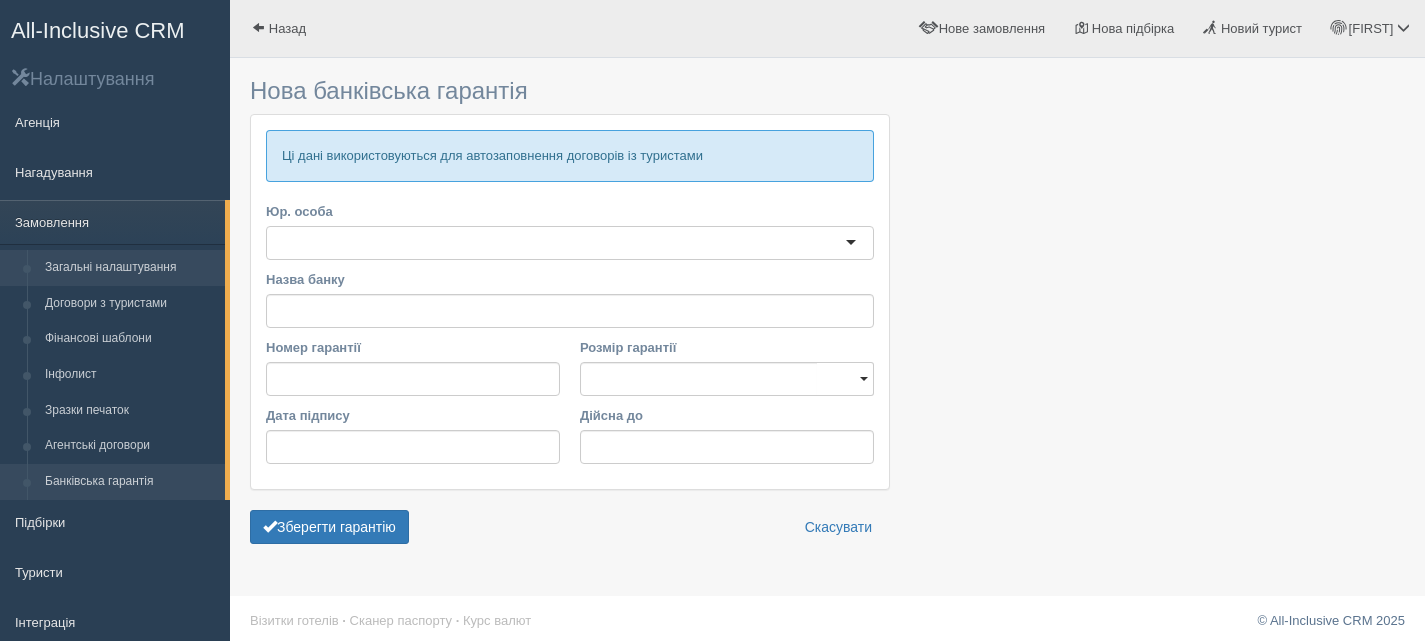 click on "Загальні налаштування" at bounding box center [130, 268] 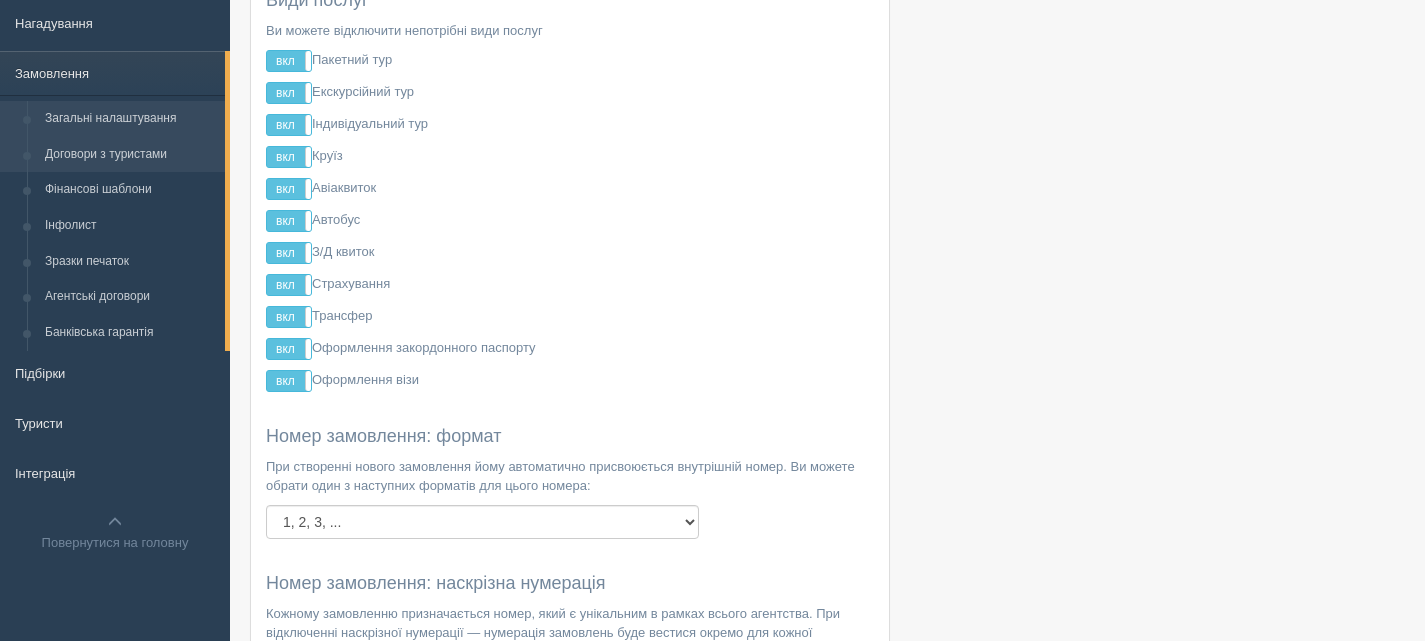 scroll, scrollTop: 400, scrollLeft: 0, axis: vertical 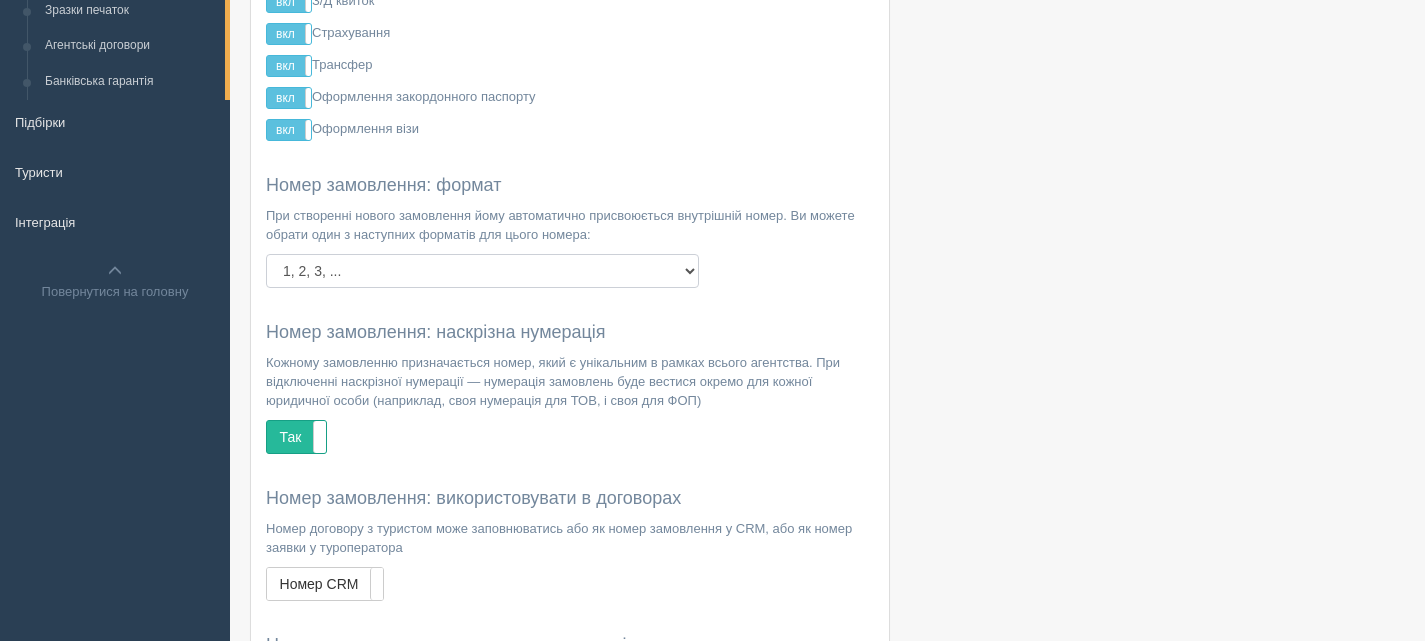 click on "1, 2, 3, ...
1, 2, 3, ... щорічно
2025-1, 2025-2, 2025-3, ...
2025/1, 2025/2, 2025/3, ...
250804-1, 250804-2, 250804-3, ...
250804/1, 250804/2, 250804/3, ...
040825-1, 040825-2, 040825-3, ...
040825/1, 040825/2, 040825/3, ...
0408251, 0408252, 0408253, ..." at bounding box center (482, 271) 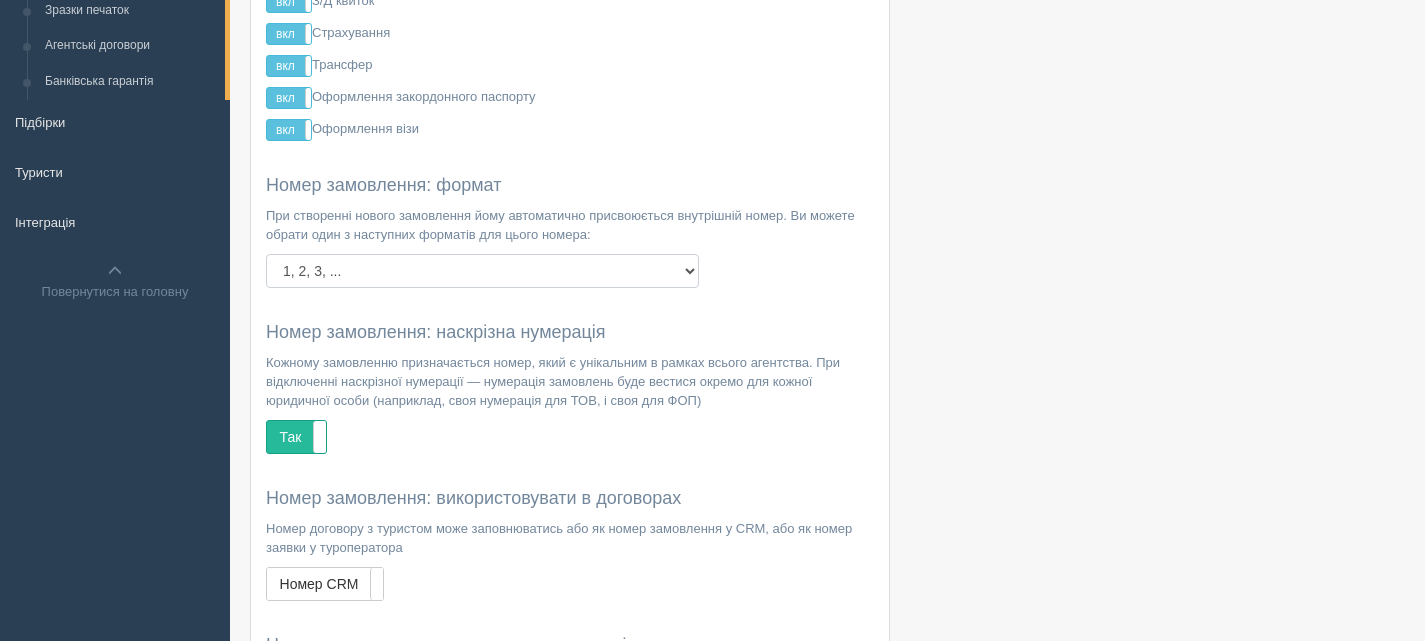 select on "date_dmy_slash" 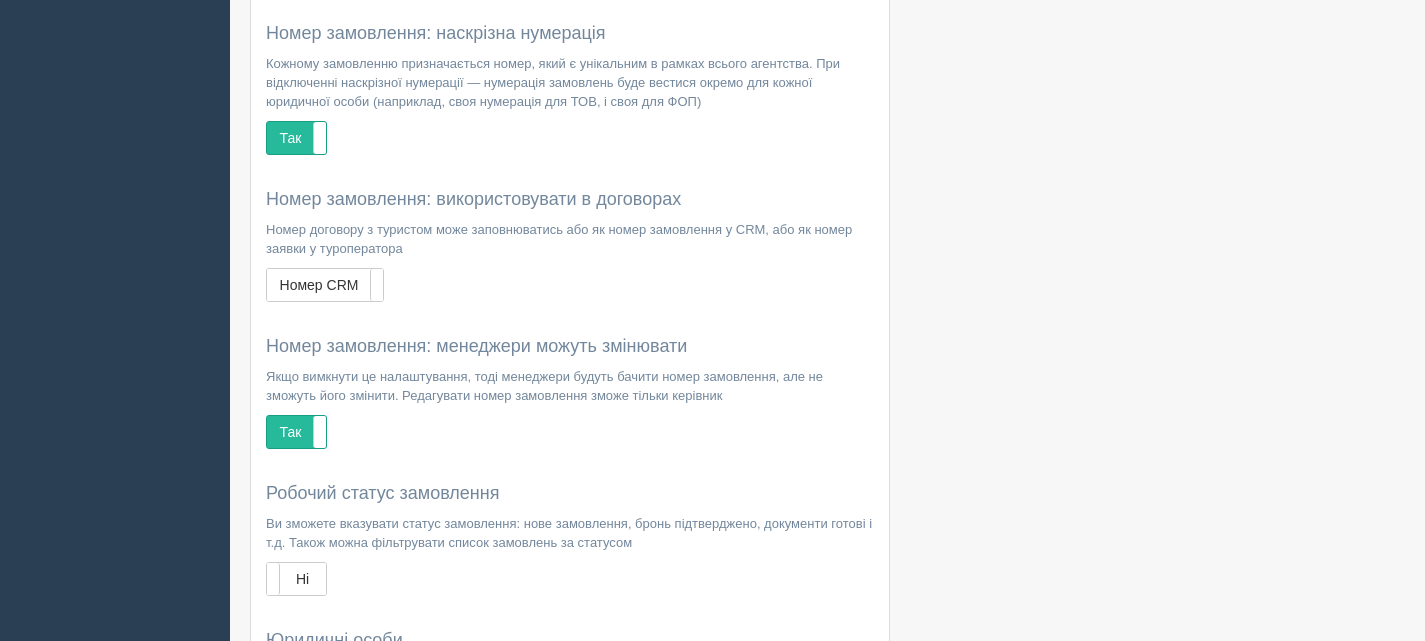 scroll, scrollTop: 700, scrollLeft: 0, axis: vertical 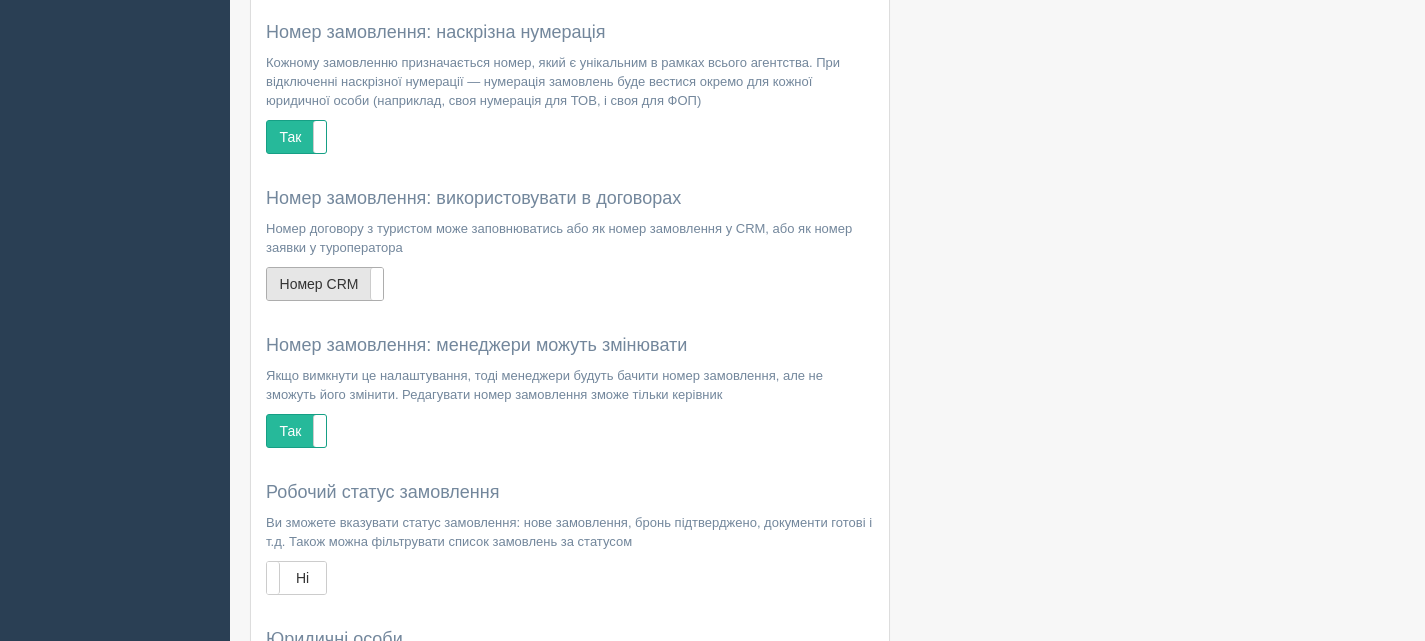 click on "Номер CRM" at bounding box center (325, 284) 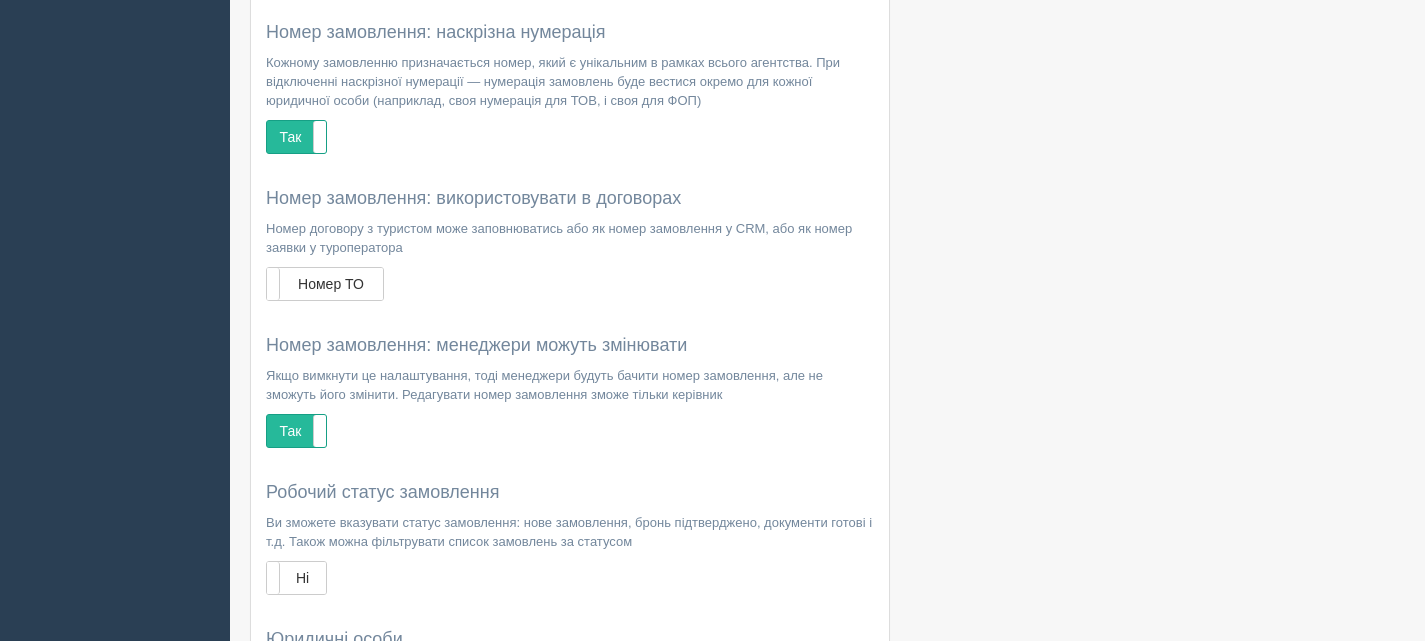 click on "Номер замовлення: використовувати в договорах
Номер договору з туристом може заповнюватись або як номер замовлення у CRM, або як номер заявки у туроператора
Номер CRM Номер ТО" at bounding box center [570, 245] 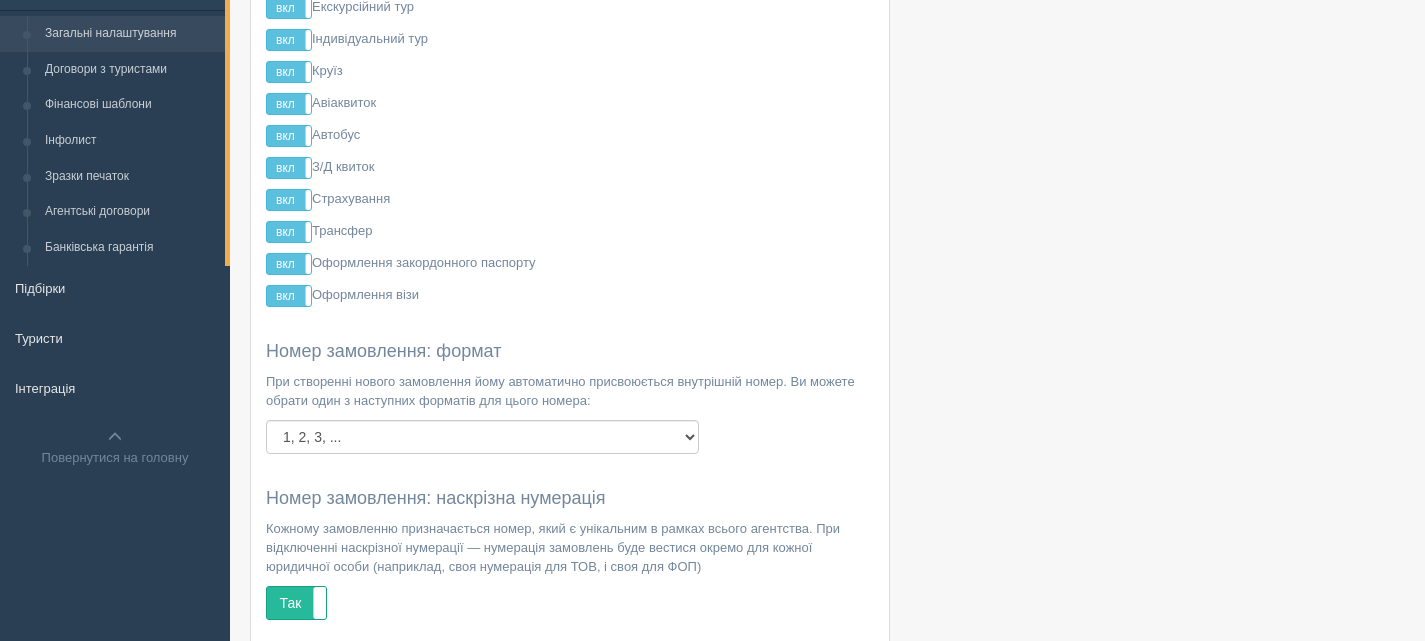 scroll, scrollTop: 0, scrollLeft: 0, axis: both 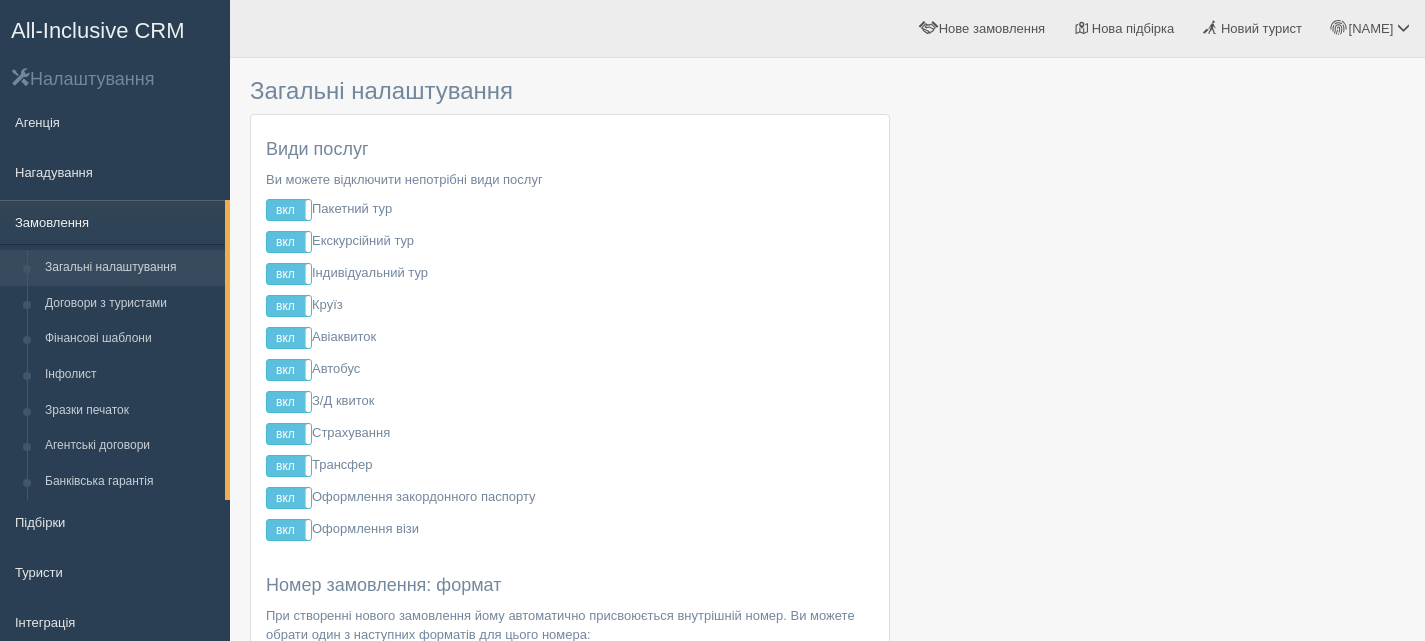 click on "Замовлення" at bounding box center [112, 222] 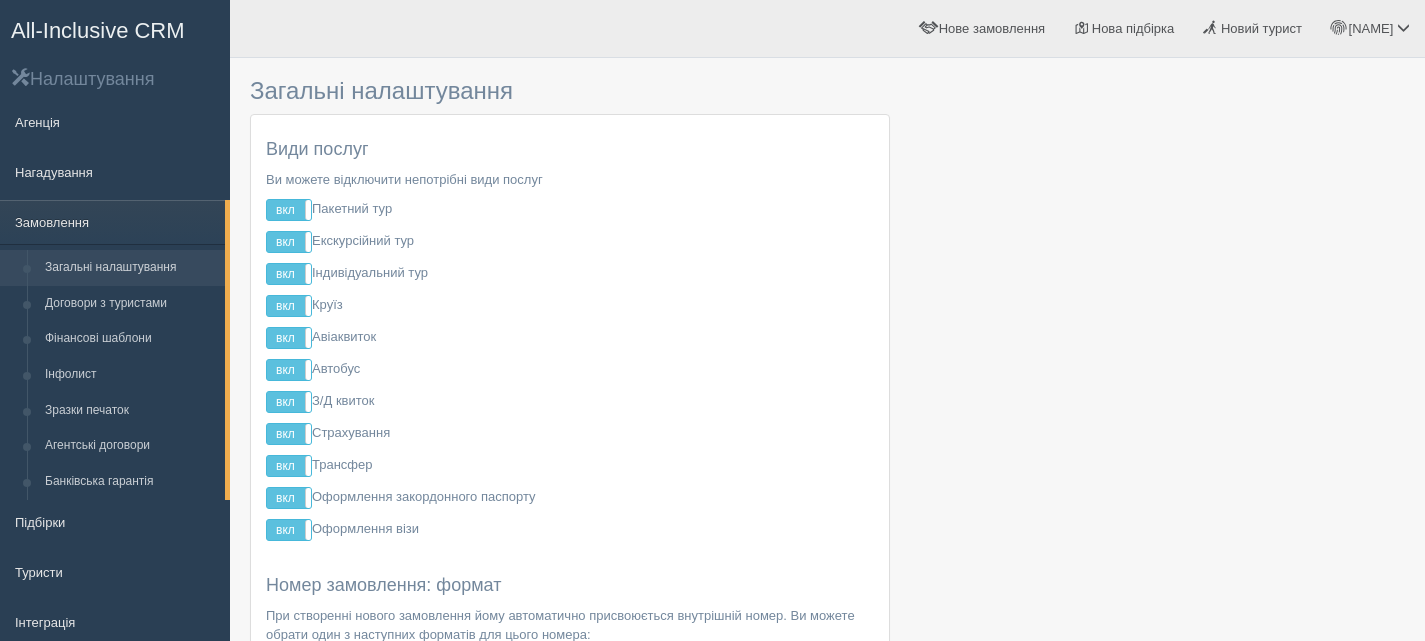 scroll, scrollTop: 0, scrollLeft: 0, axis: both 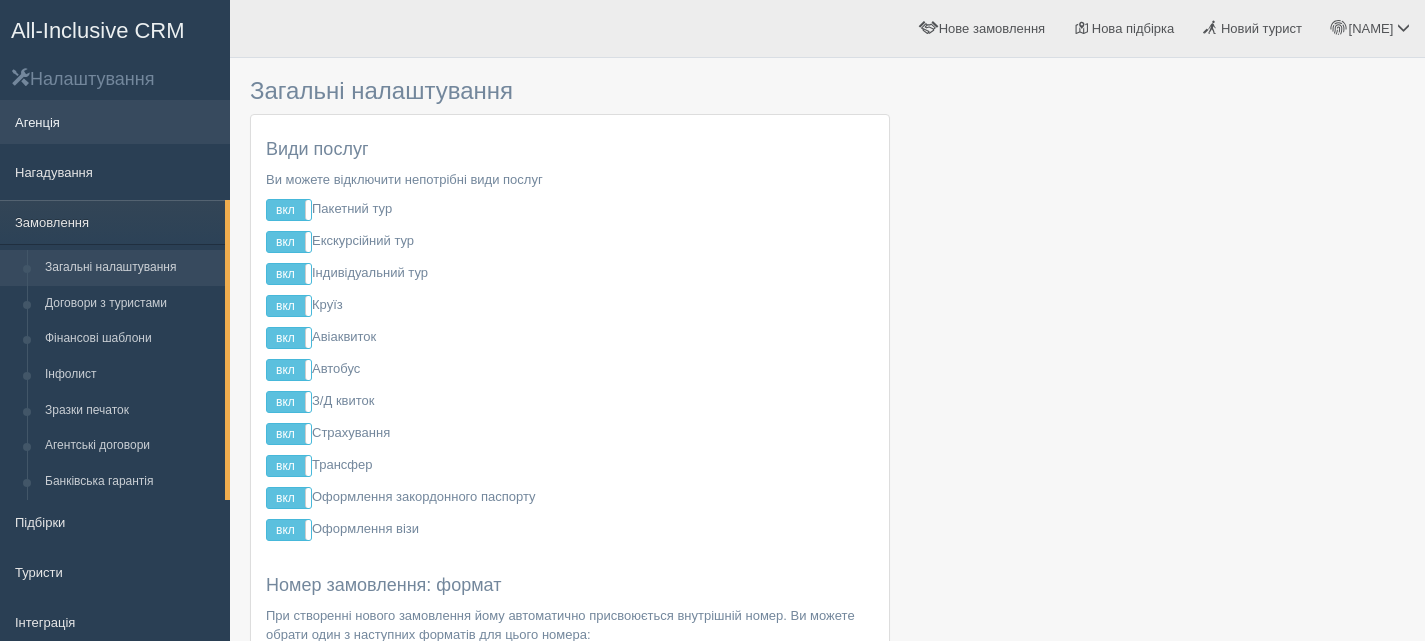 click on "Агенція" at bounding box center [115, 122] 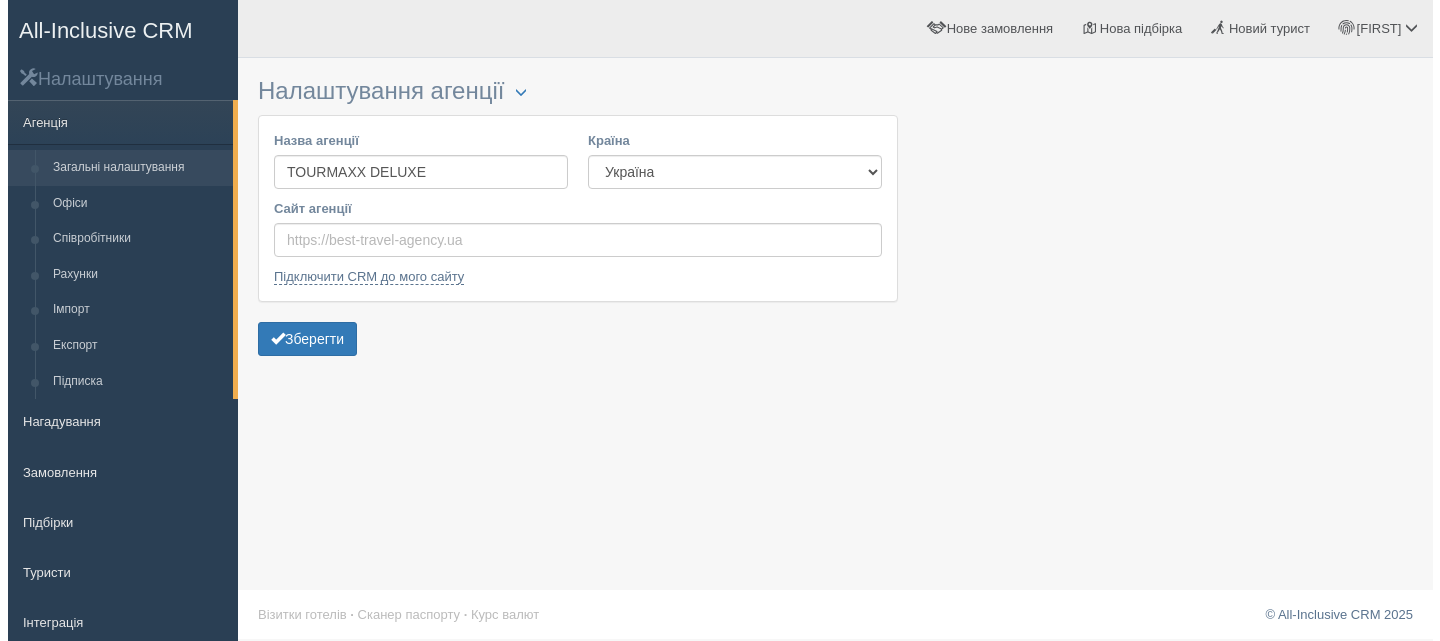 scroll, scrollTop: 0, scrollLeft: 0, axis: both 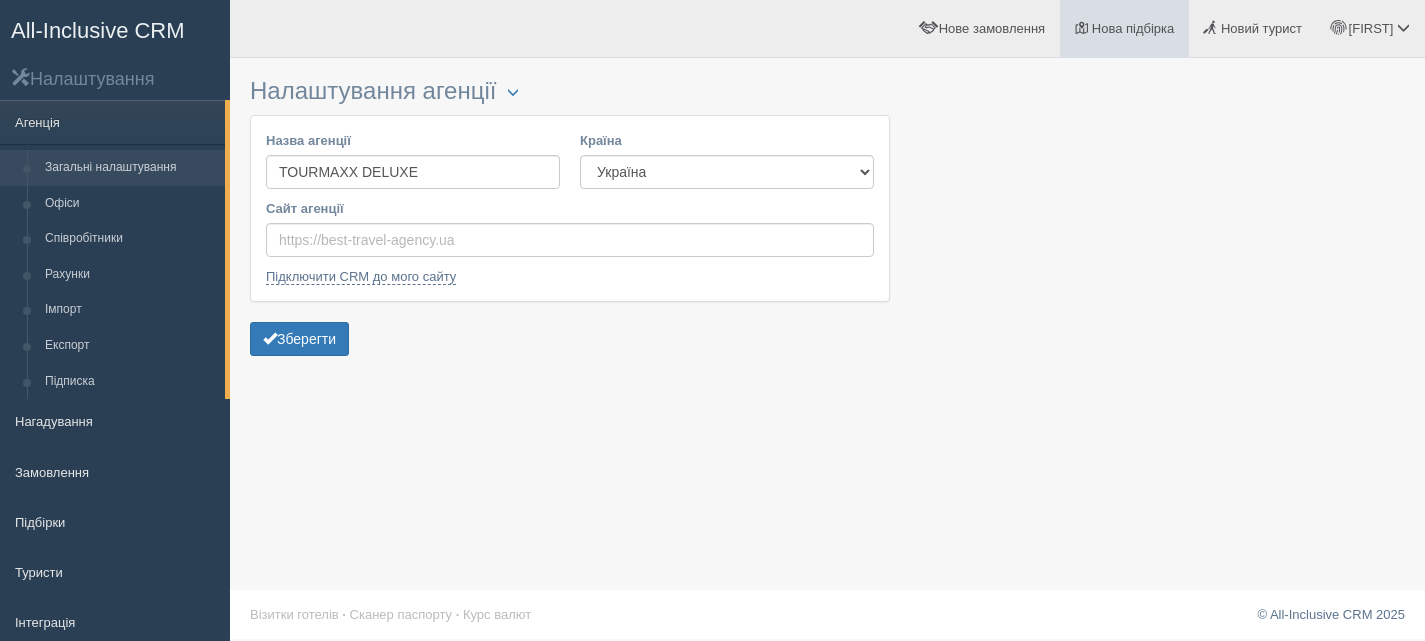 click on "Нова підбірка" at bounding box center [1133, 28] 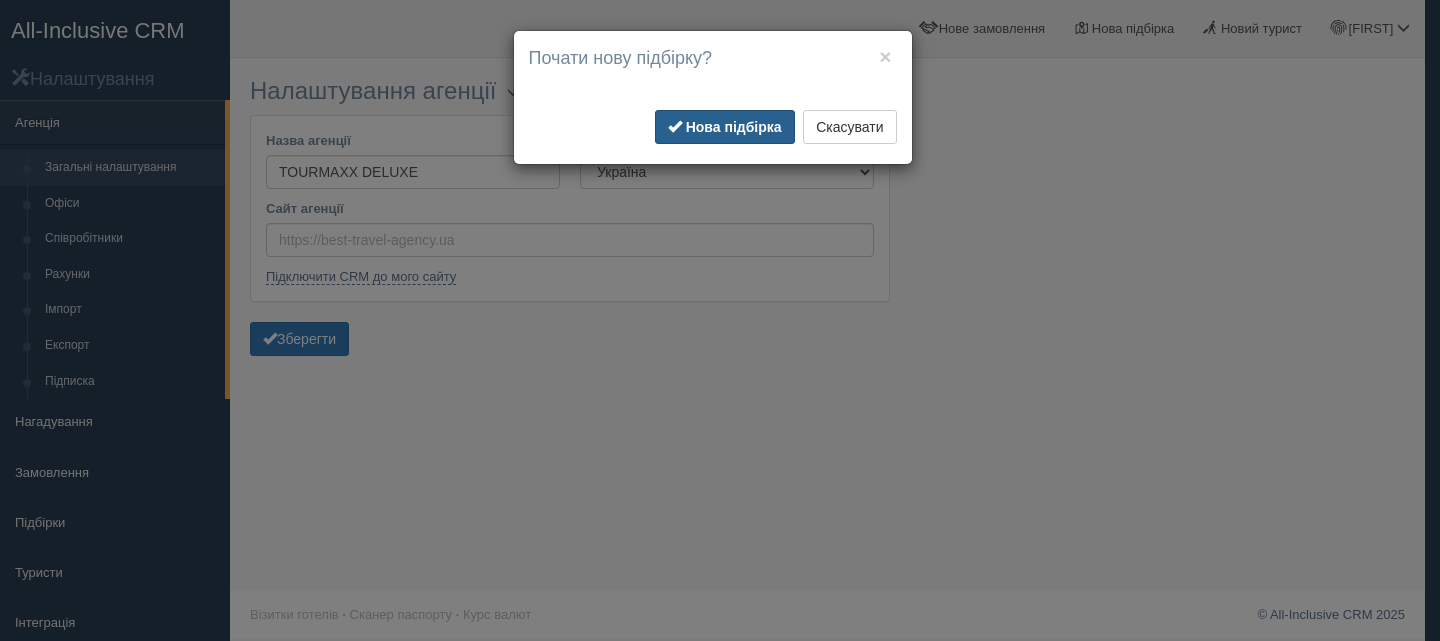 click on "Нова підбірка" at bounding box center [734, 127] 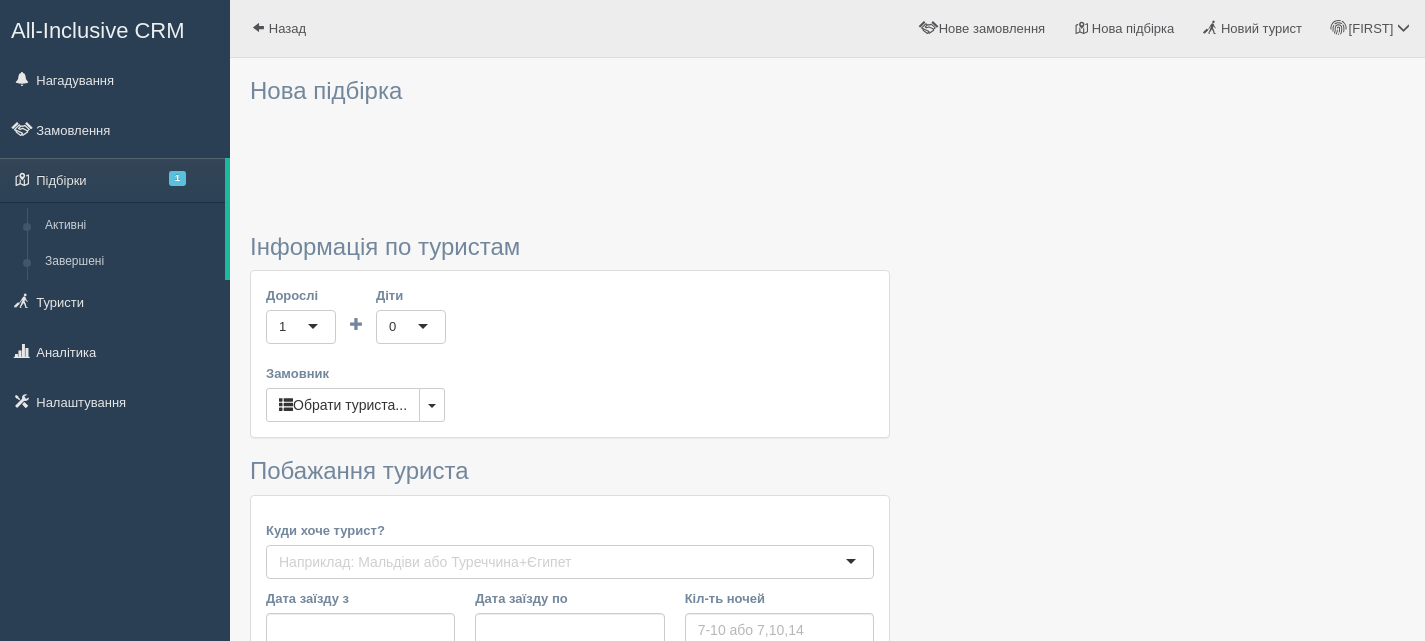 scroll, scrollTop: 0, scrollLeft: 0, axis: both 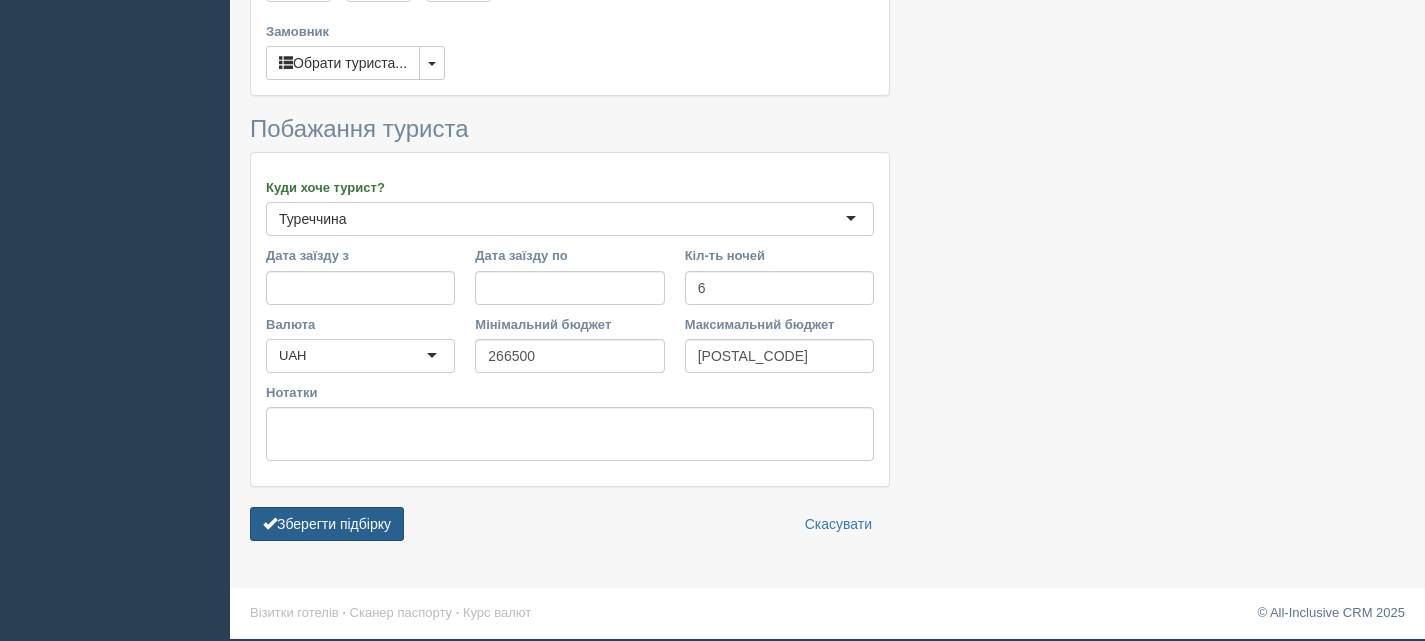 click on "Зберегти підбірку" at bounding box center [327, 524] 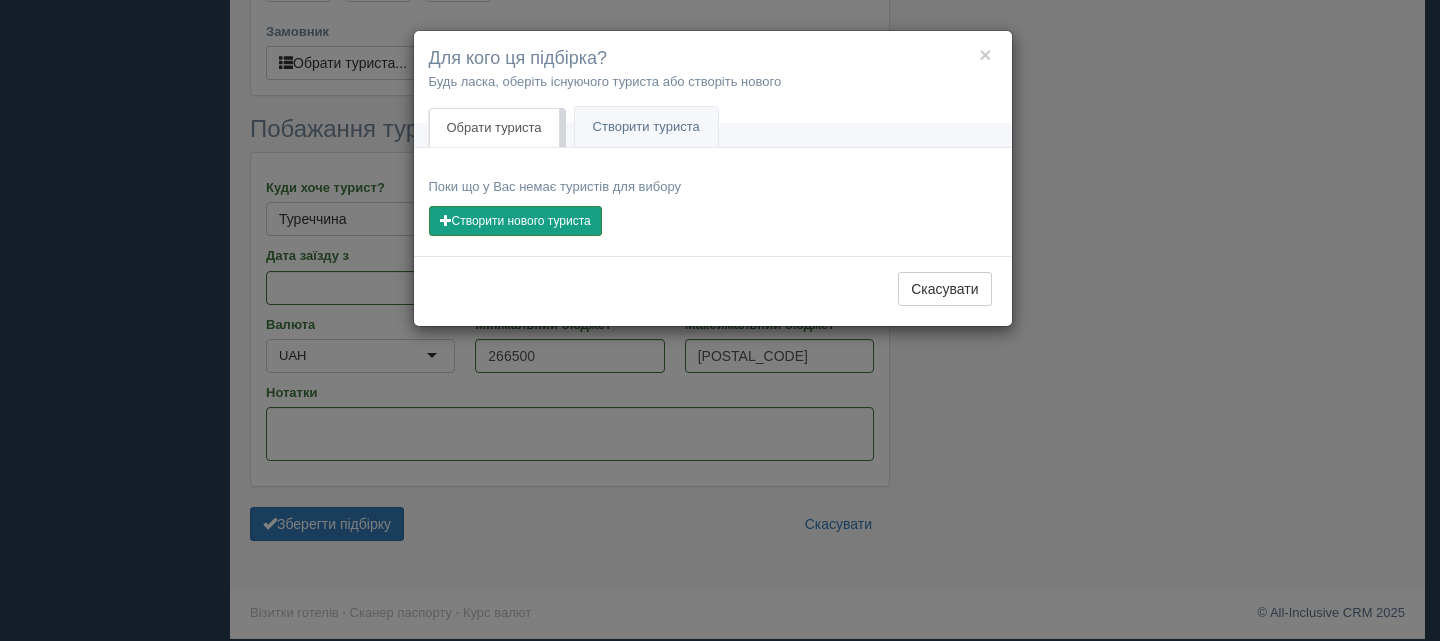click on "Створити нового туриста" at bounding box center (515, 221) 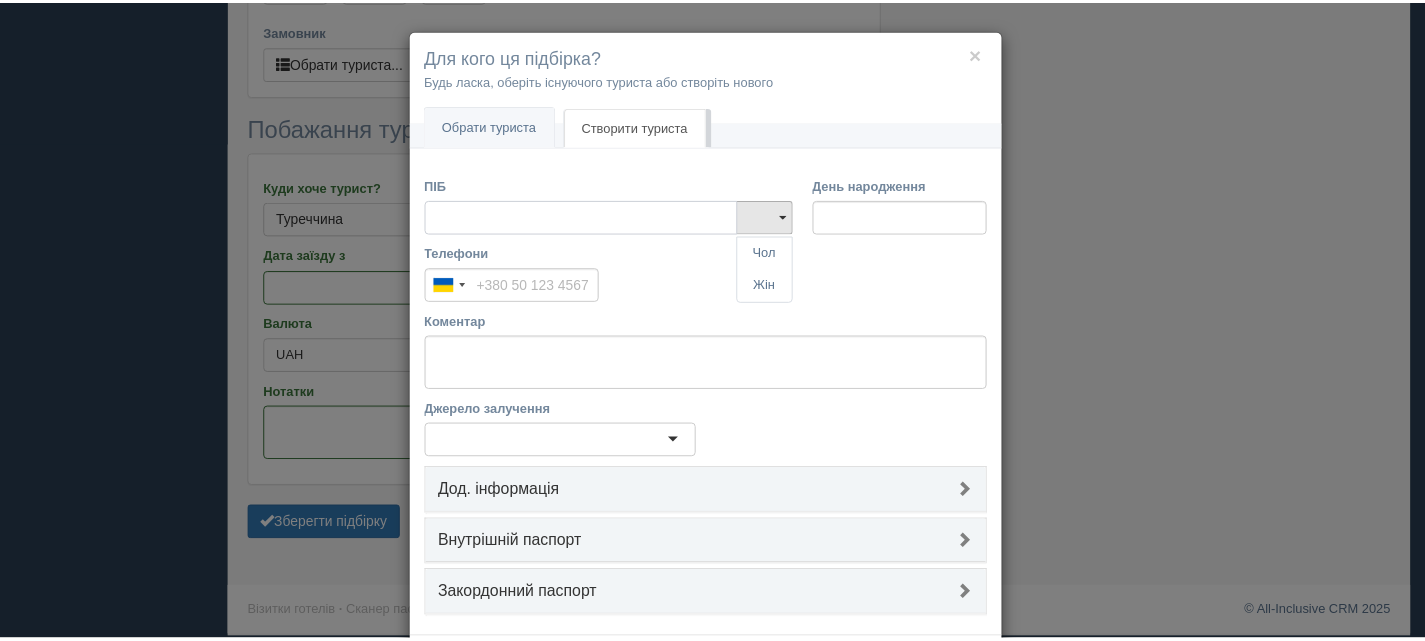 scroll, scrollTop: 0, scrollLeft: 0, axis: both 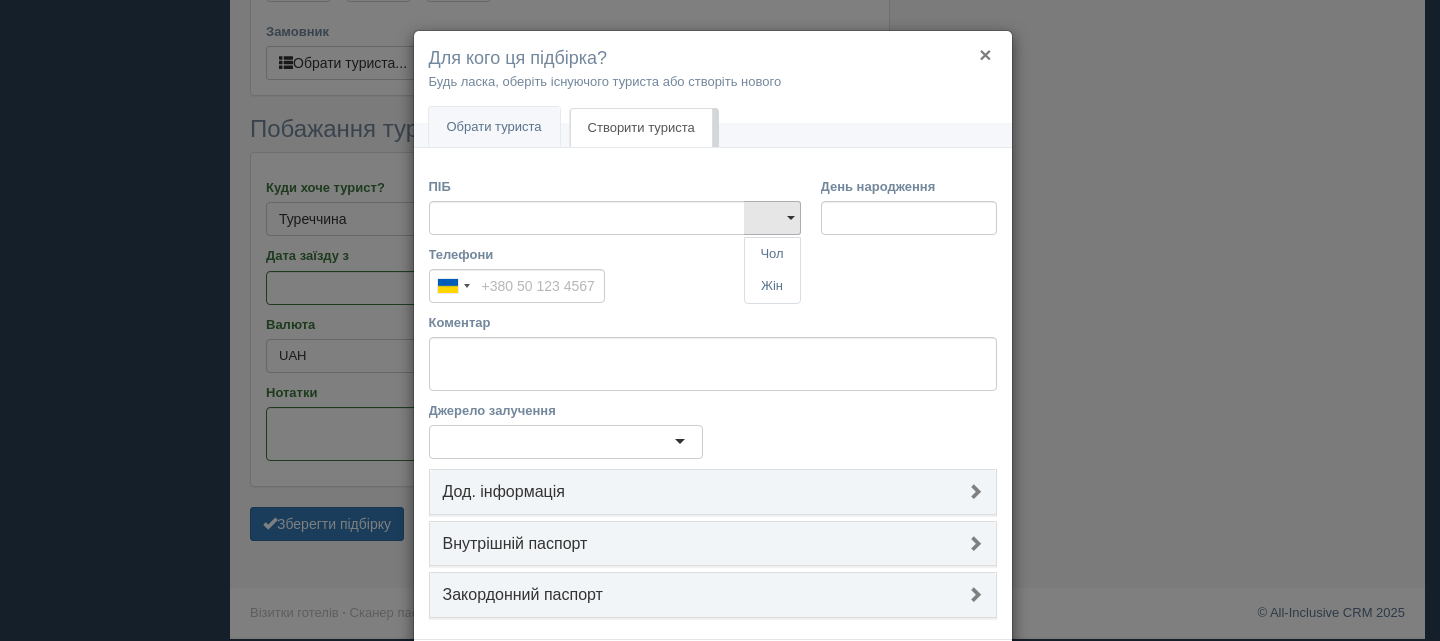 click on "×" at bounding box center [985, 54] 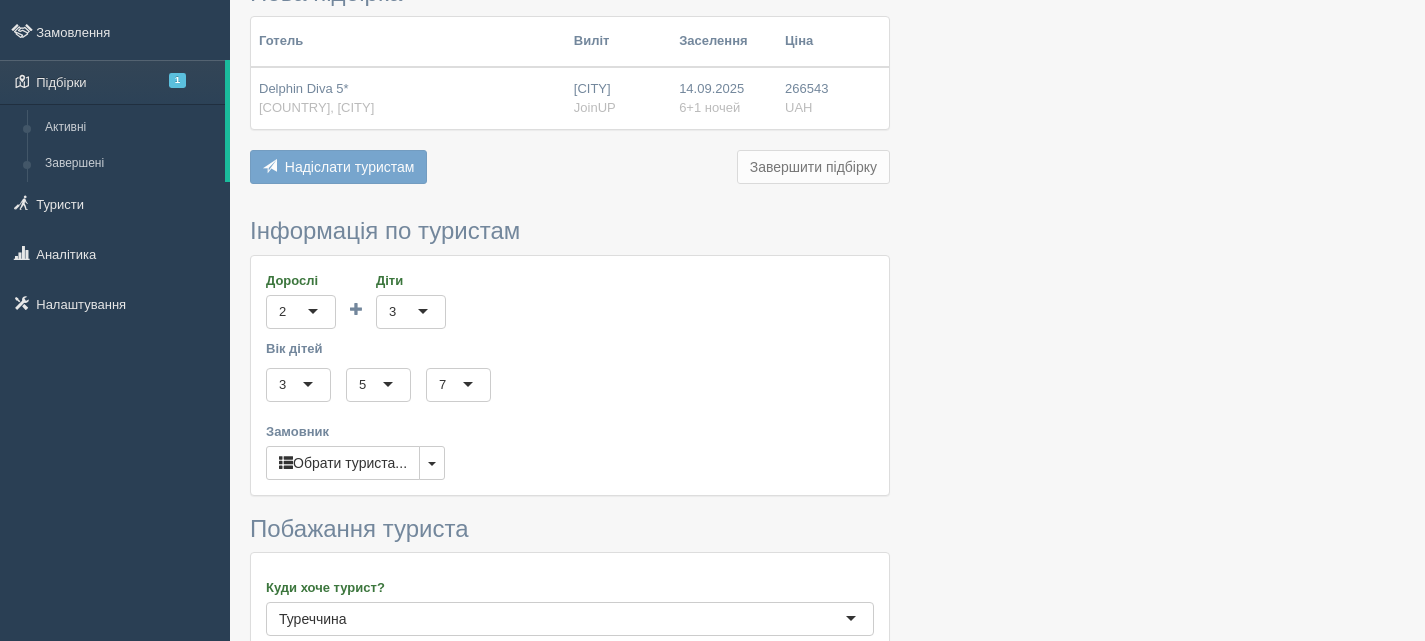 scroll, scrollTop: 0, scrollLeft: 0, axis: both 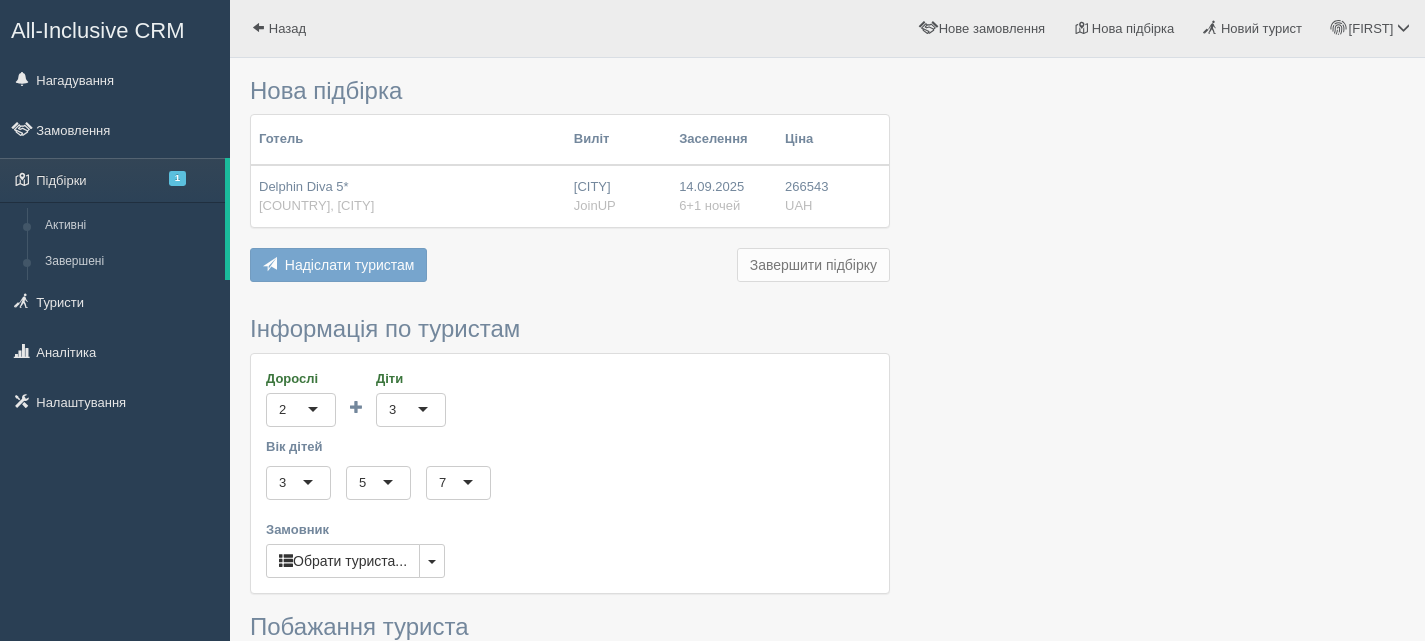 click on "Готель
Виліт
Заселення
Ціна
Delphin Diva 5*
[COUNTRY], [CITY]
[CITY]
JoinUP
[DATE]
6+1 ночей" at bounding box center (570, 558) 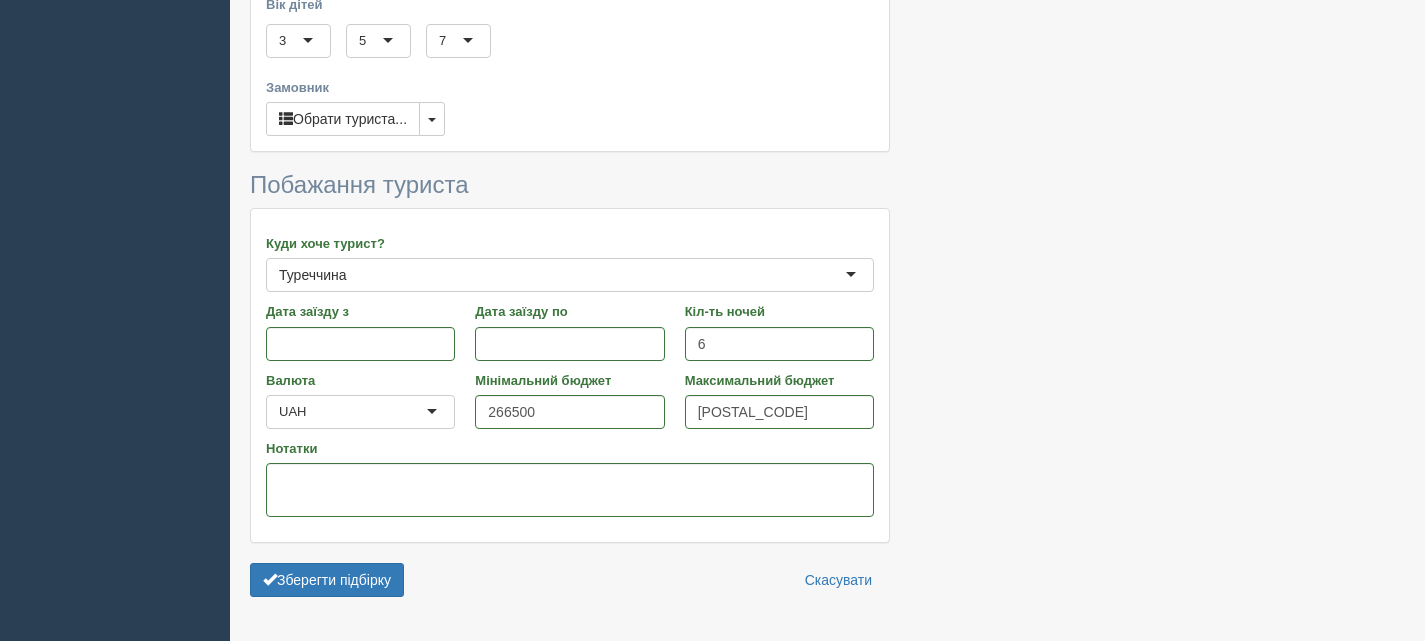 scroll, scrollTop: 498, scrollLeft: 0, axis: vertical 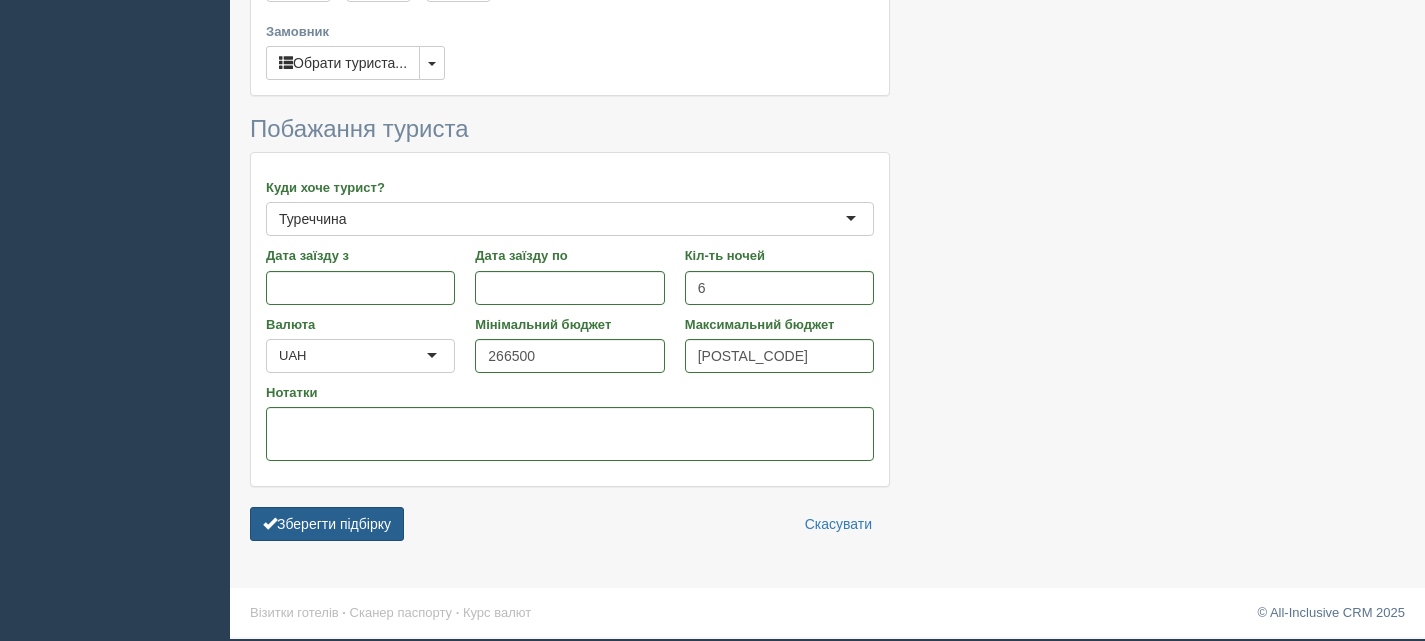 click on "Зберегти підбірку" at bounding box center [327, 524] 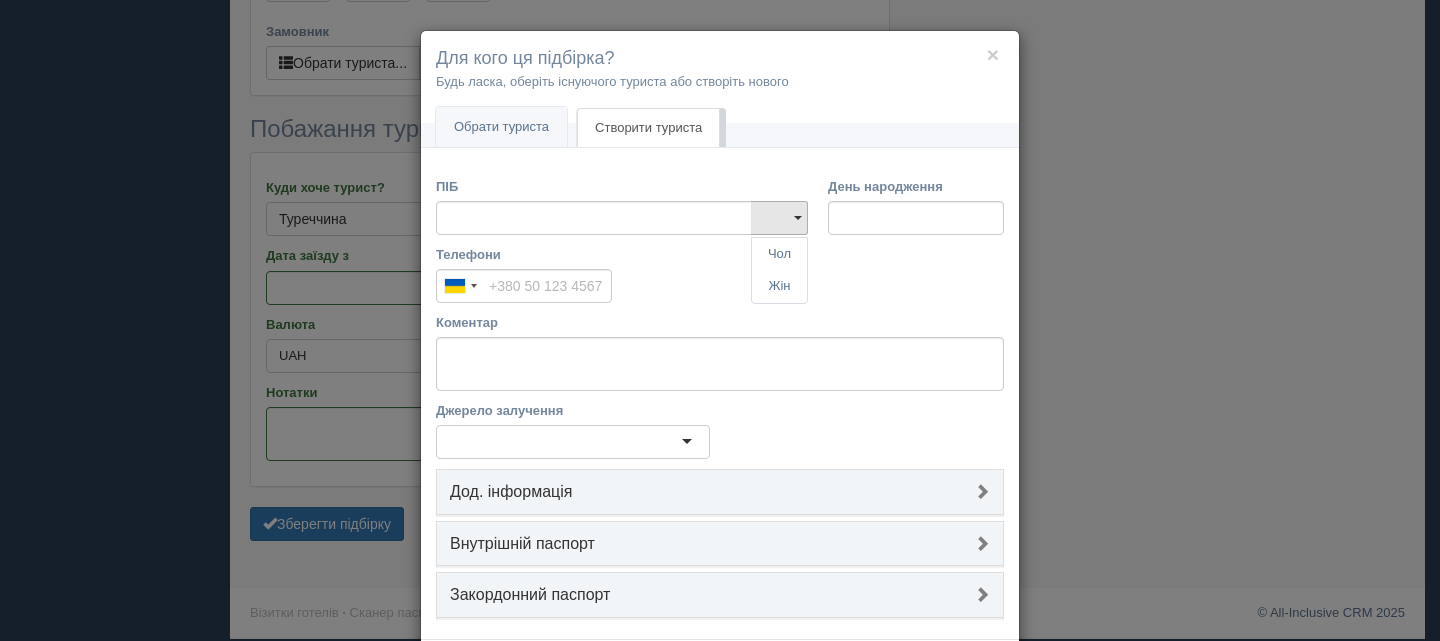 click on "×
Для кого ця підбірка?
Будь ласка, оберіть існуючого туриста або створіть нового" at bounding box center [720, 77] 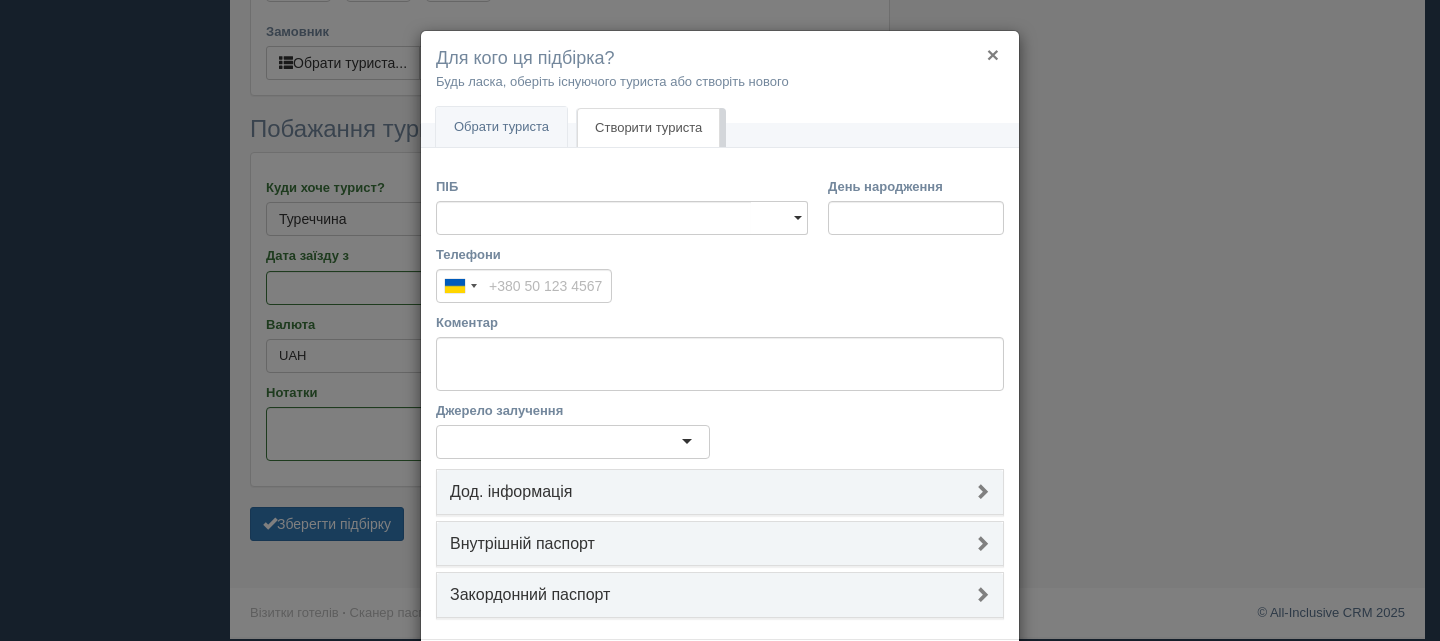 click on "×" at bounding box center [993, 54] 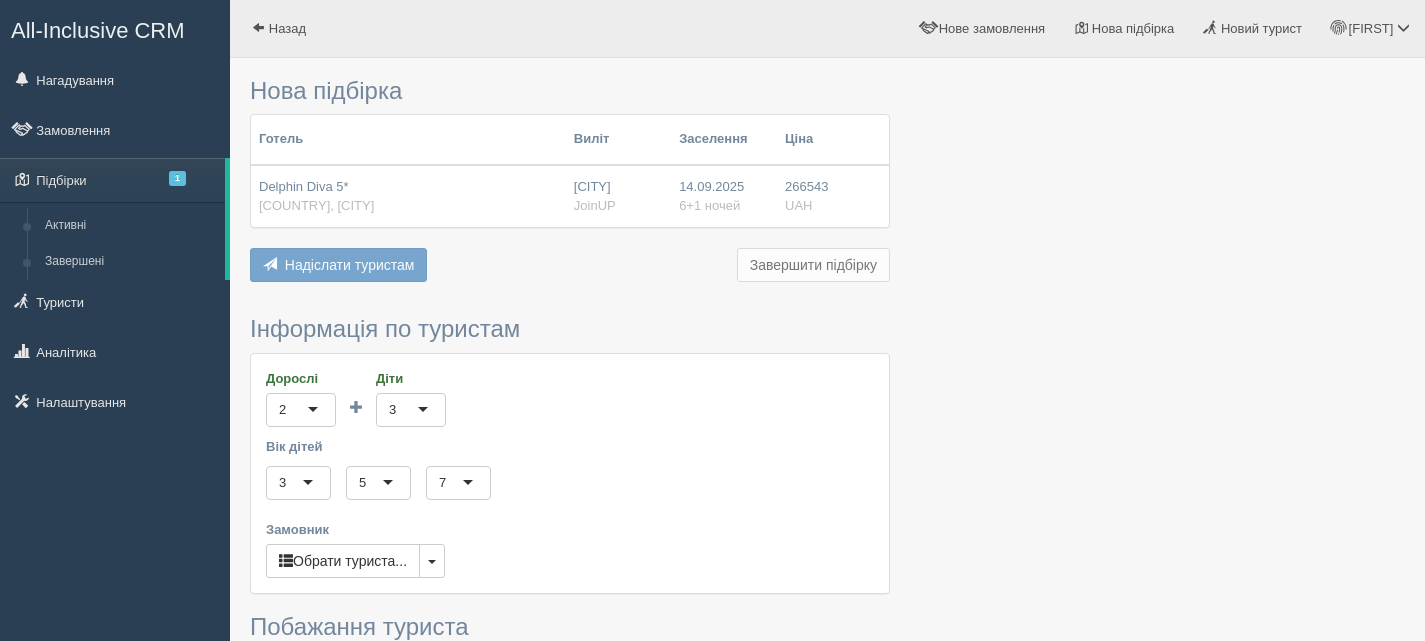 scroll, scrollTop: 0, scrollLeft: 0, axis: both 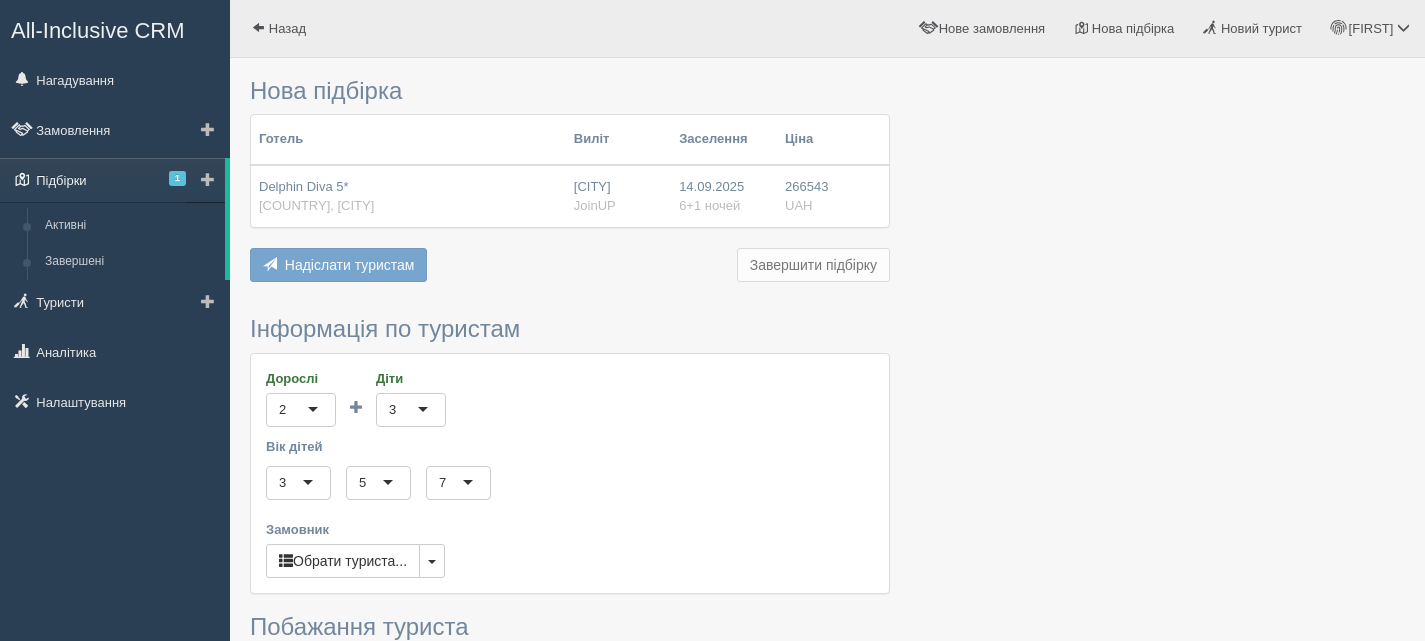 click on "Підбірки 1" at bounding box center (112, 180) 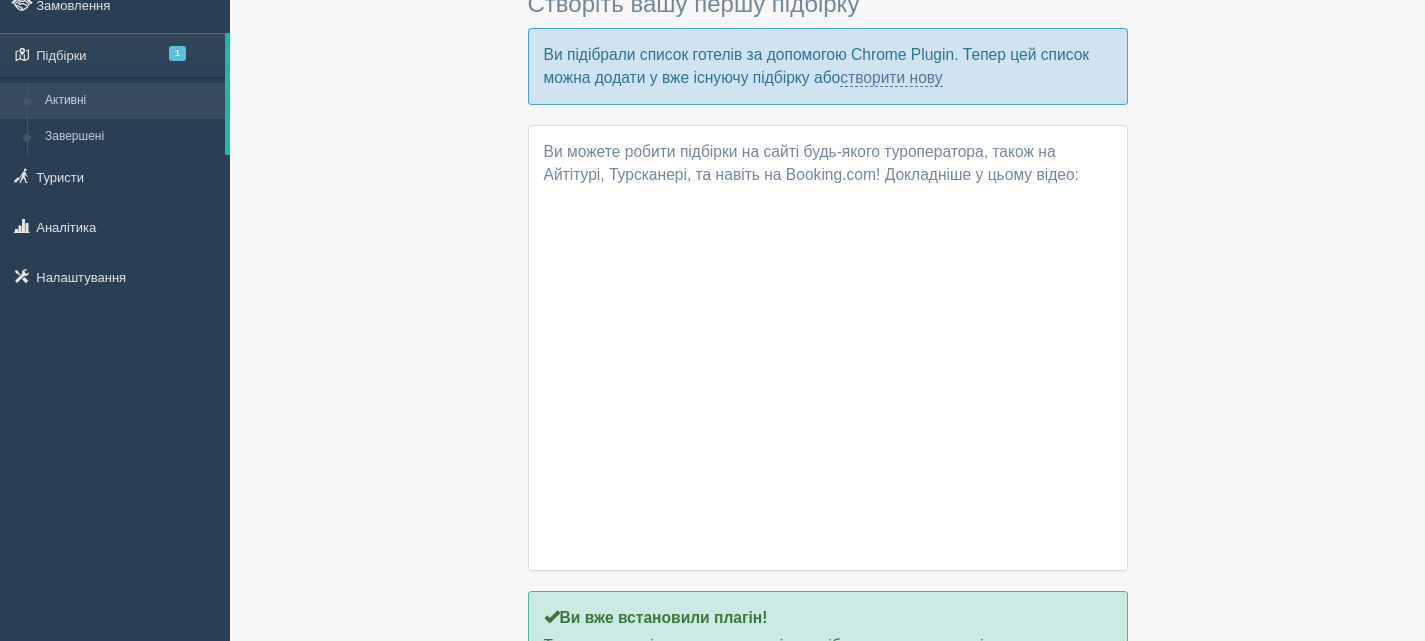 scroll, scrollTop: 0, scrollLeft: 0, axis: both 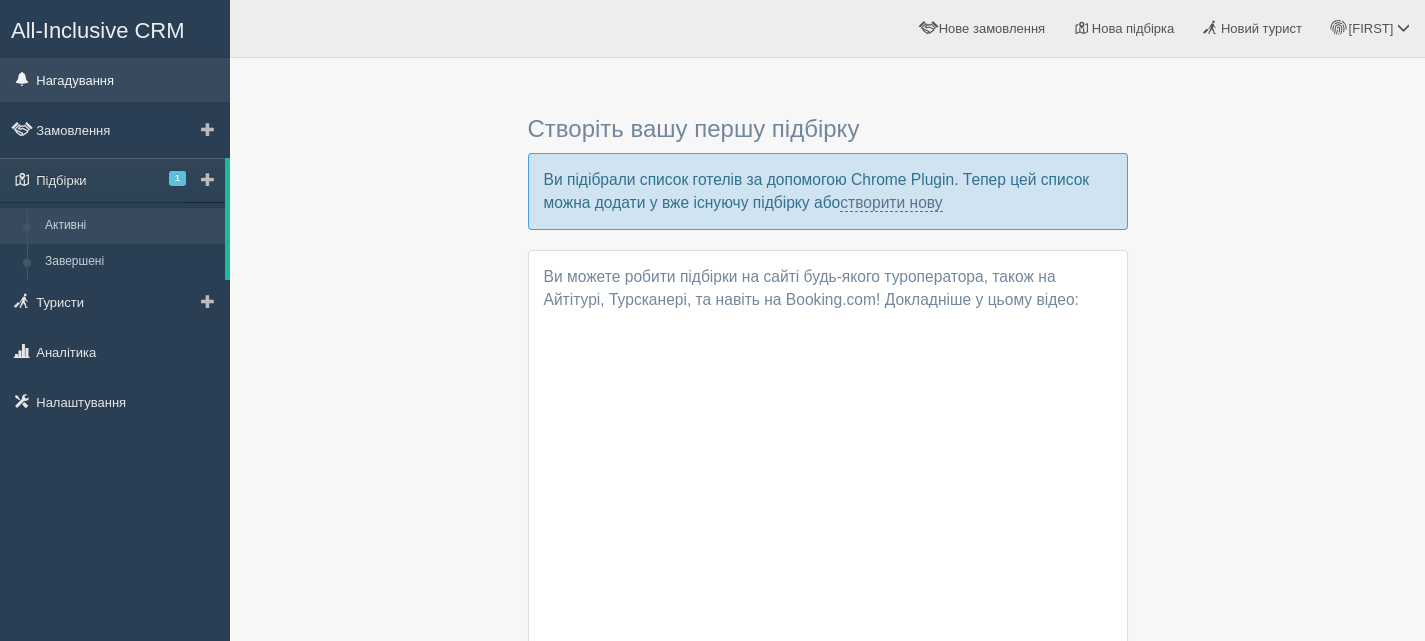 click on "Нагадування" at bounding box center [115, 80] 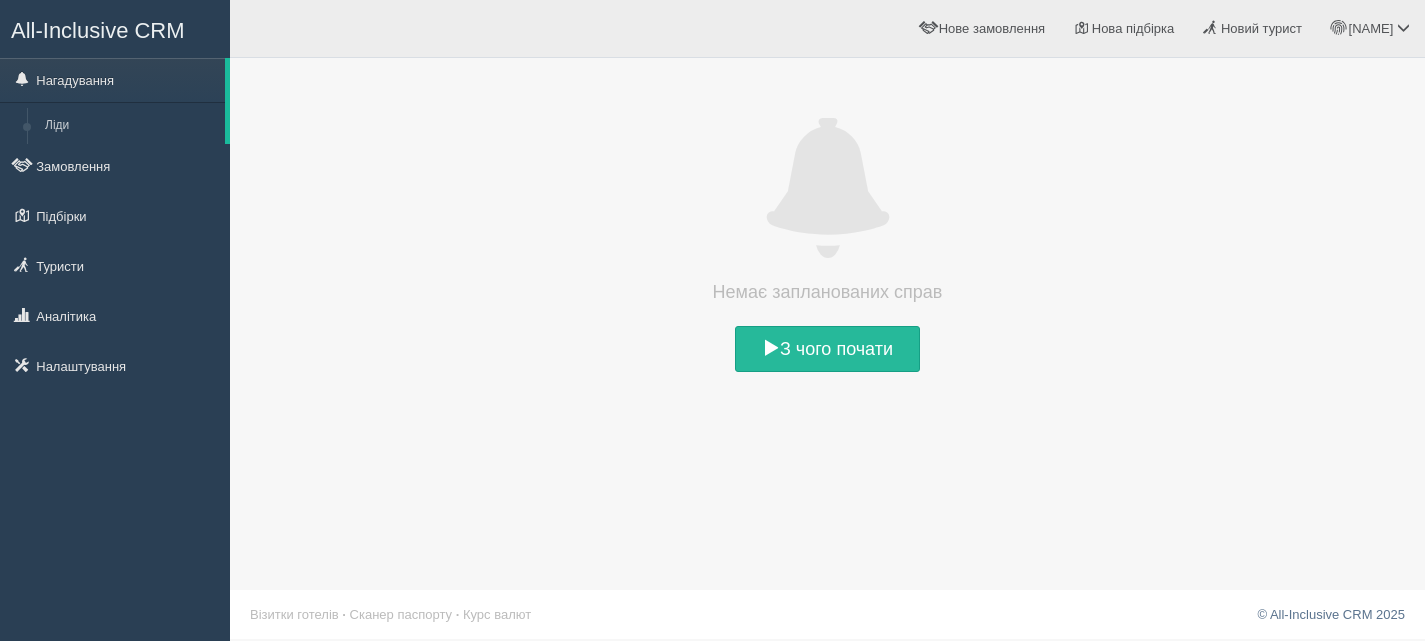 scroll, scrollTop: 0, scrollLeft: 0, axis: both 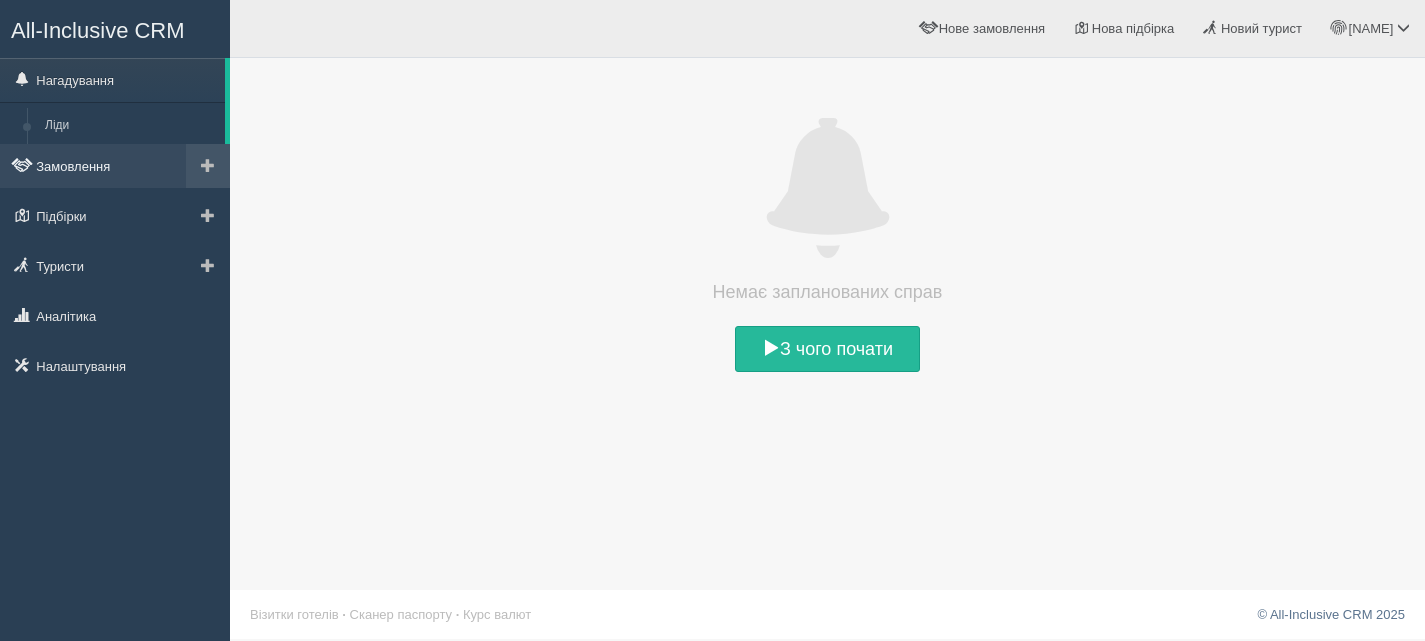 click on "Замовлення" at bounding box center (115, 166) 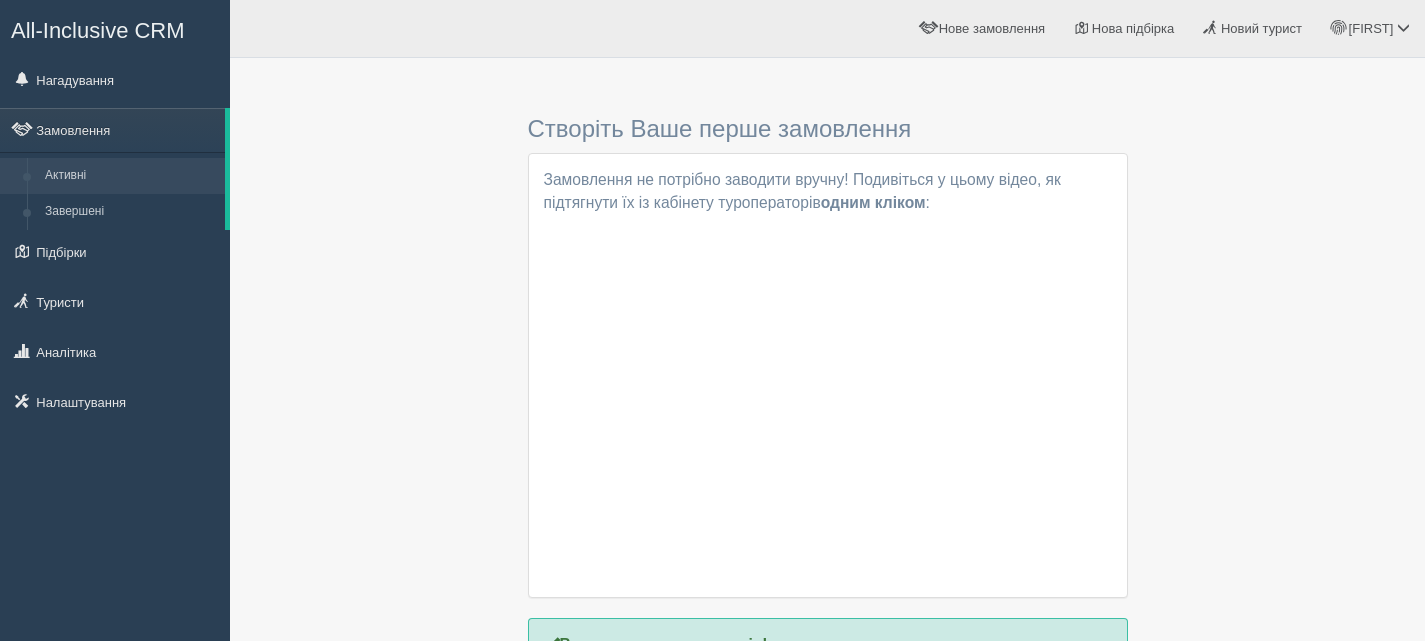 scroll, scrollTop: 0, scrollLeft: 0, axis: both 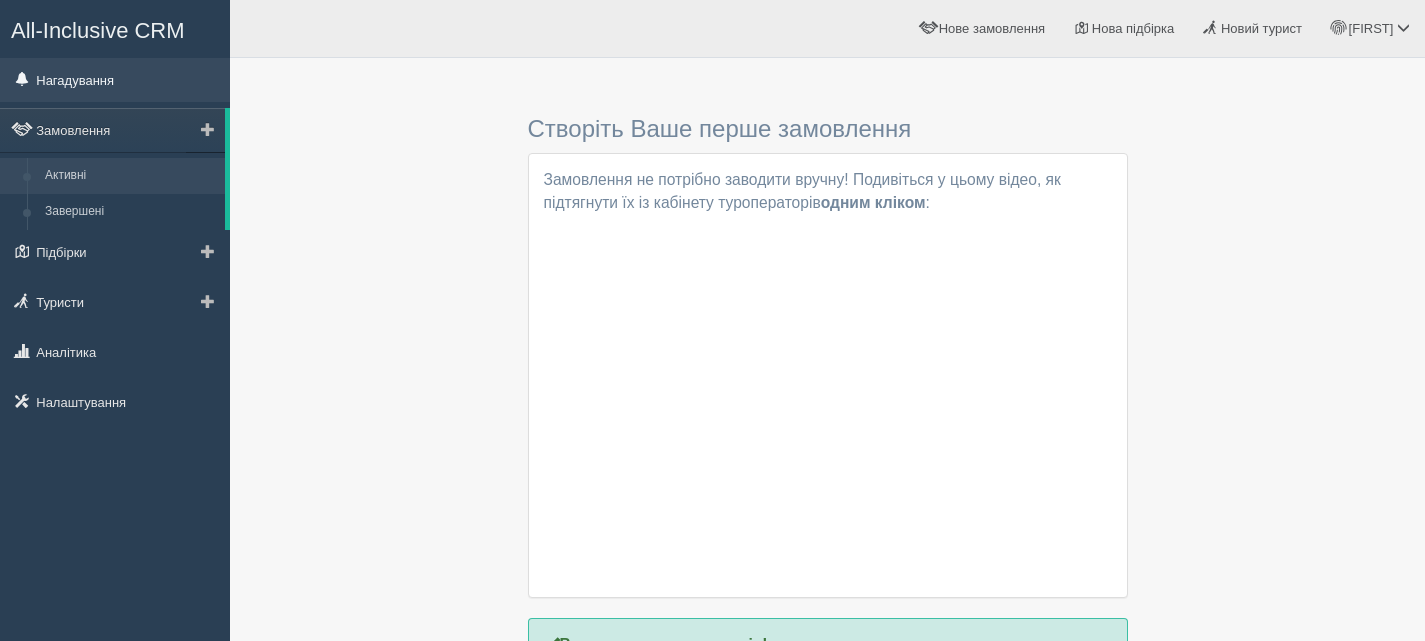 click on "Нагадування" at bounding box center (115, 80) 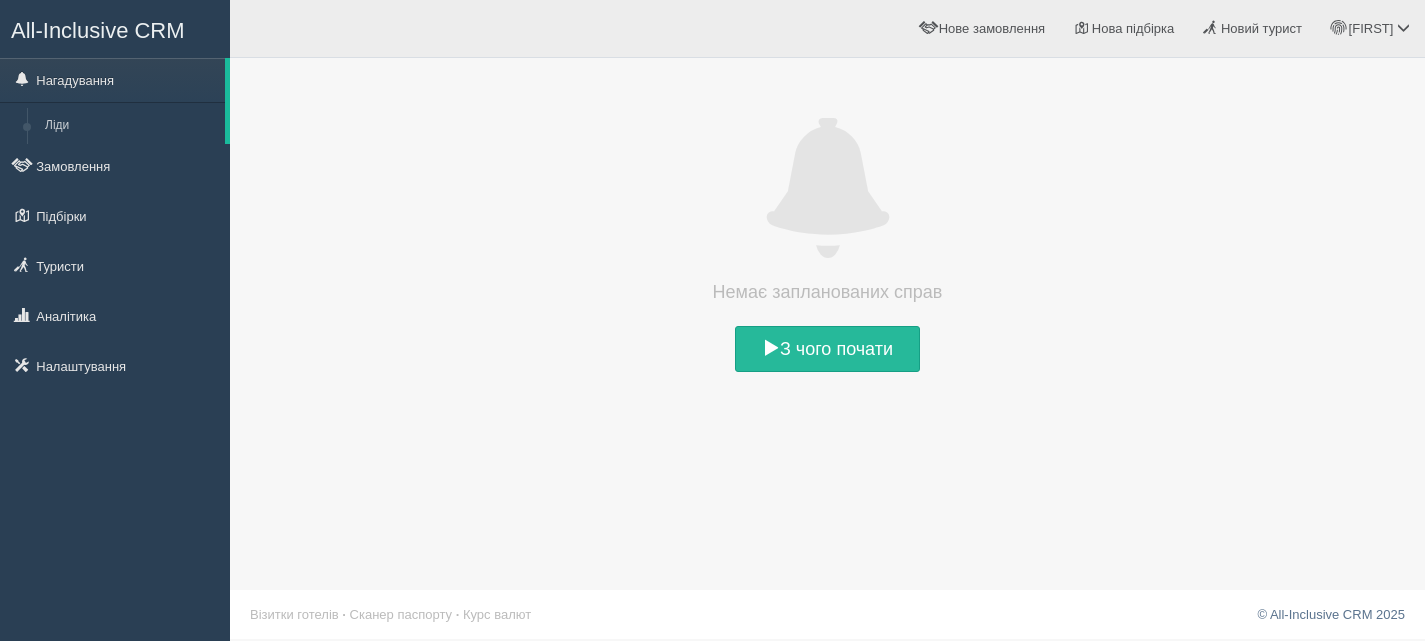 scroll, scrollTop: 0, scrollLeft: 0, axis: both 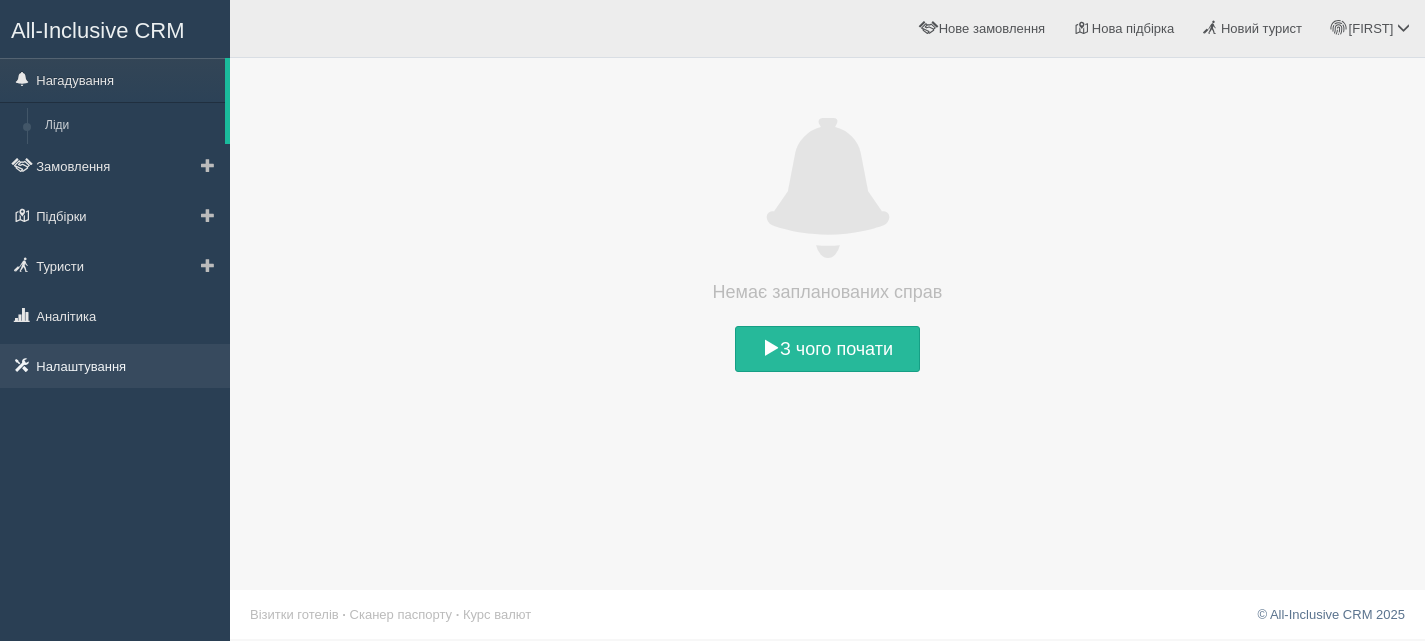 click on "Налаштування" at bounding box center [115, 366] 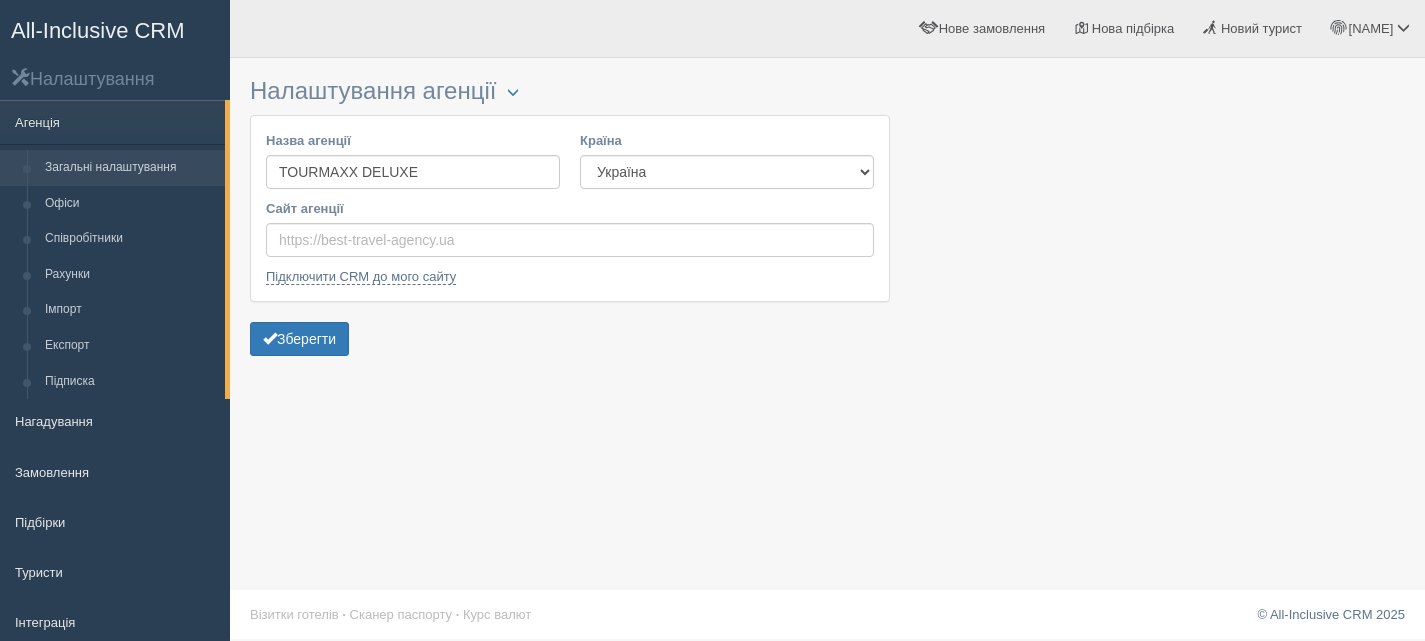 scroll, scrollTop: 0, scrollLeft: 0, axis: both 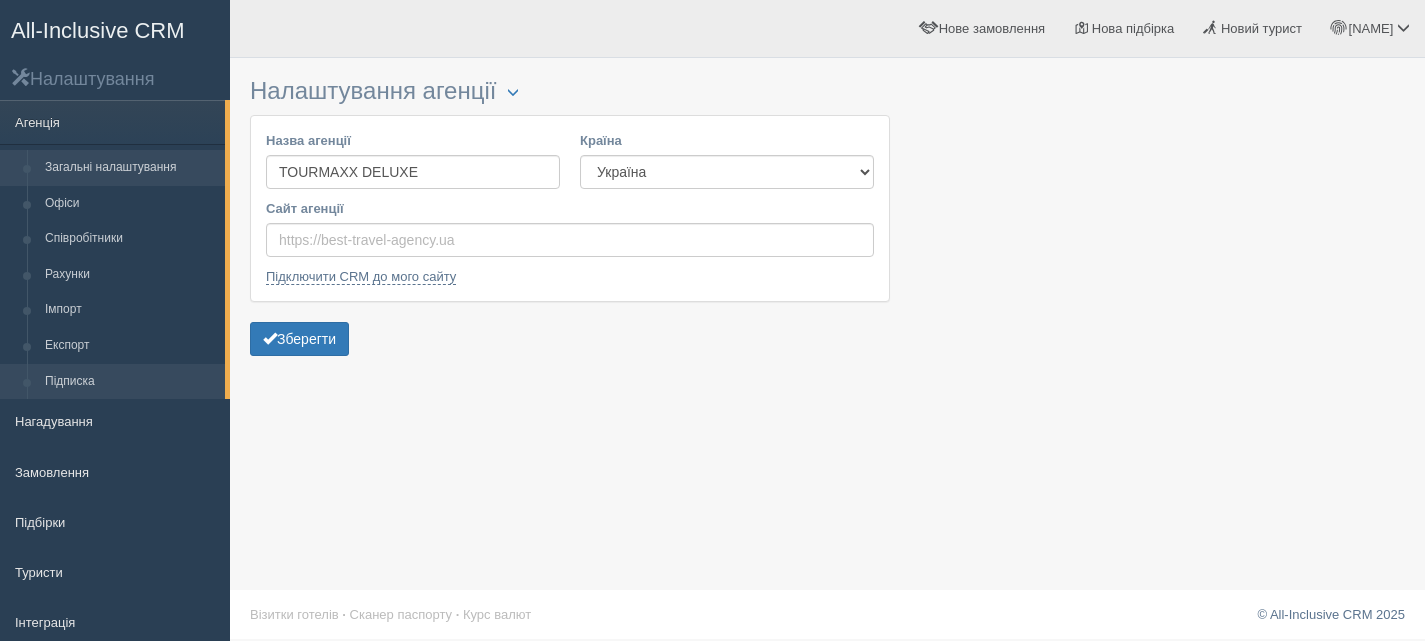 click on "Підписка" at bounding box center [130, 382] 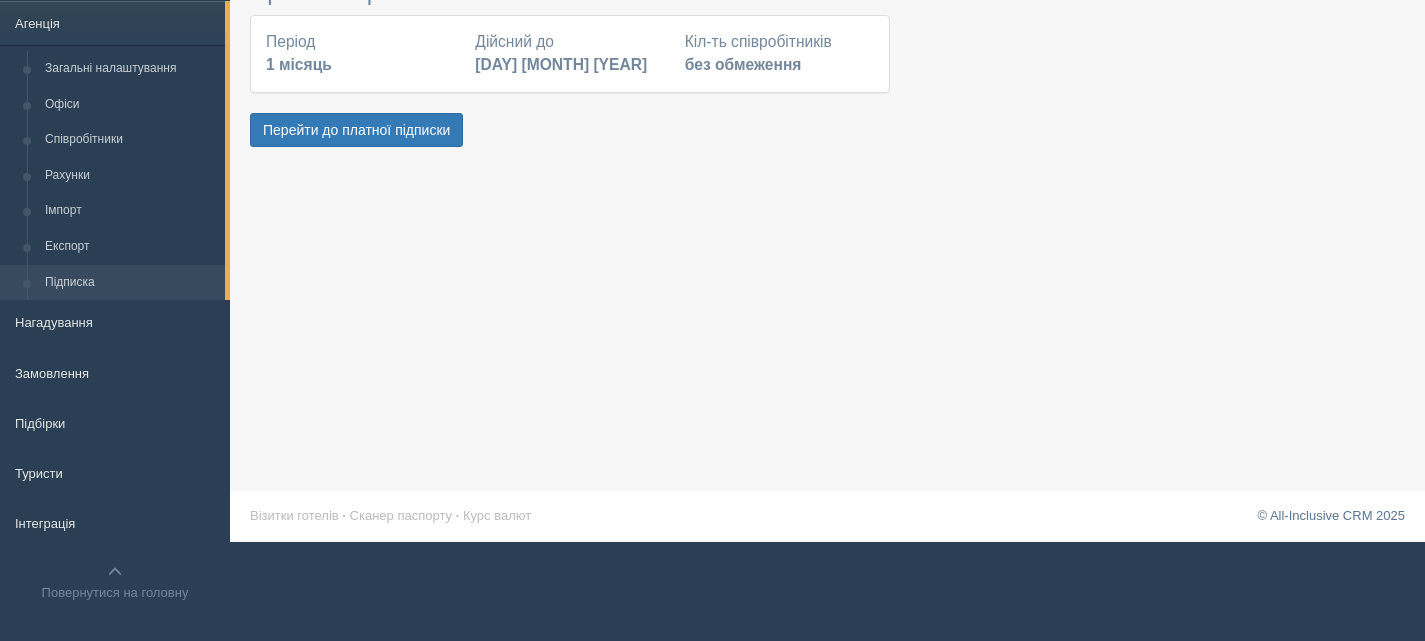 scroll, scrollTop: 100, scrollLeft: 0, axis: vertical 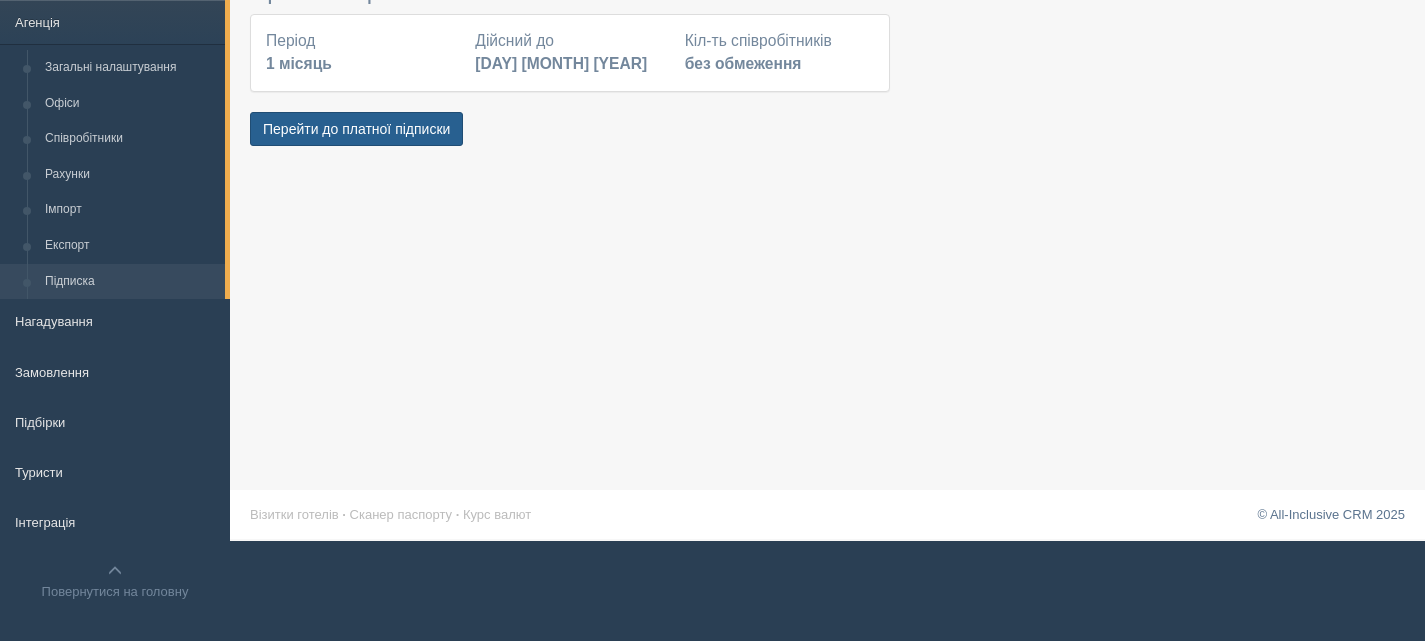 click on "Перейти до платної підписки" at bounding box center [356, 129] 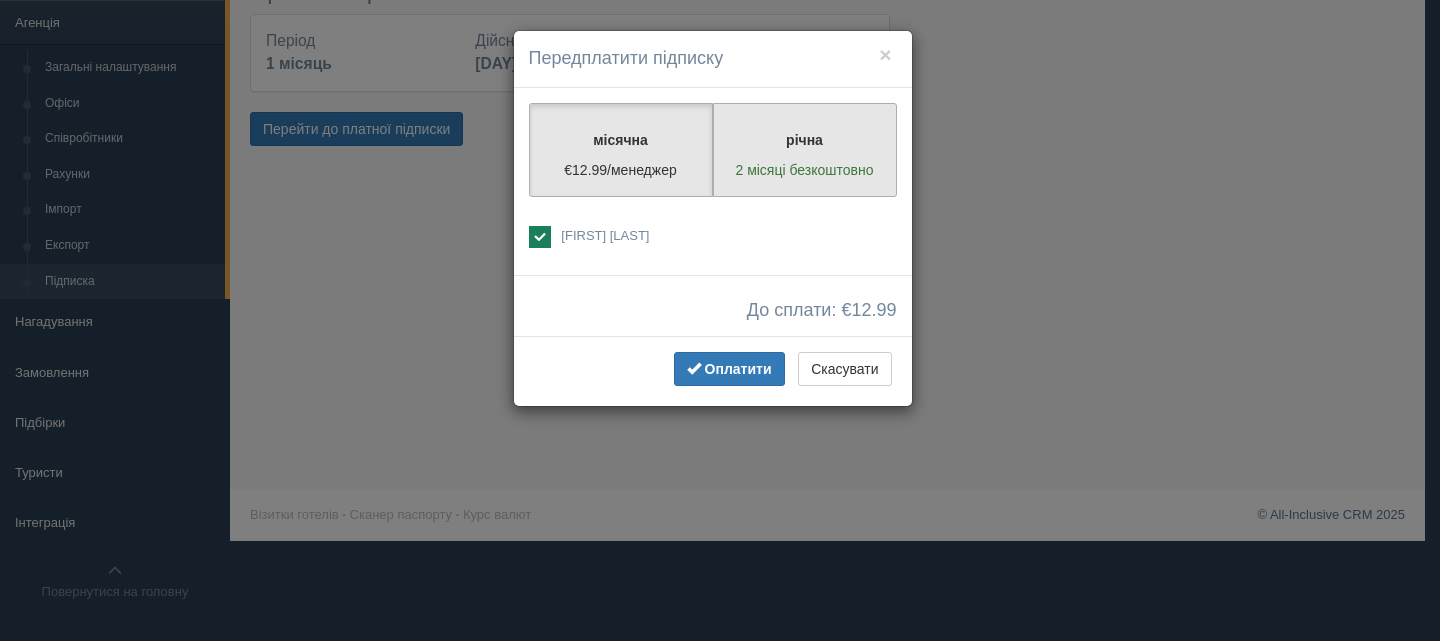 click on "річна" at bounding box center [805, 140] 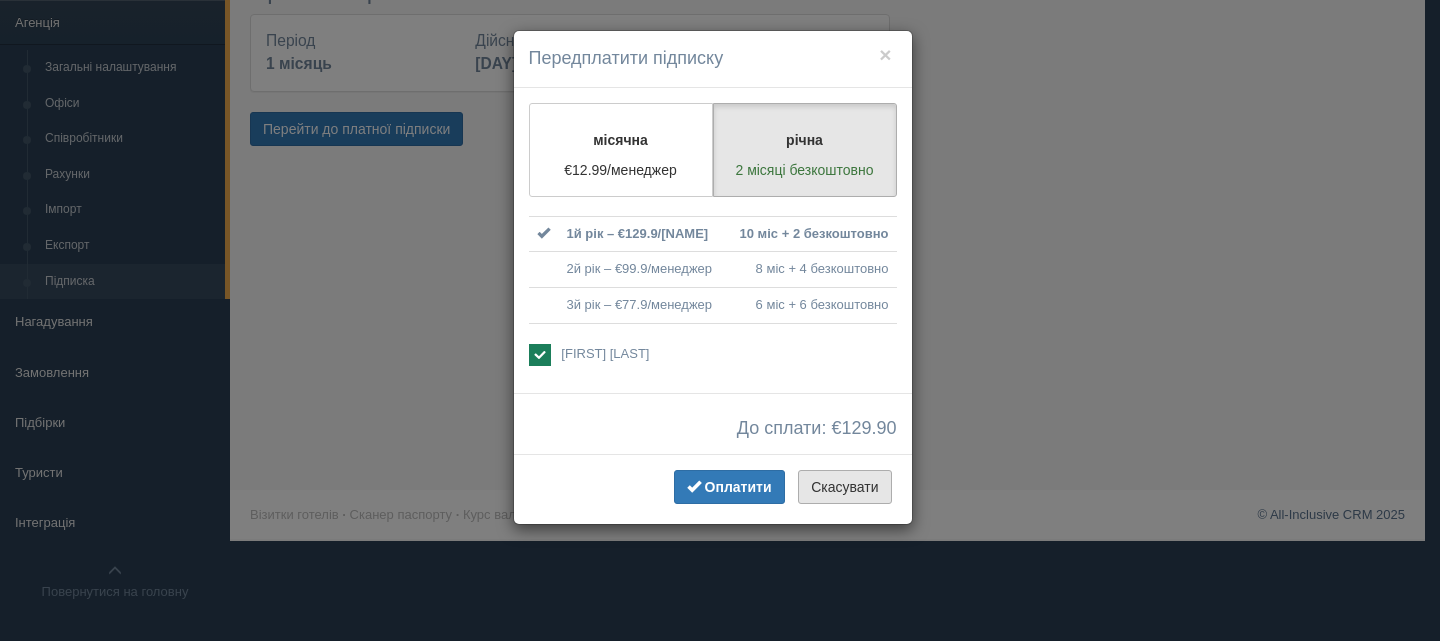 click on "Скасувати" at bounding box center (844, 487) 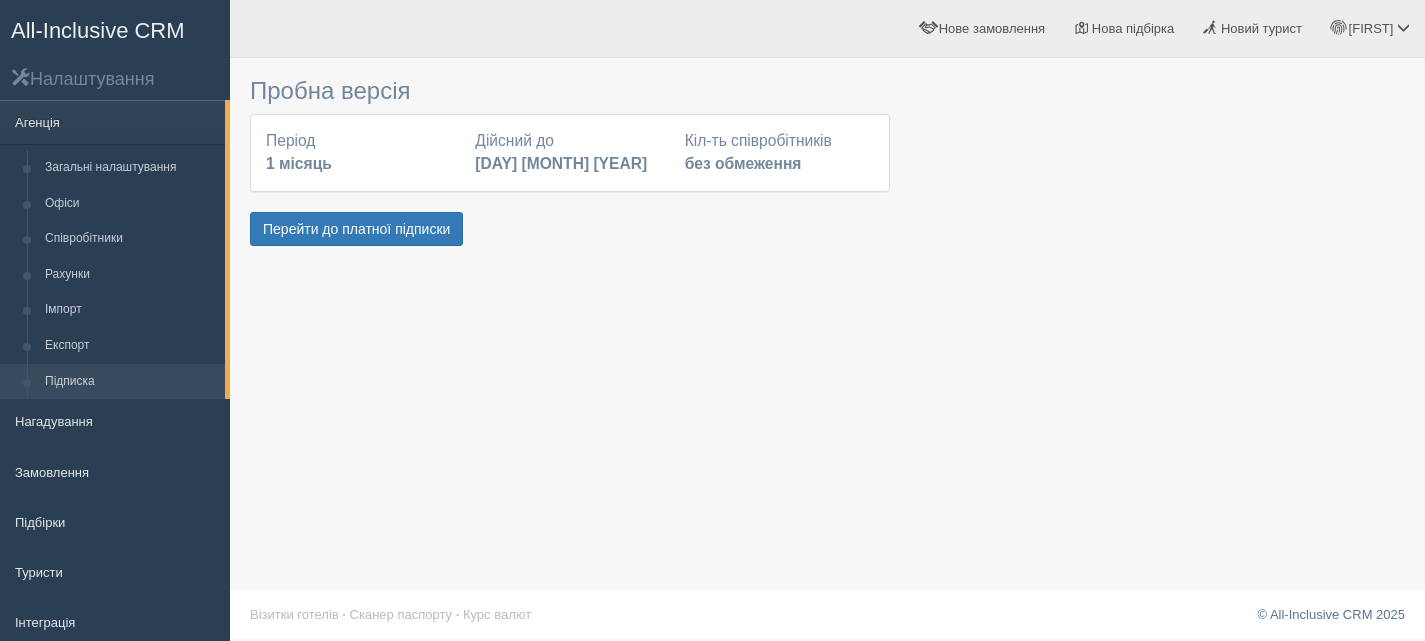 scroll, scrollTop: 0, scrollLeft: 0, axis: both 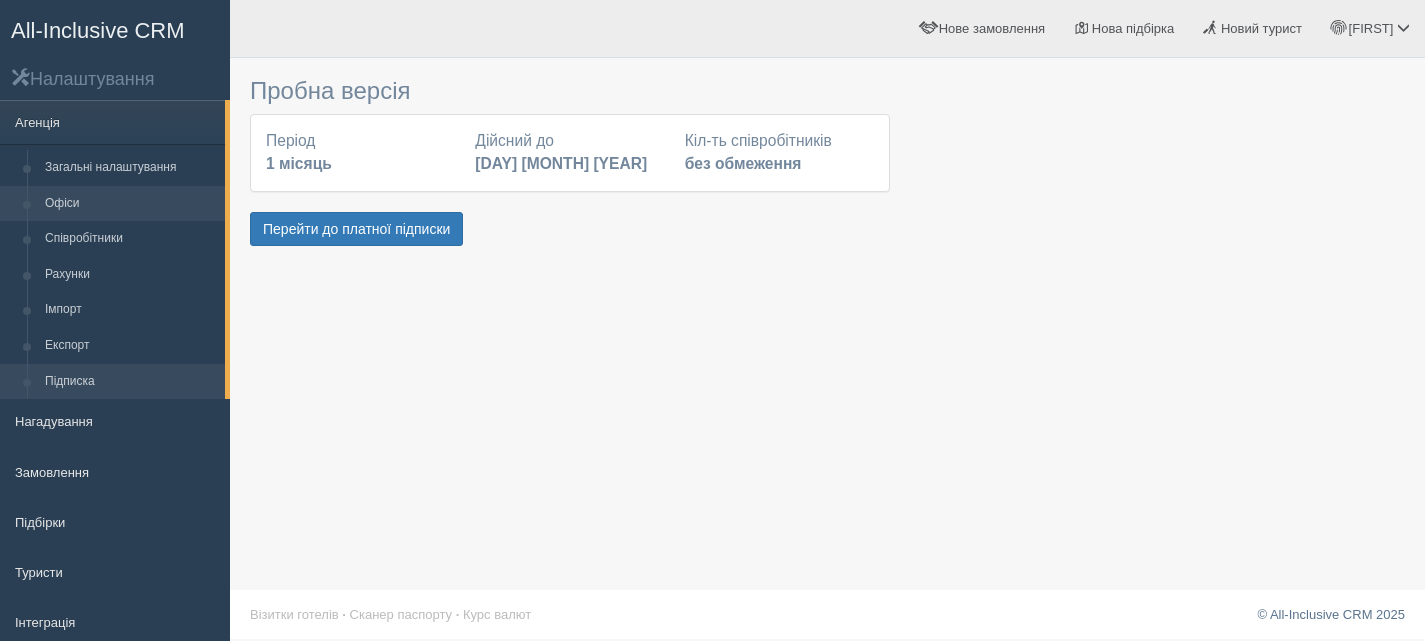 click on "Офіси" at bounding box center [130, 204] 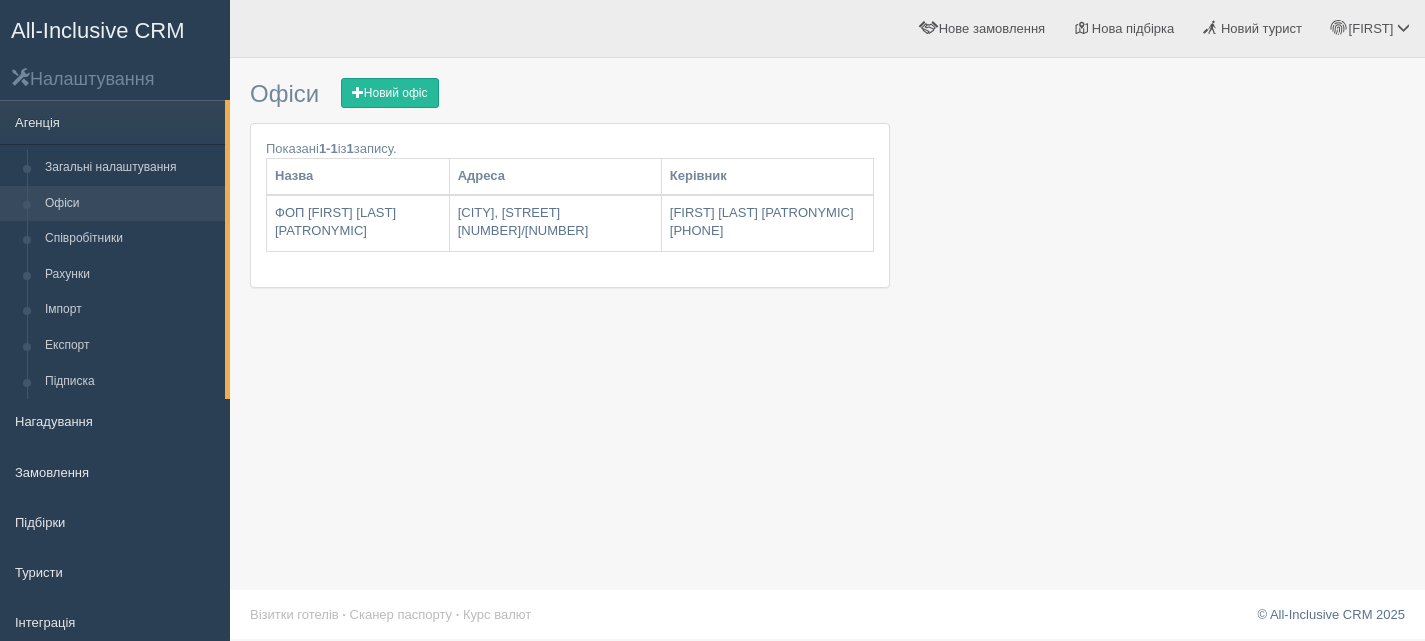scroll, scrollTop: 0, scrollLeft: 0, axis: both 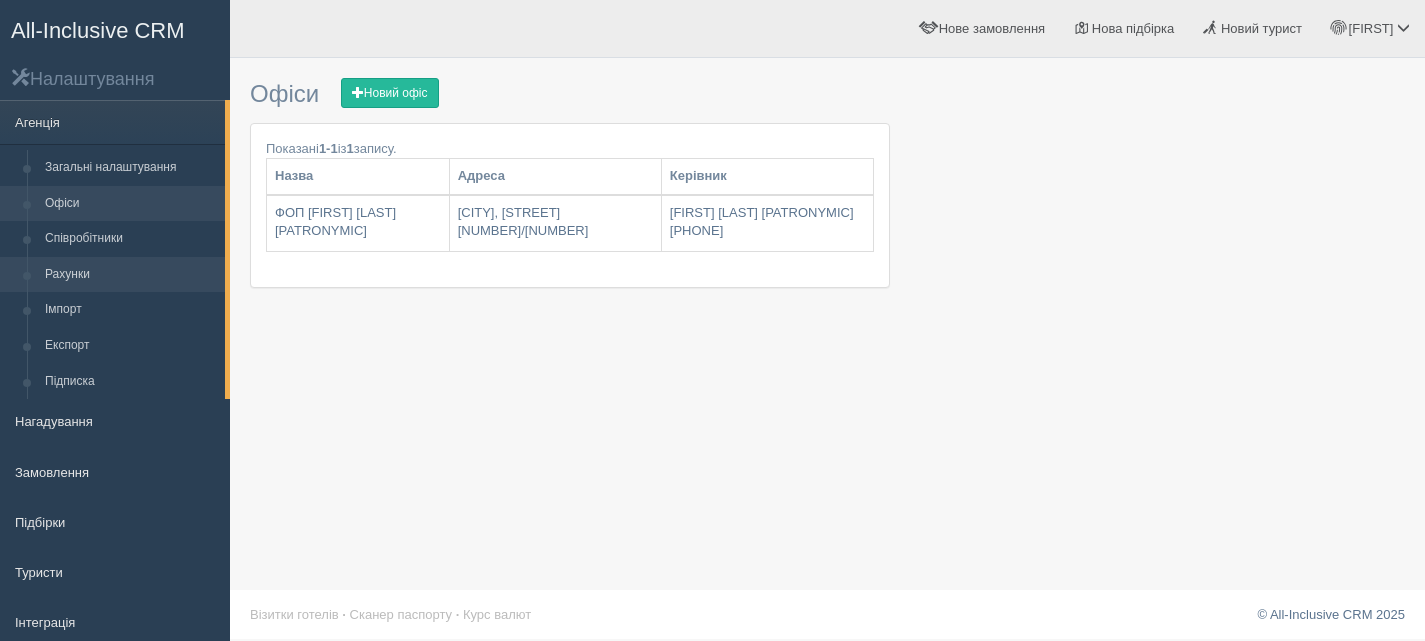 click on "Рахунки" at bounding box center [130, 275] 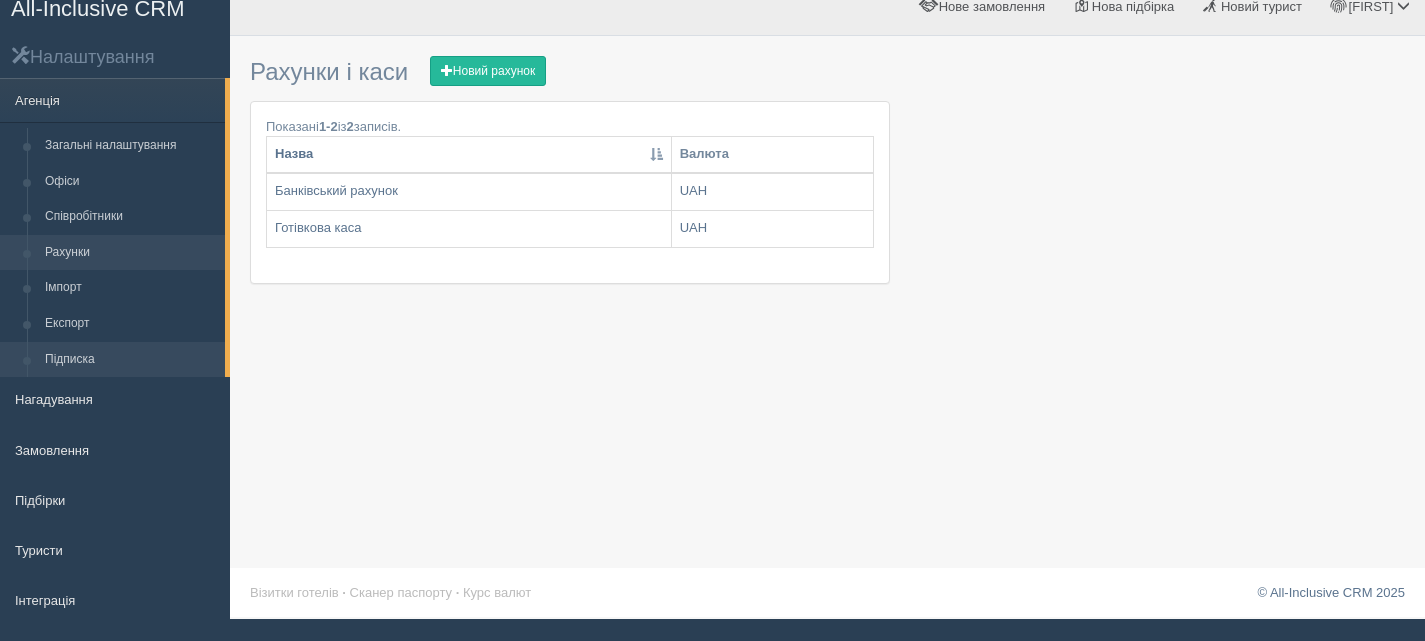 scroll, scrollTop: 0, scrollLeft: 0, axis: both 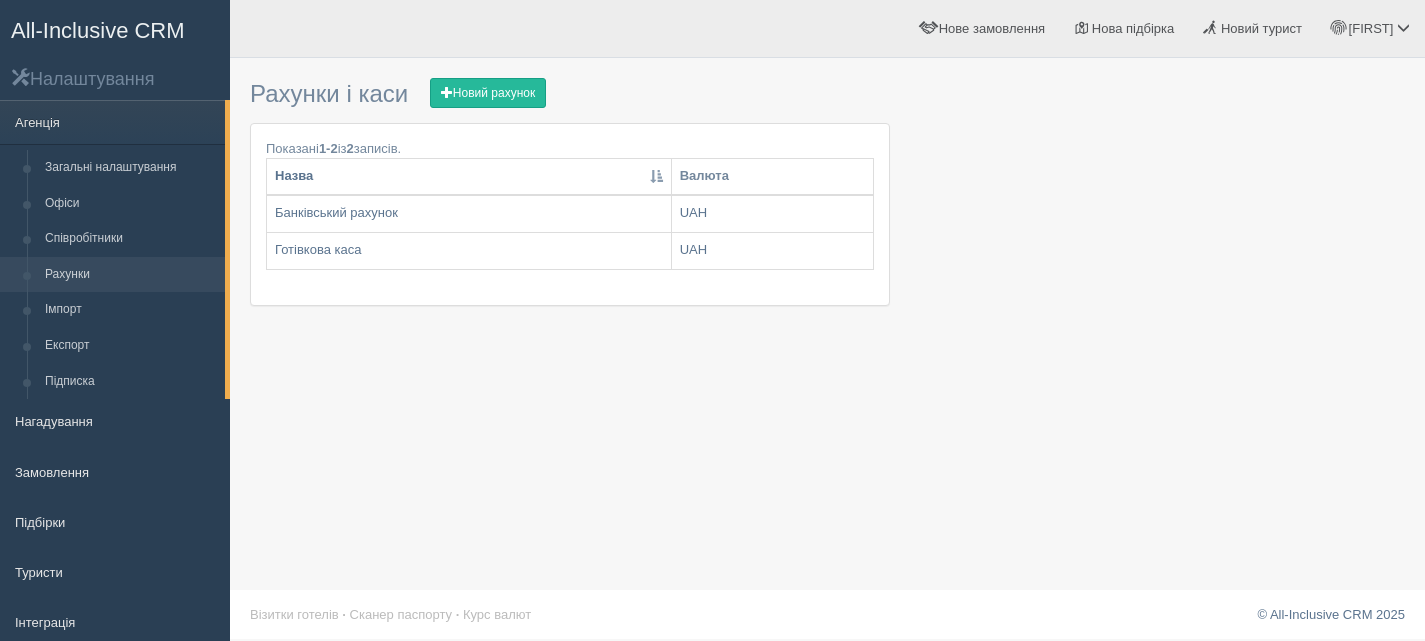 click on "All-Inclusive CRM" at bounding box center (98, 30) 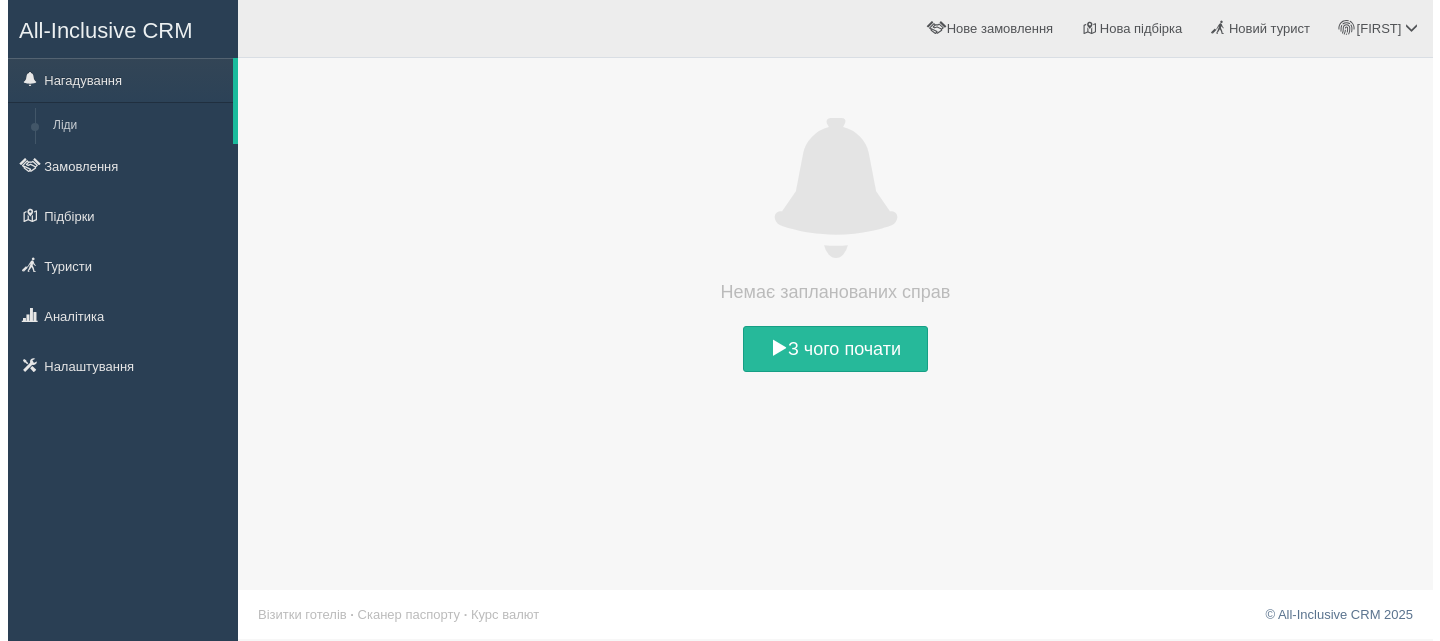 scroll, scrollTop: 0, scrollLeft: 0, axis: both 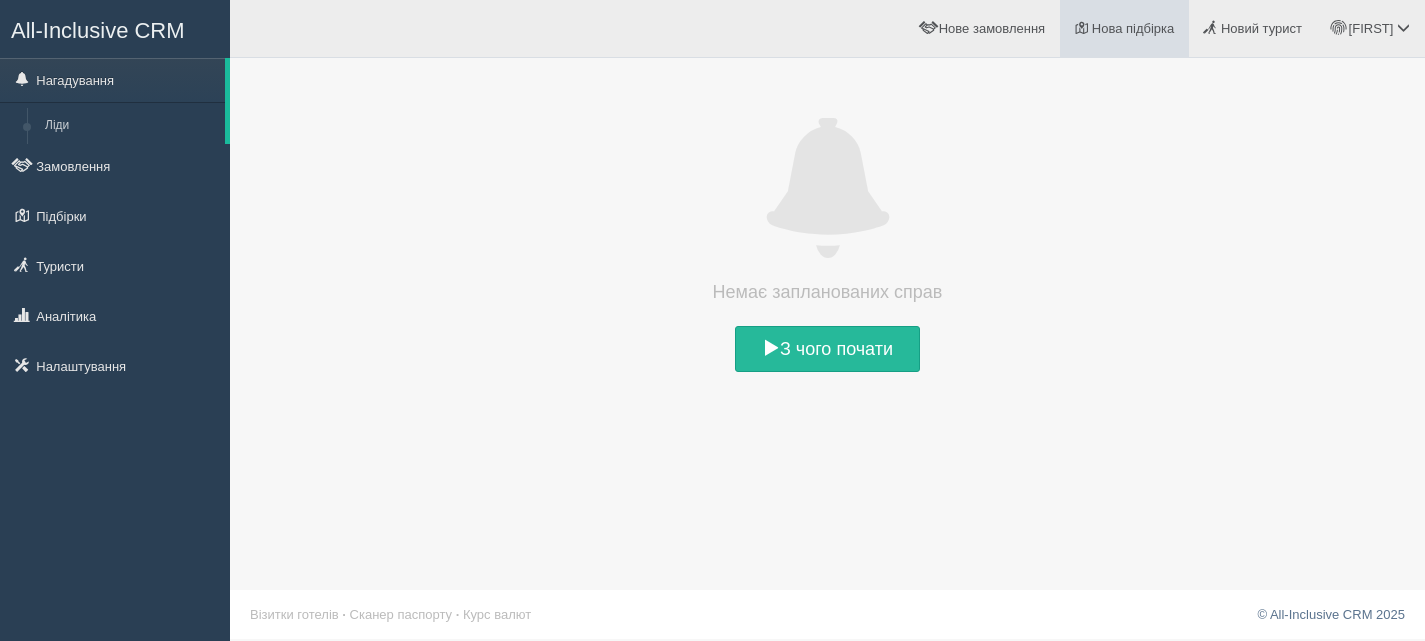 click on "Нова підбірка" at bounding box center [1133, 28] 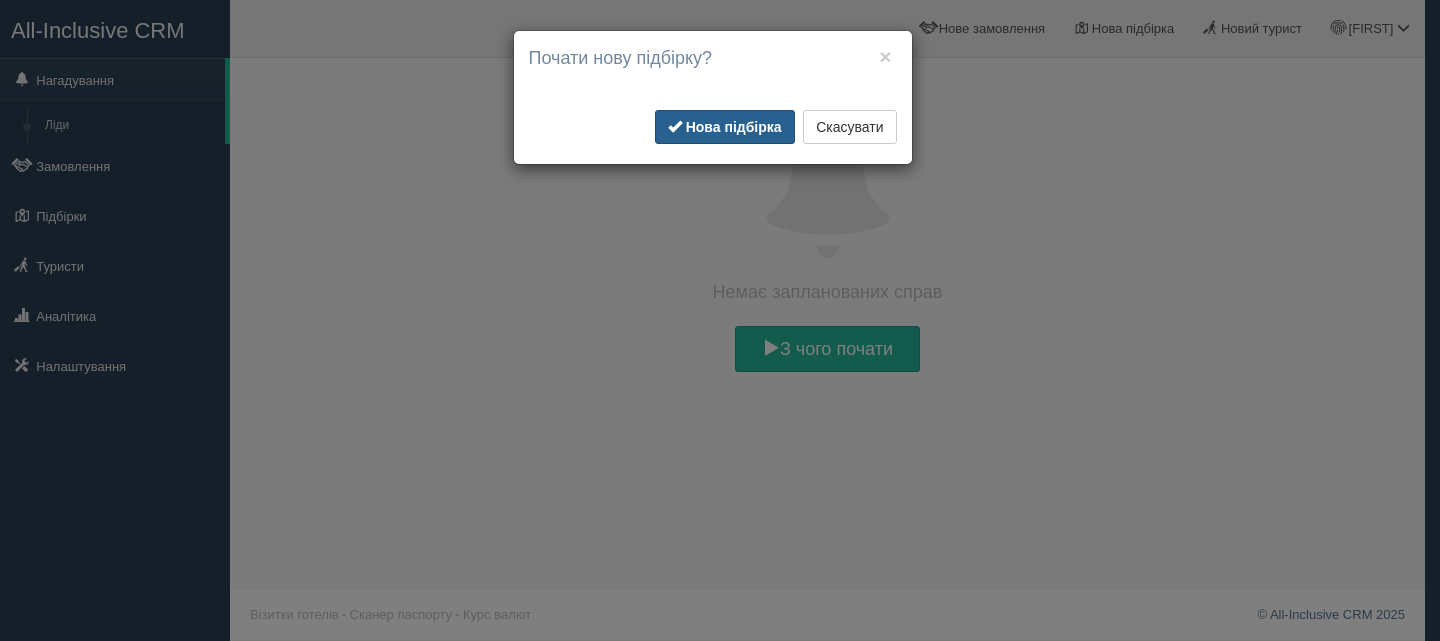 click on "Нова підбірка" at bounding box center (734, 127) 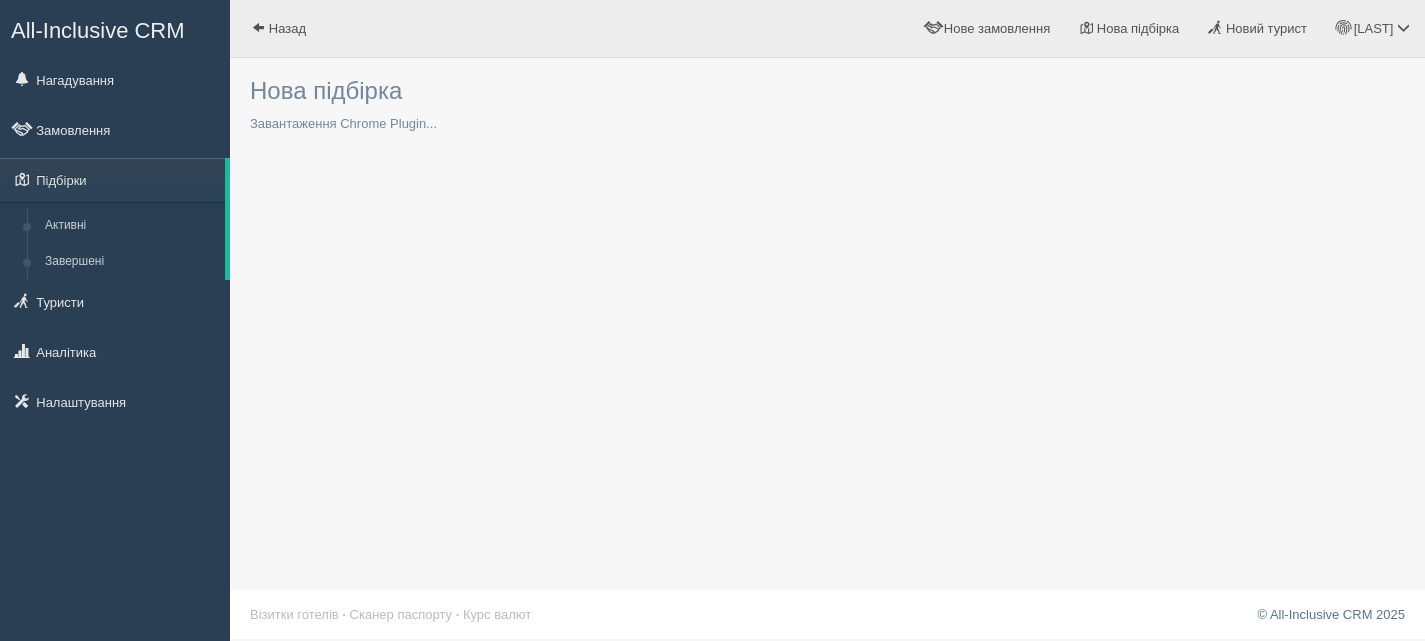 scroll, scrollTop: 0, scrollLeft: 0, axis: both 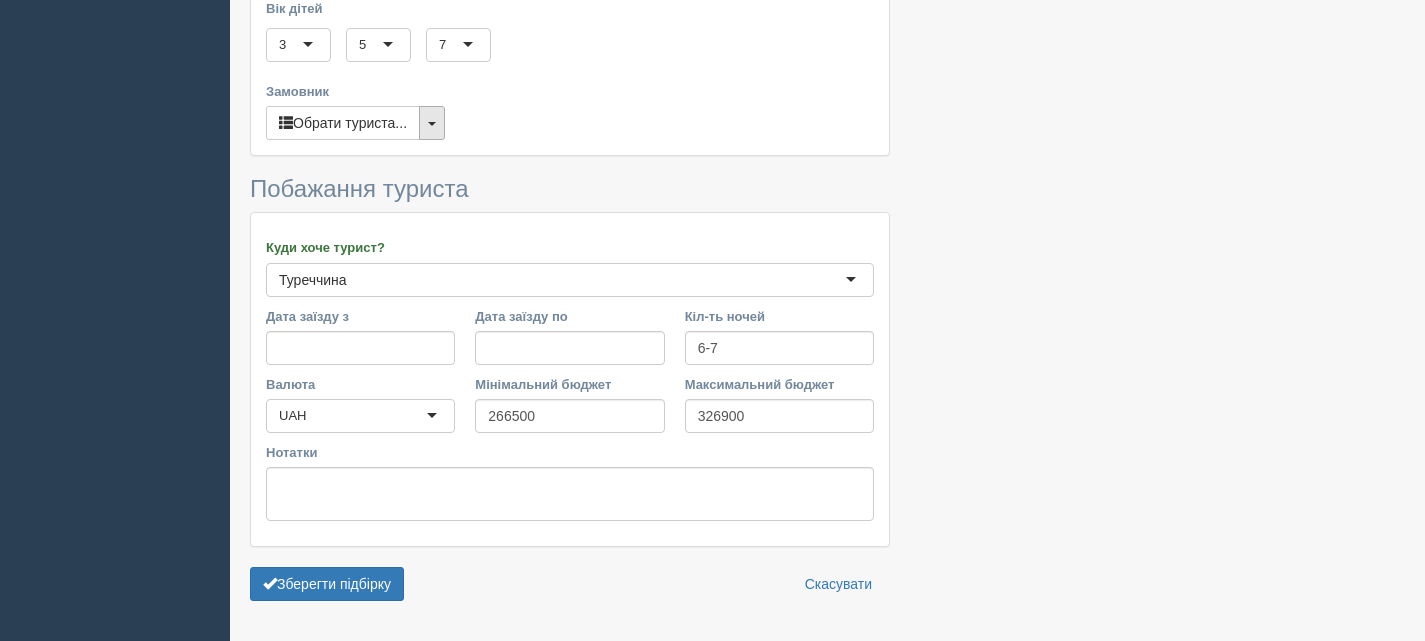click at bounding box center (432, 123) 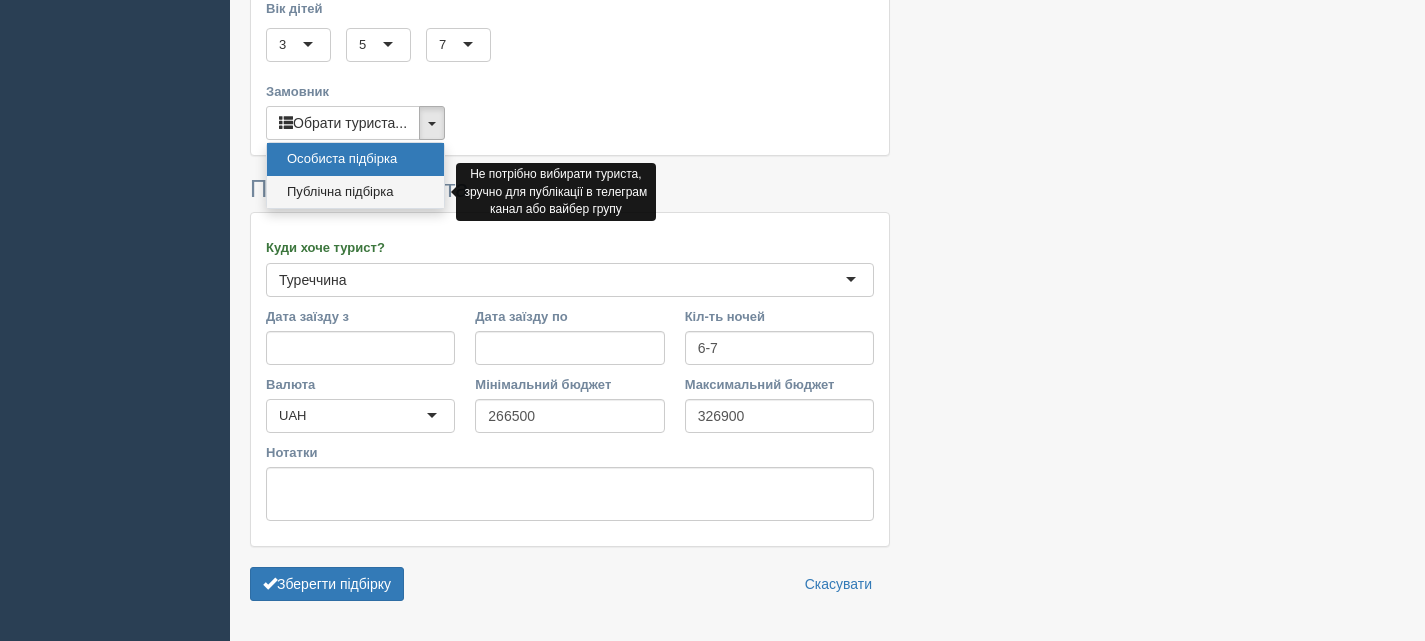 click on "Публічна підбірка" at bounding box center [355, 192] 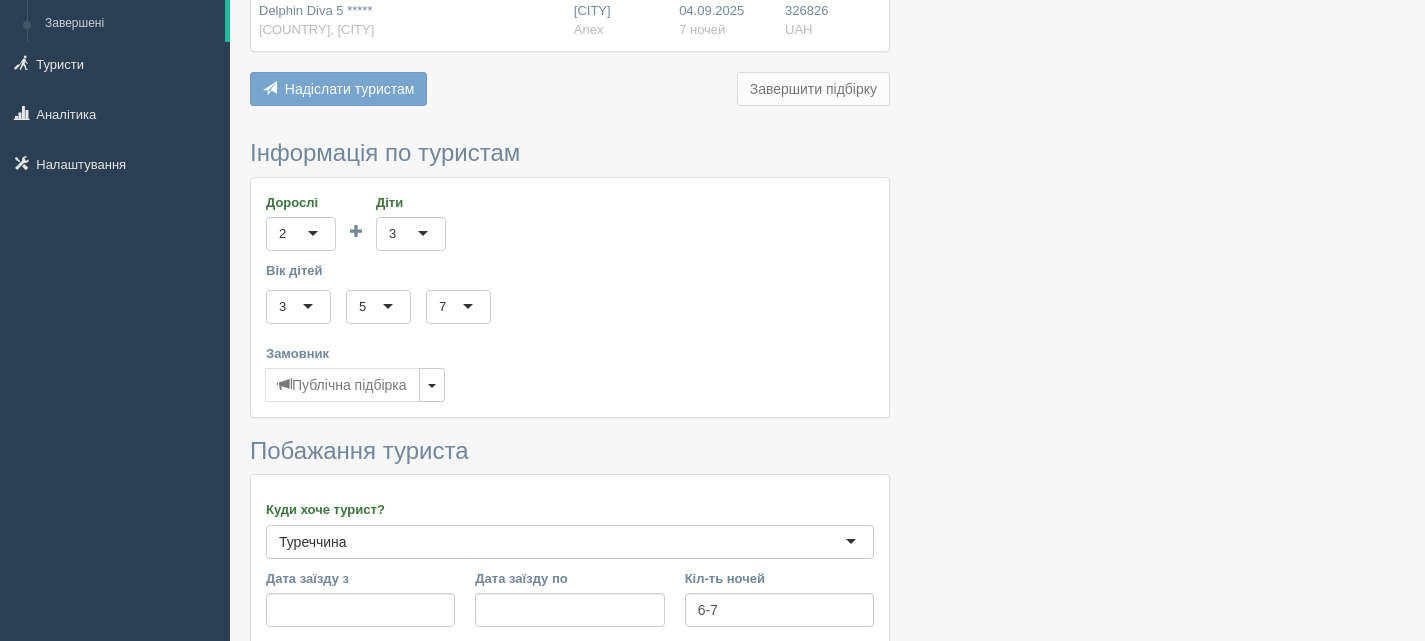 scroll, scrollTop: 560, scrollLeft: 0, axis: vertical 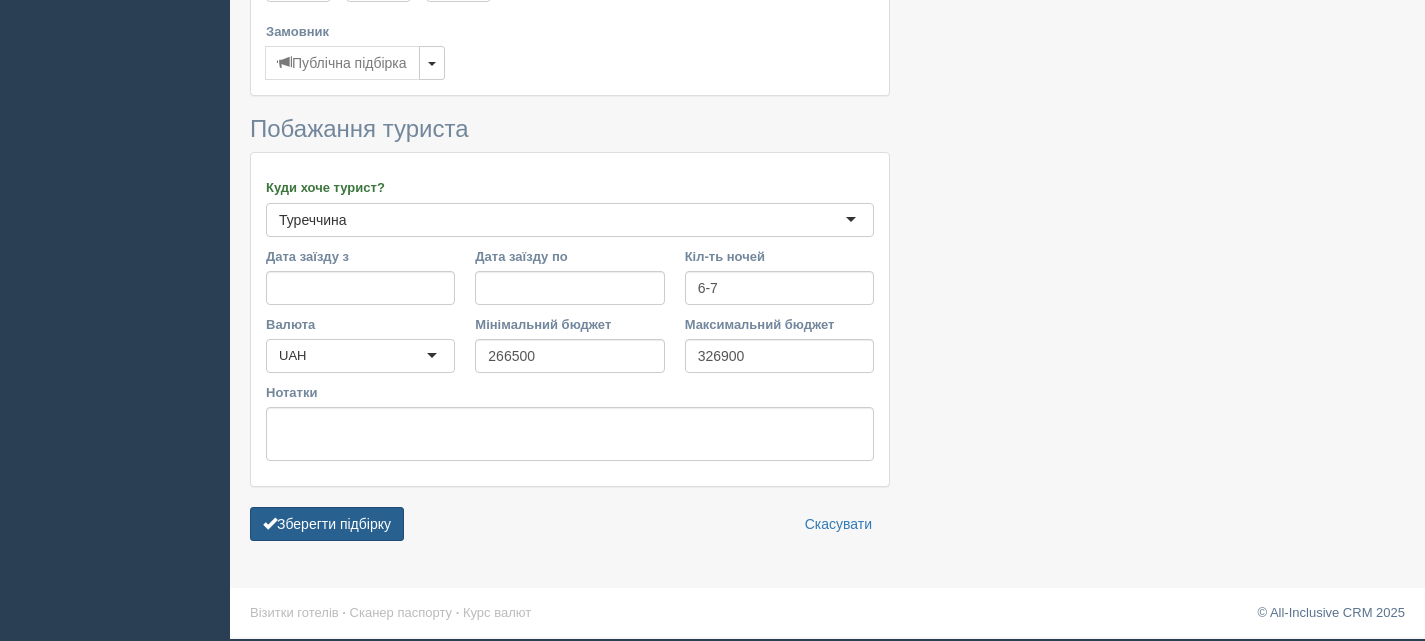 click on "Зберегти підбірку" at bounding box center (327, 524) 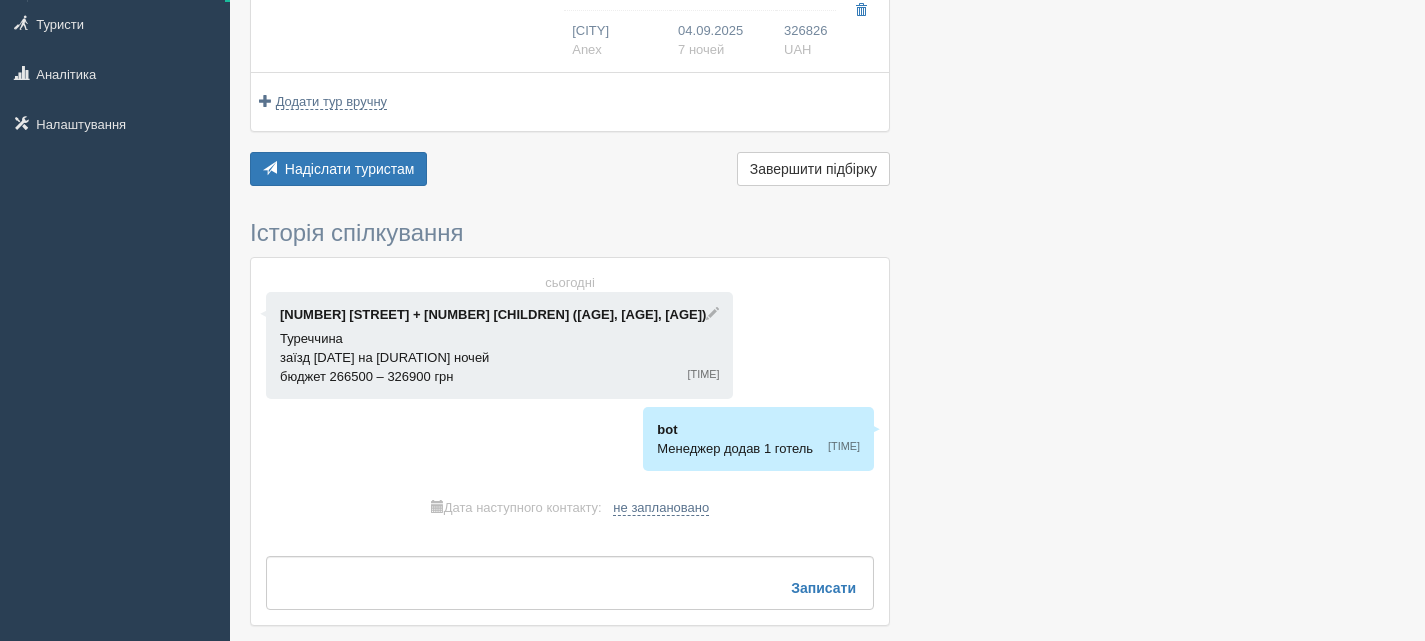 scroll, scrollTop: 273, scrollLeft: 0, axis: vertical 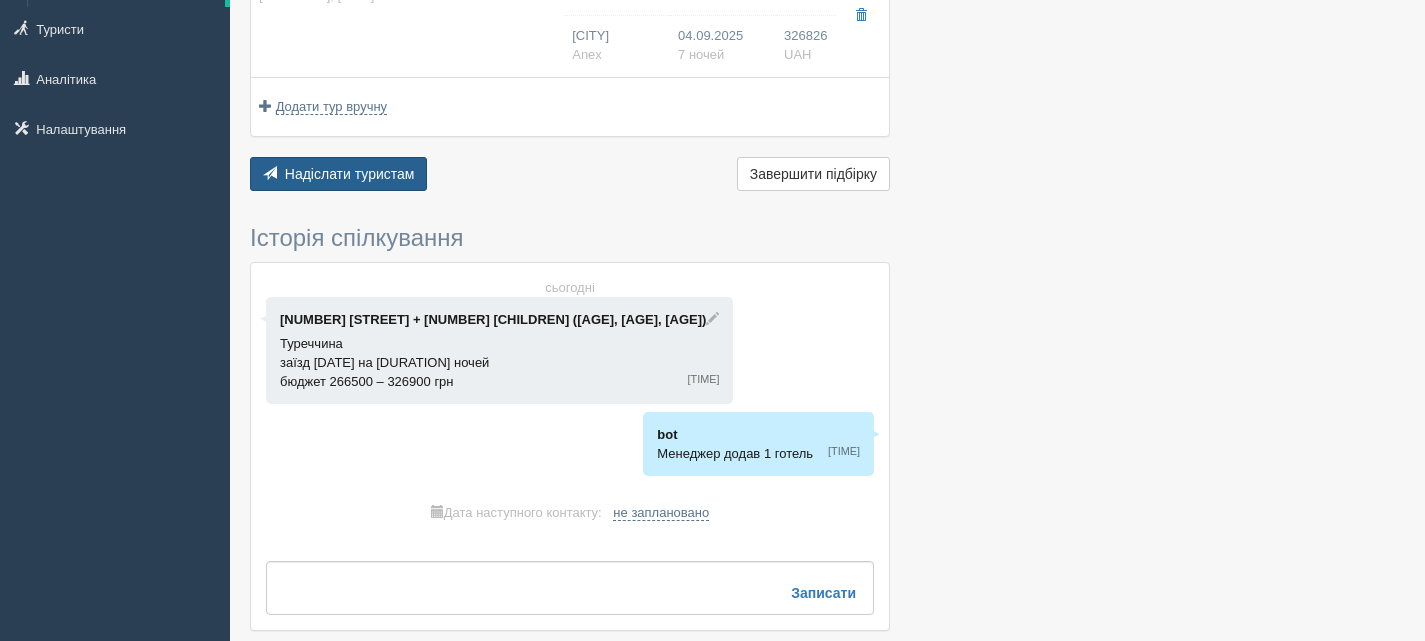 click on "Надіслати туристам" at bounding box center [350, 174] 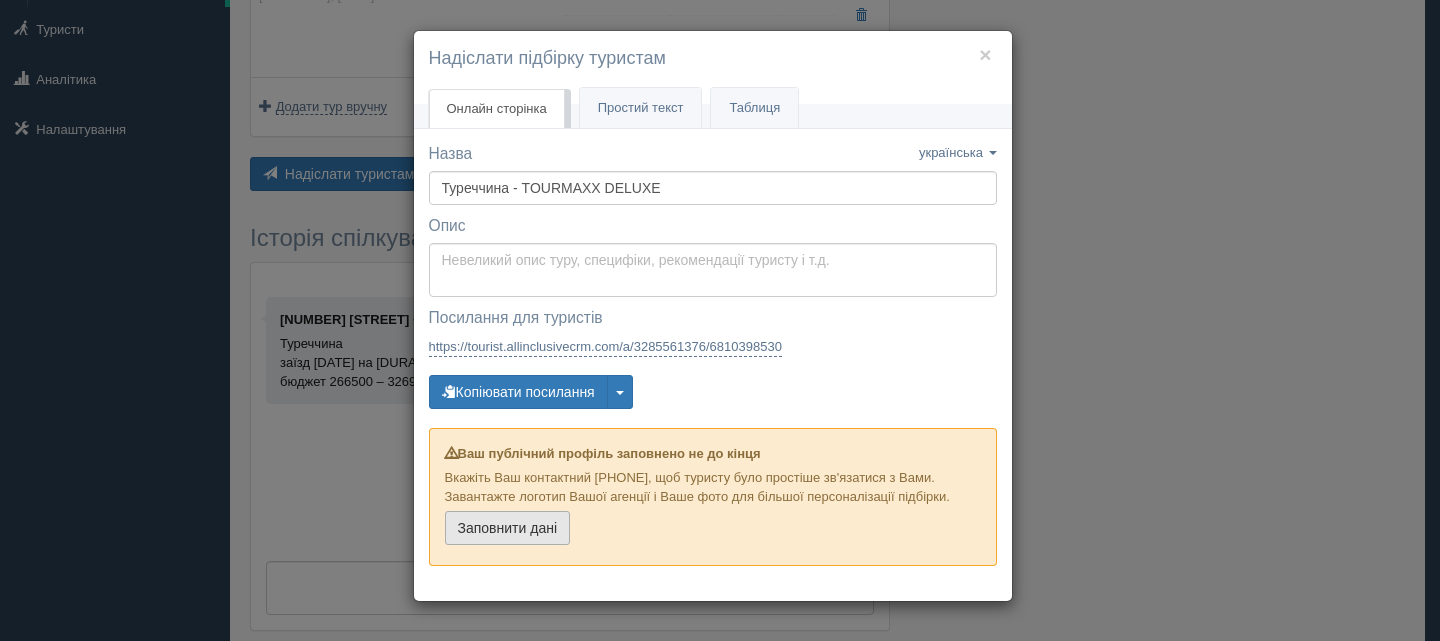 click on "Заповнити дані" at bounding box center [508, 528] 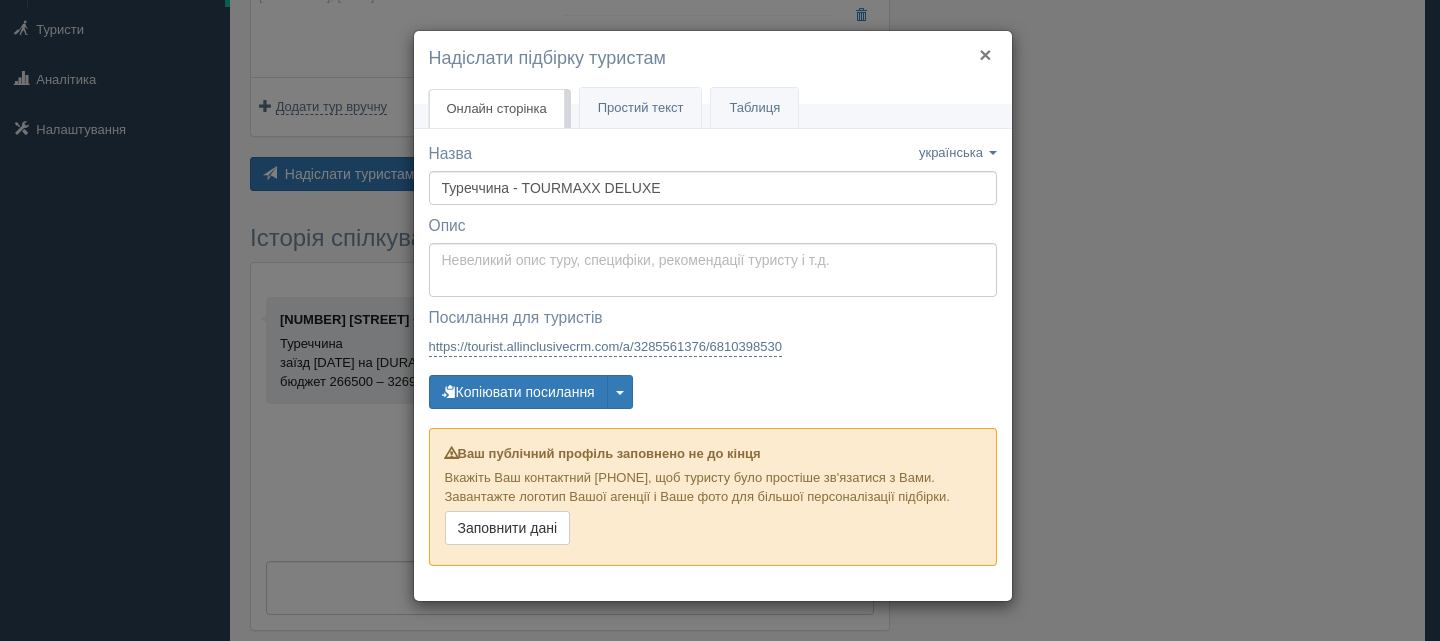click on "×" at bounding box center (985, 54) 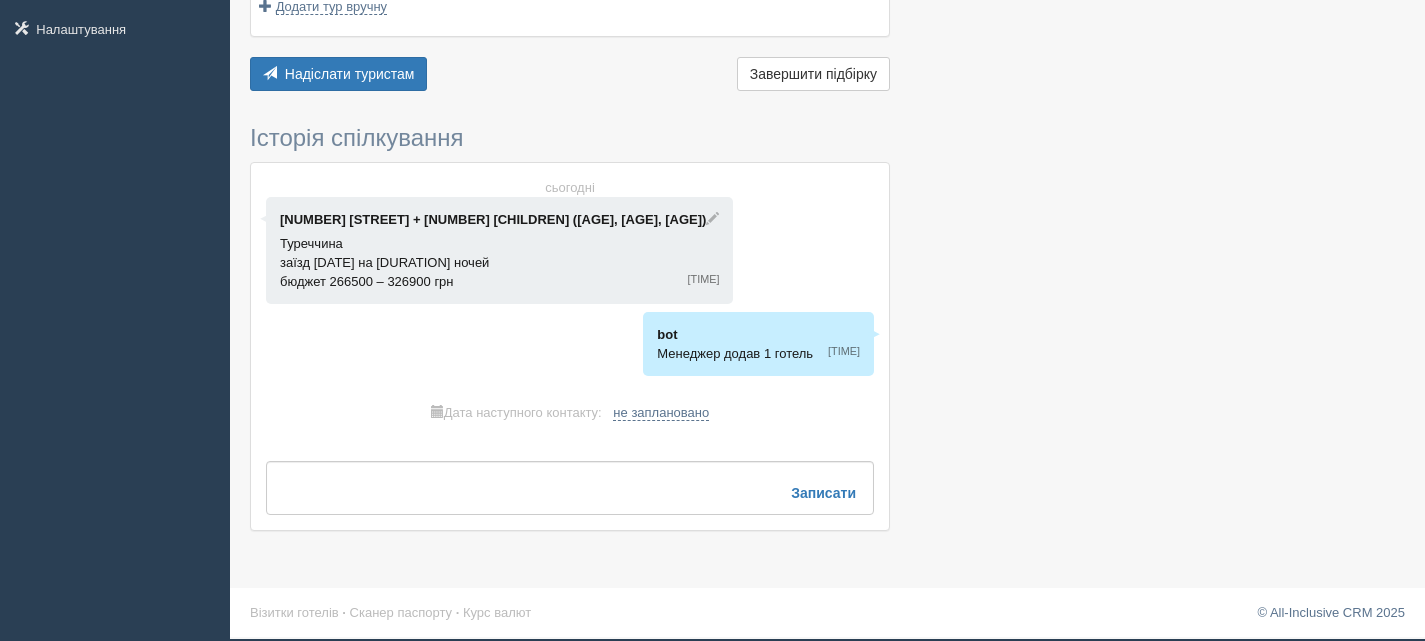 scroll, scrollTop: 0, scrollLeft: 0, axis: both 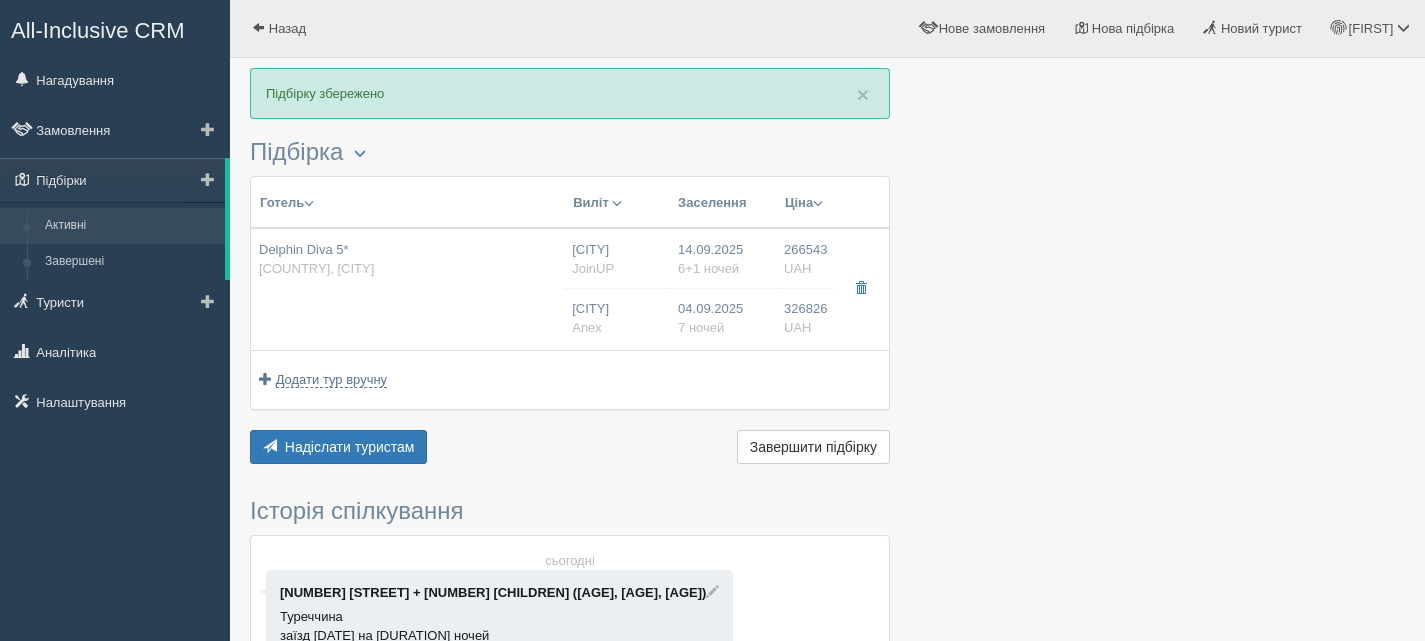 click on "Активні" at bounding box center (130, 226) 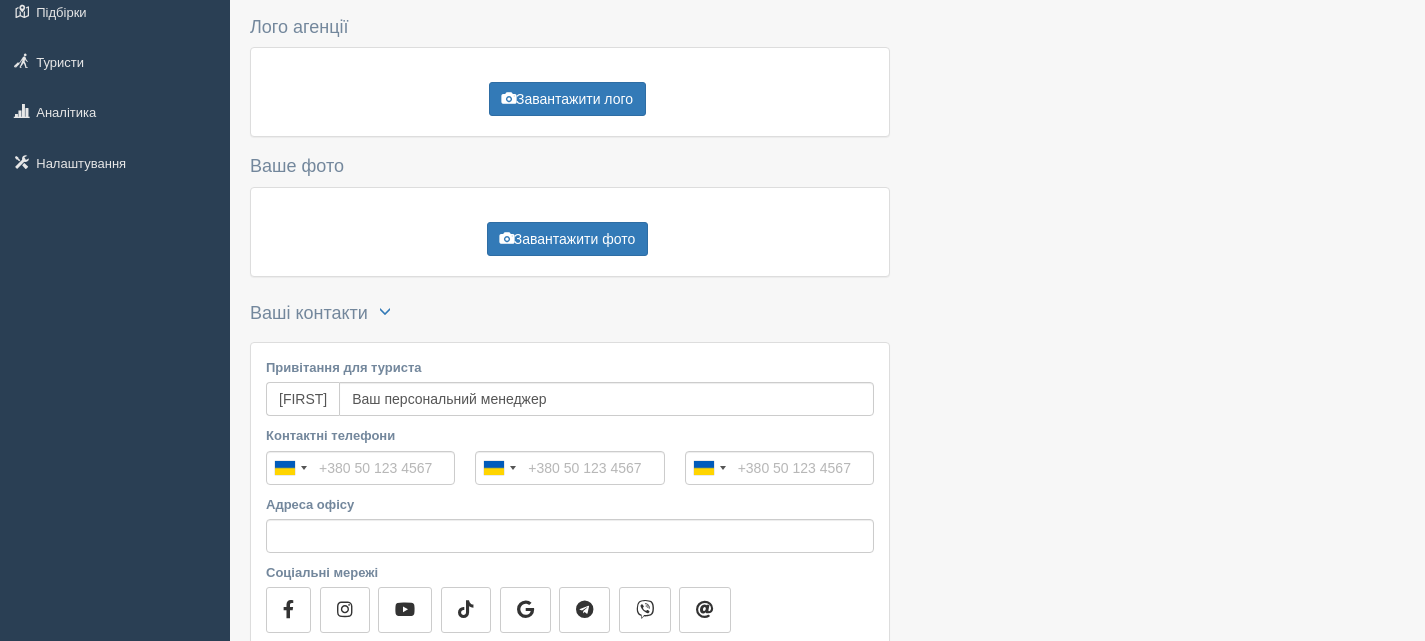 scroll, scrollTop: 300, scrollLeft: 0, axis: vertical 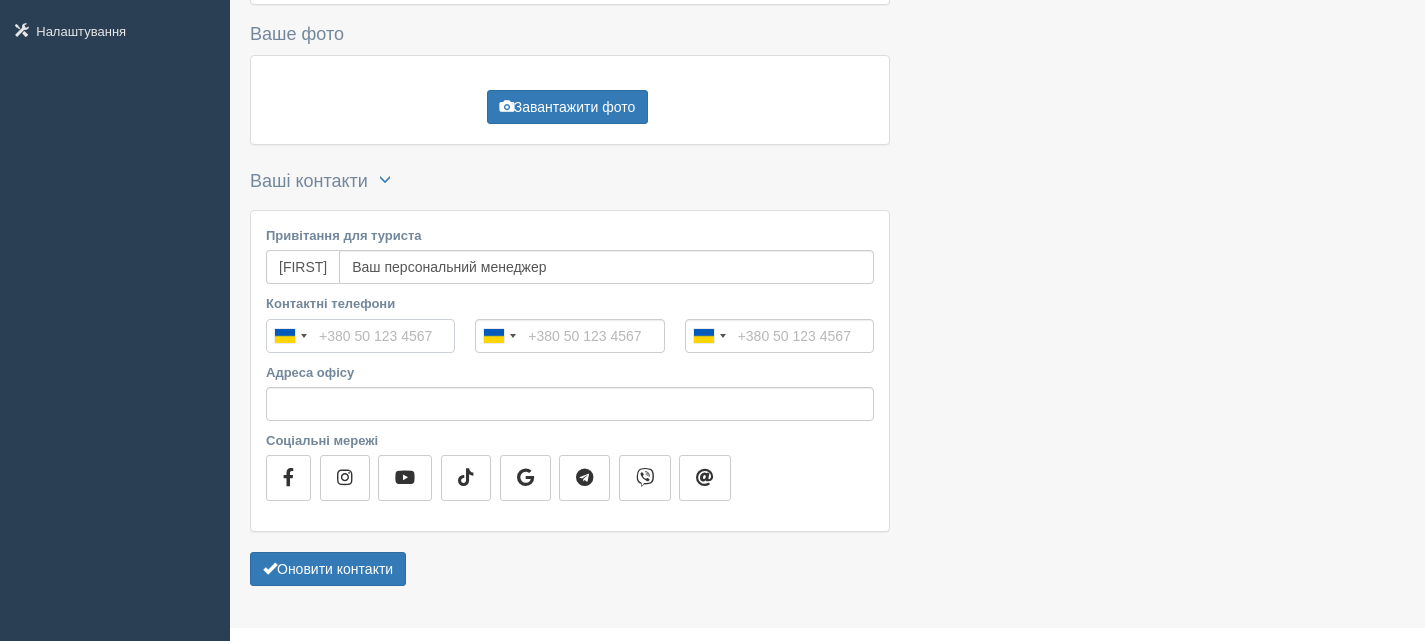 click on "Контактні телефони" at bounding box center (360, 336) 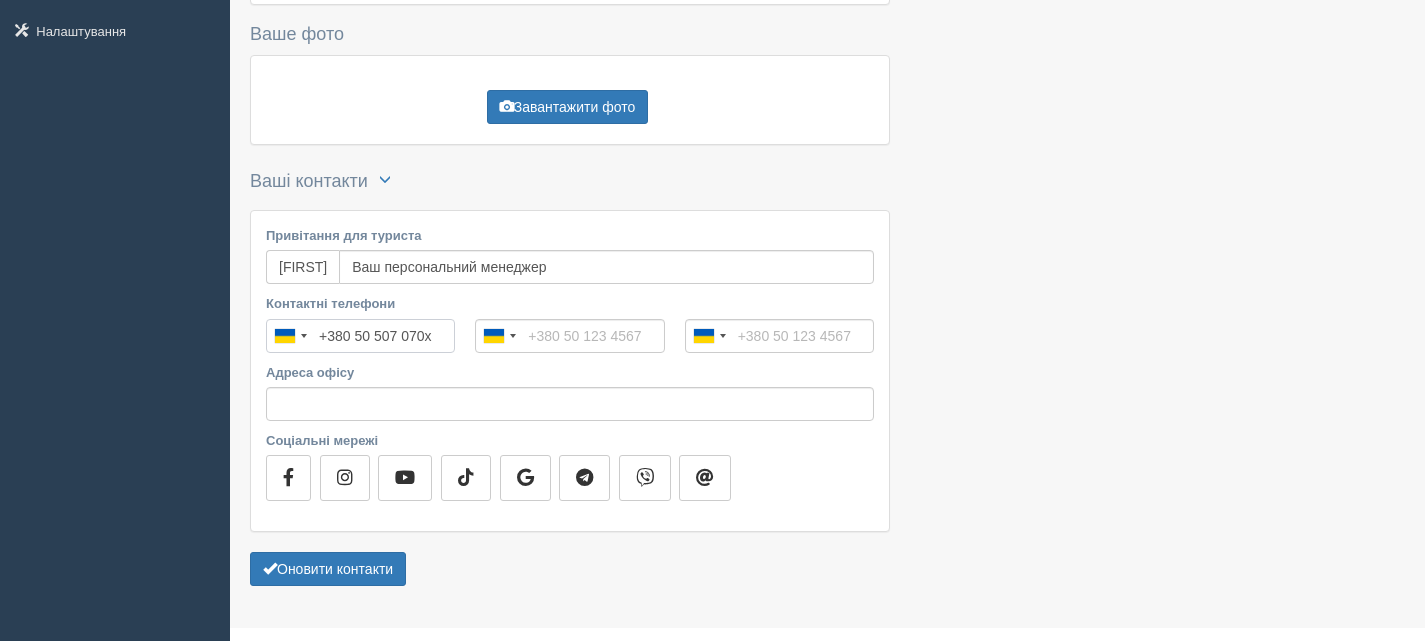 type on "+380 50 507 0706" 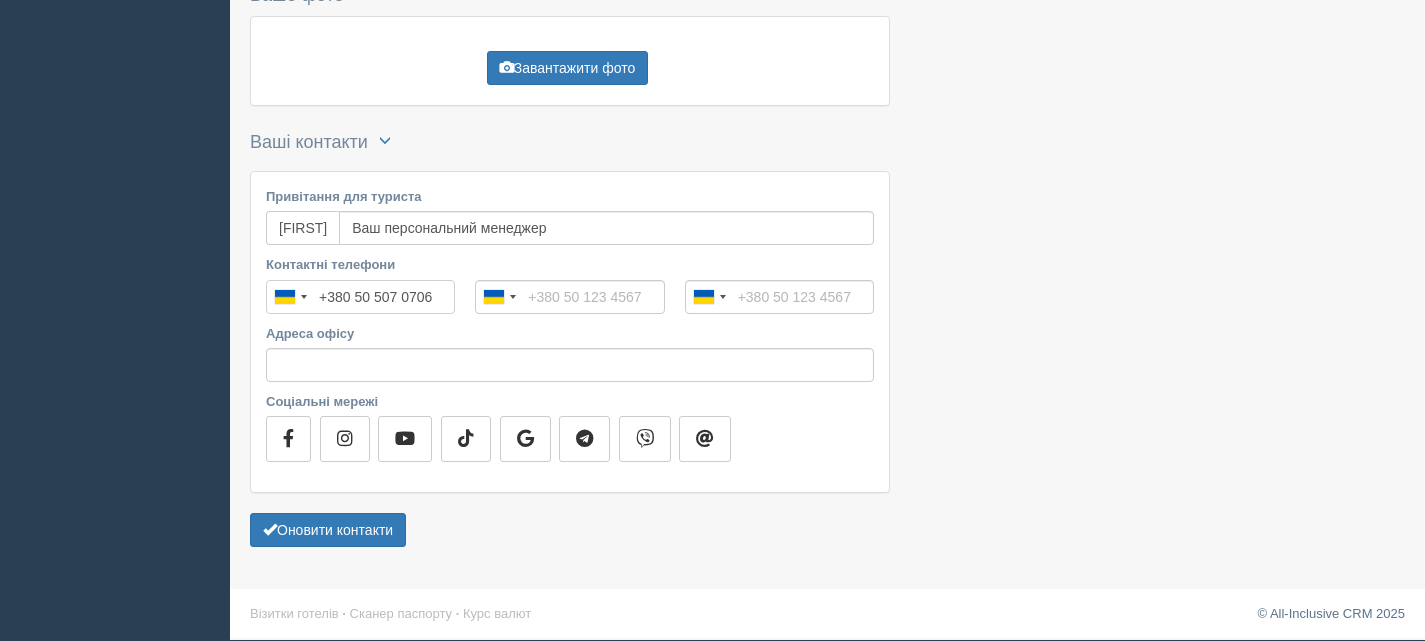 scroll, scrollTop: 340, scrollLeft: 0, axis: vertical 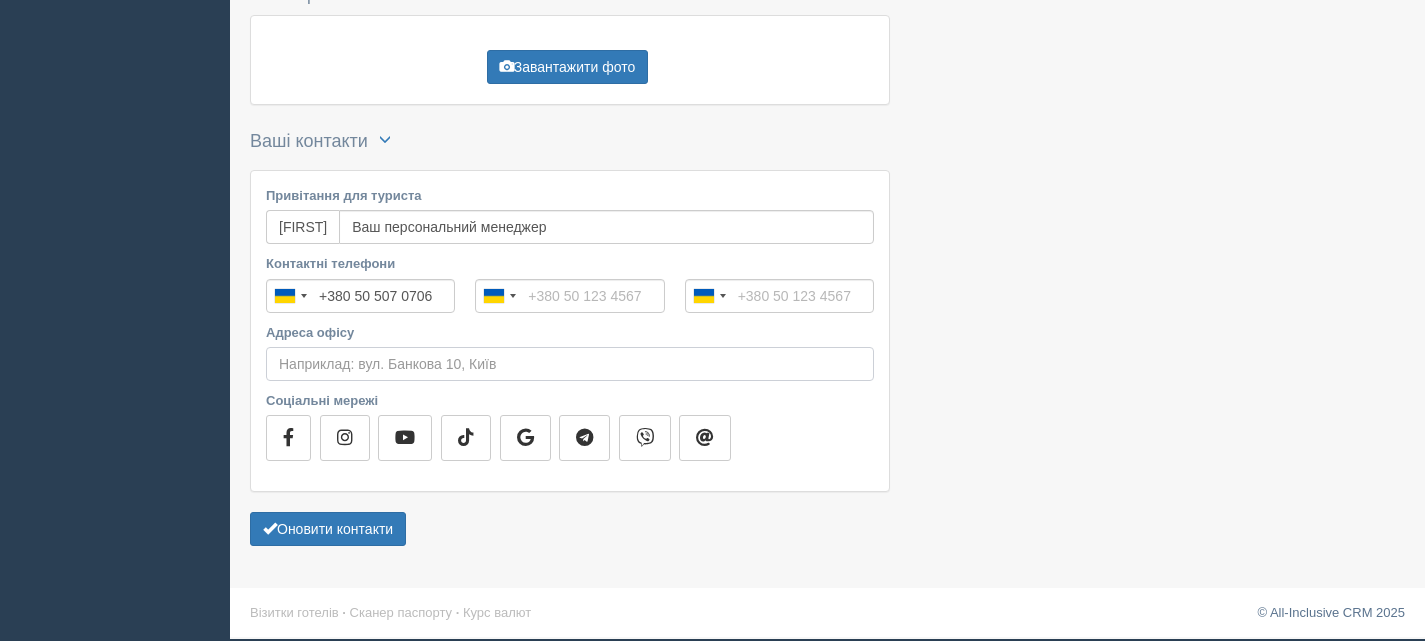 click on "Адреса офісу" at bounding box center [570, 364] 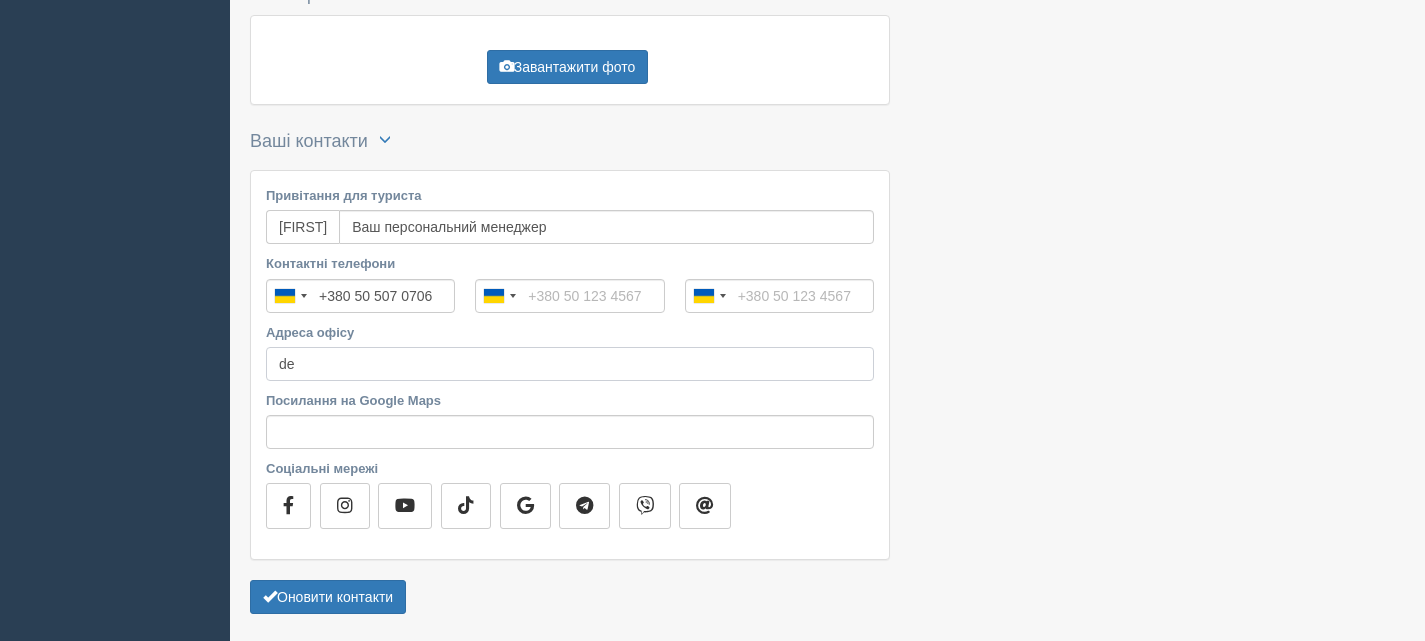 type on "d" 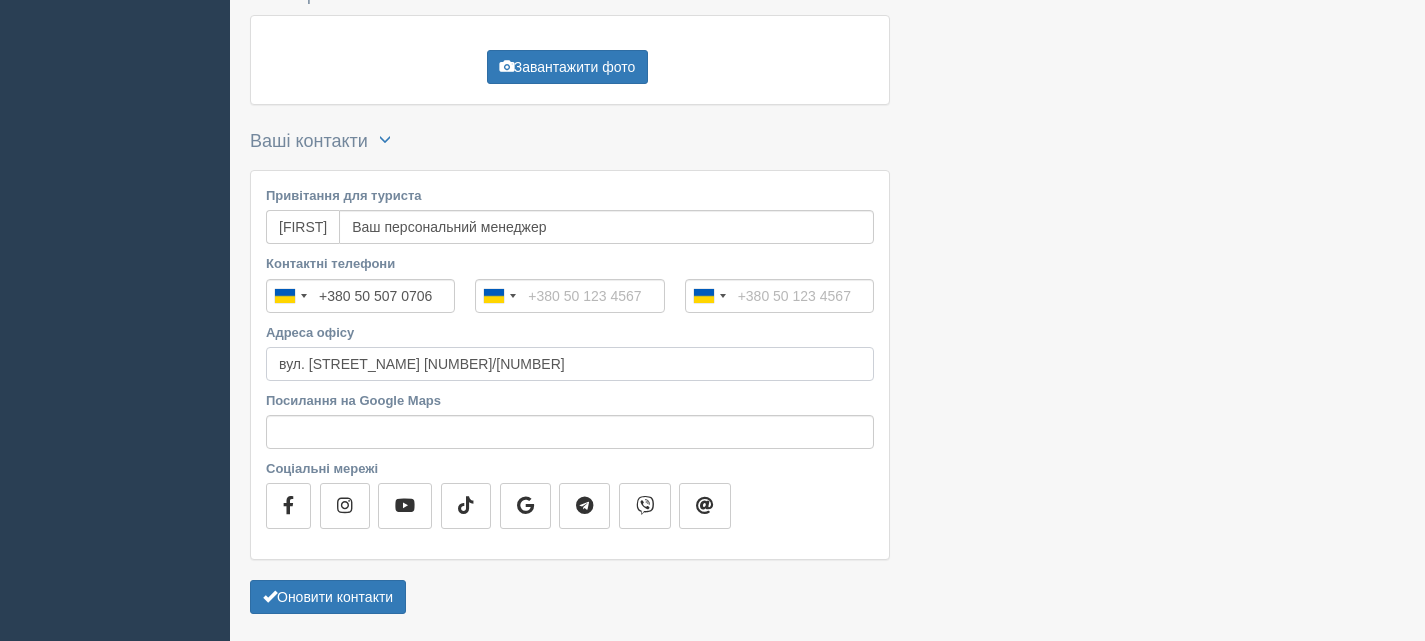 click on "вул. Валрва 18/2" at bounding box center (570, 364) 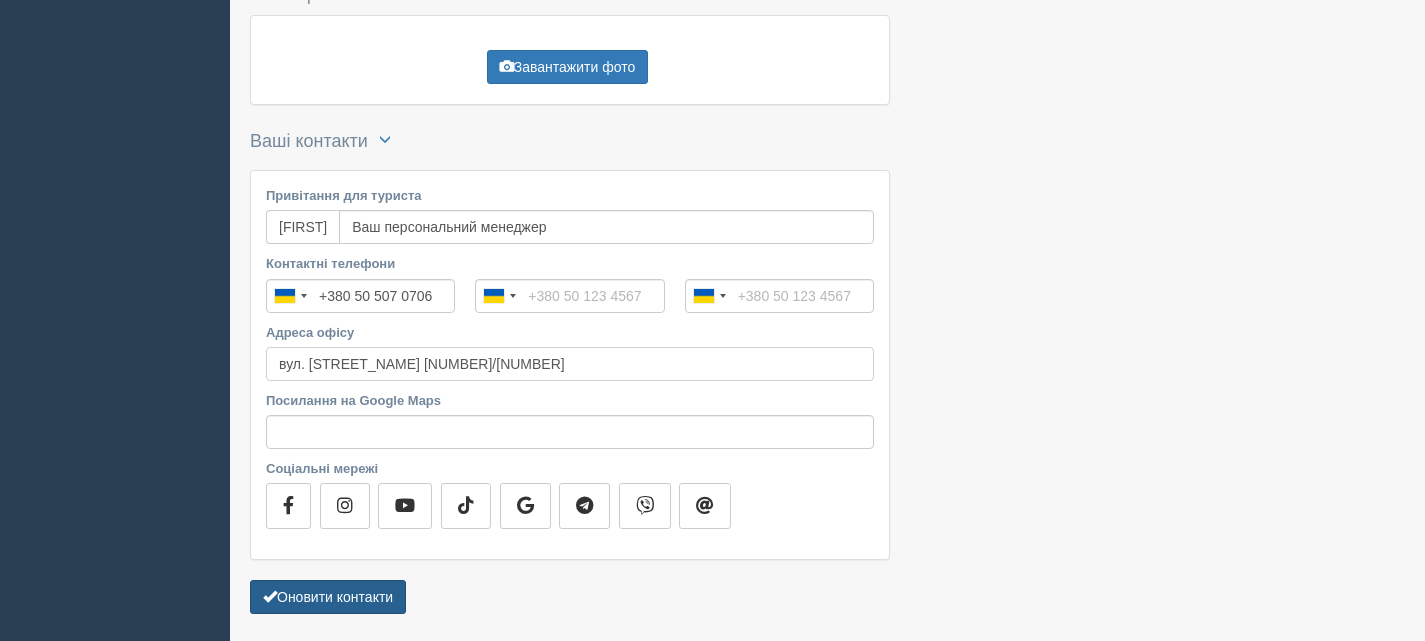 type on "вул. [STREET] [NUMBER]" 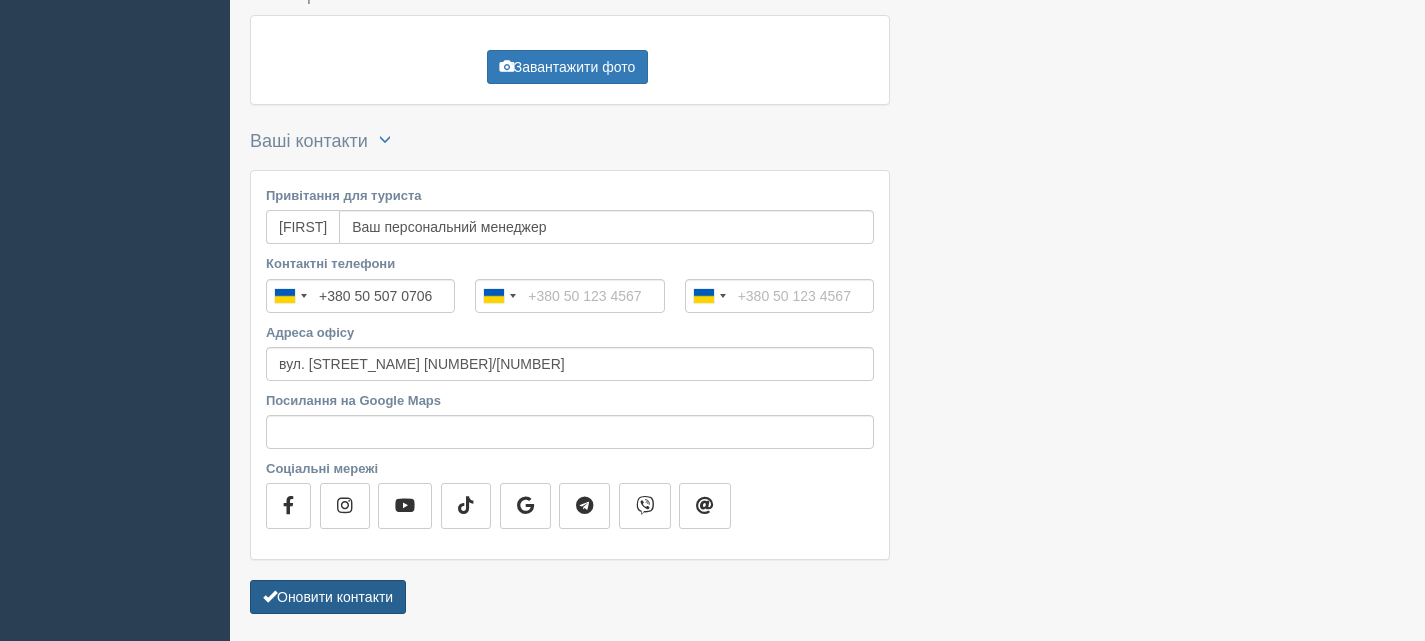 click on "Оновити контакти" at bounding box center [328, 597] 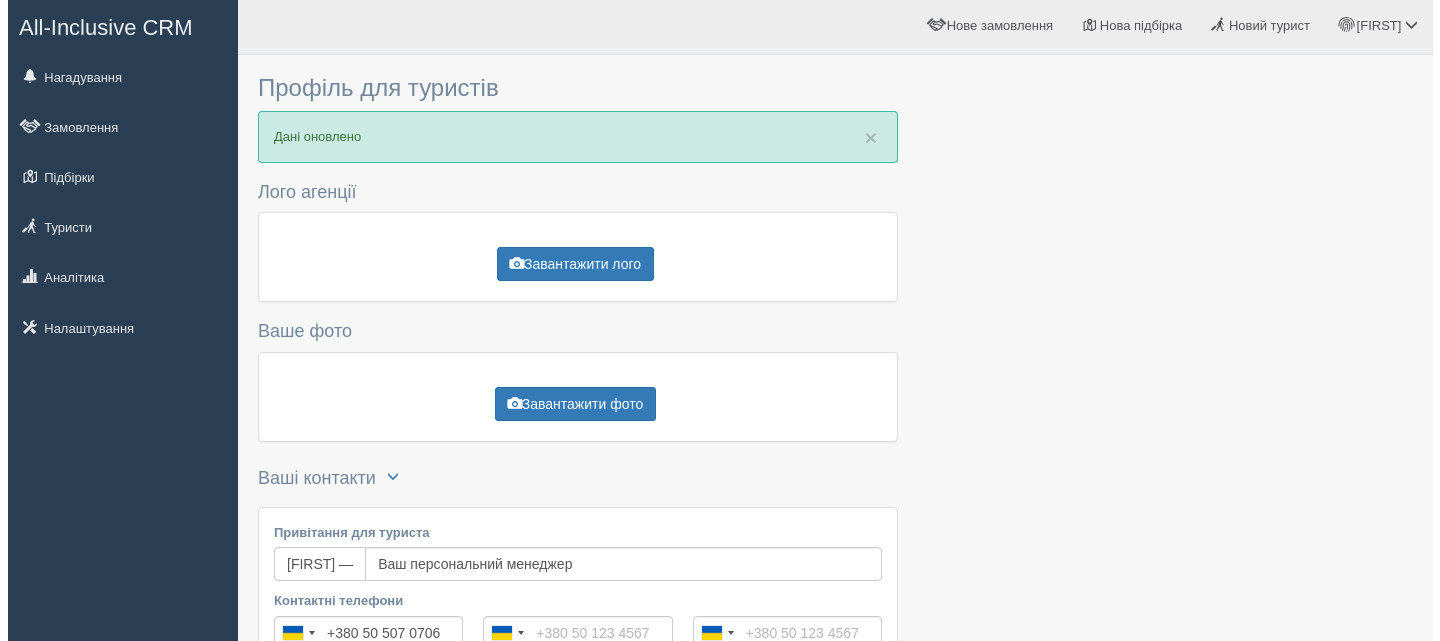 scroll, scrollTop: 0, scrollLeft: 0, axis: both 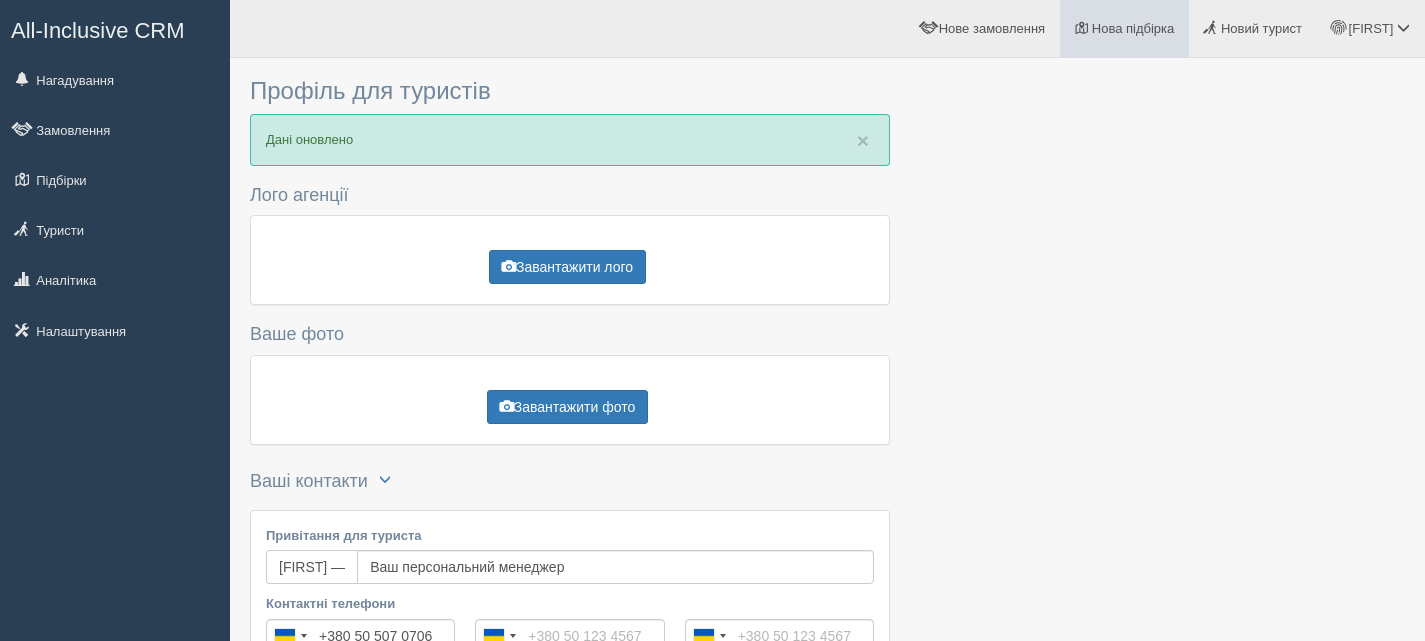 click on "Нова підбірка" at bounding box center [1133, 28] 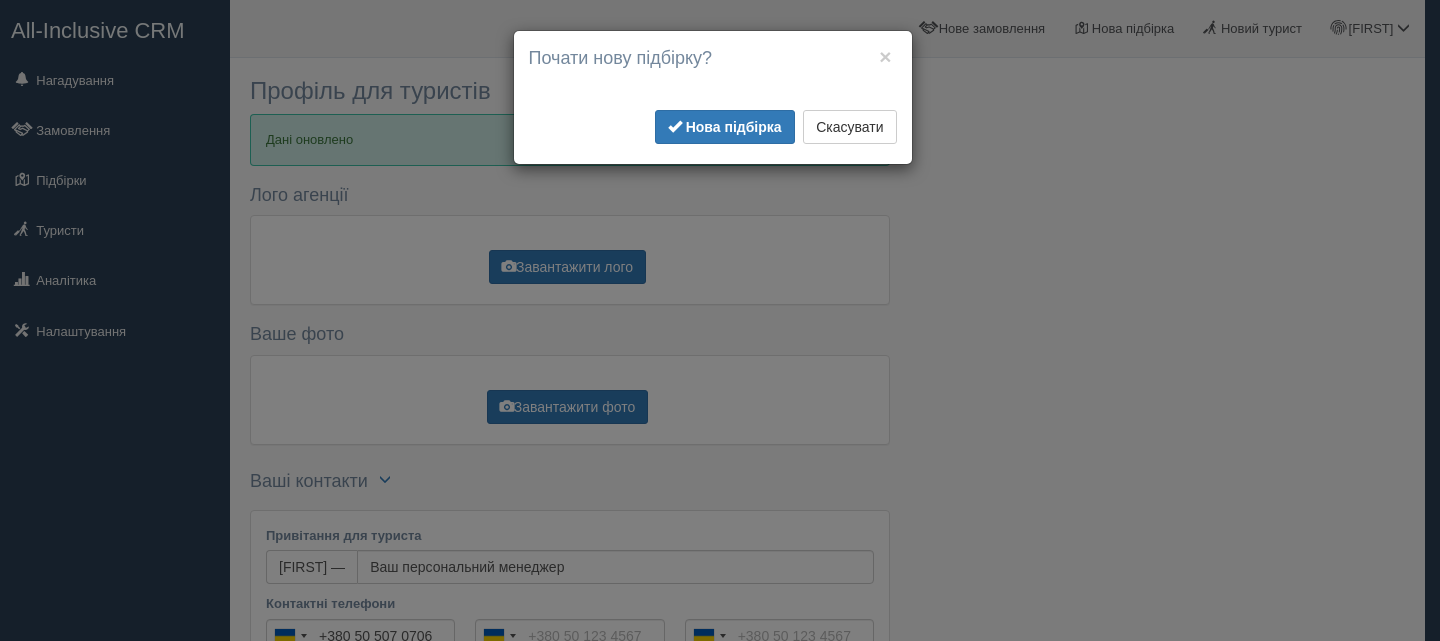 click on "×
Почати нову підбірку?
Додати готелі у нову підбірку?
Для інтеграції з пошуком турів, будь ласка, встановіть Chrome Plugin
Встановити Chrome Plugin
Ваша версія Chrome Plugin застаріла. Інтеграція з туроператорами може працювати некоректно.
Будь ласка,  оновіть Chrome Plugin" at bounding box center (720, 320) 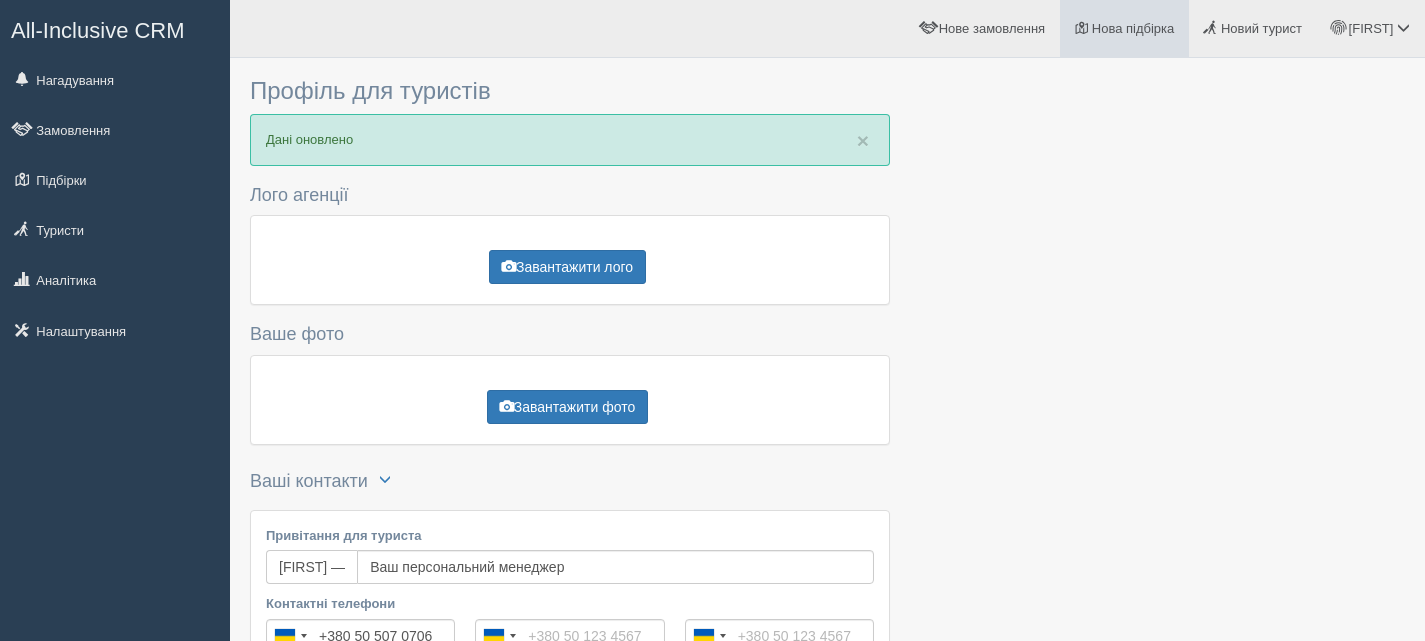 click on "Нова підбірка" at bounding box center [1133, 28] 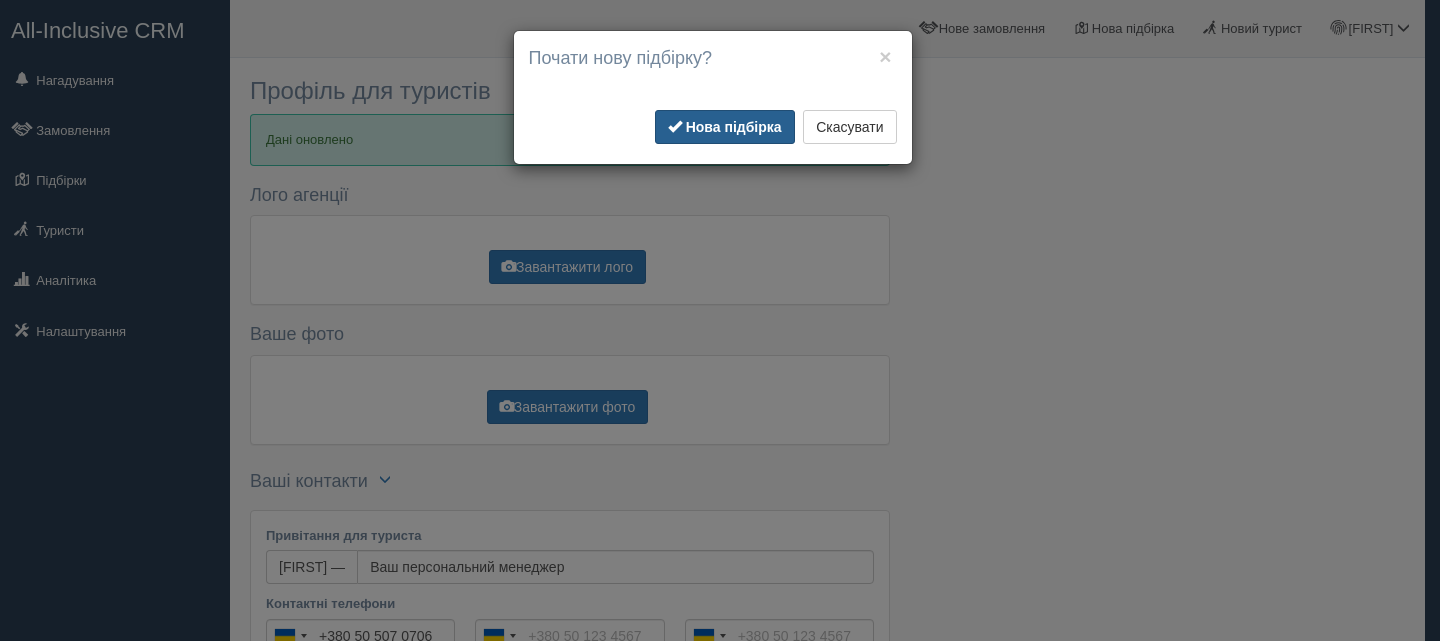 click on "Нова підбірка" at bounding box center [725, 127] 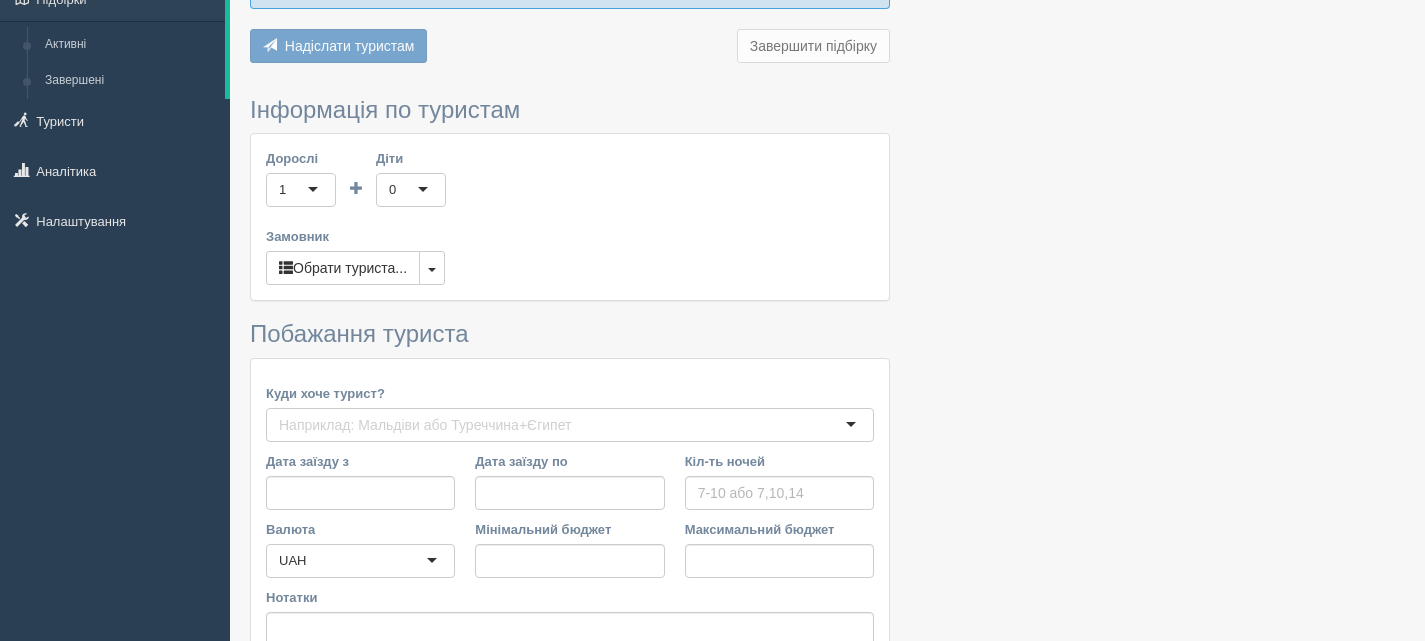 scroll, scrollTop: 200, scrollLeft: 0, axis: vertical 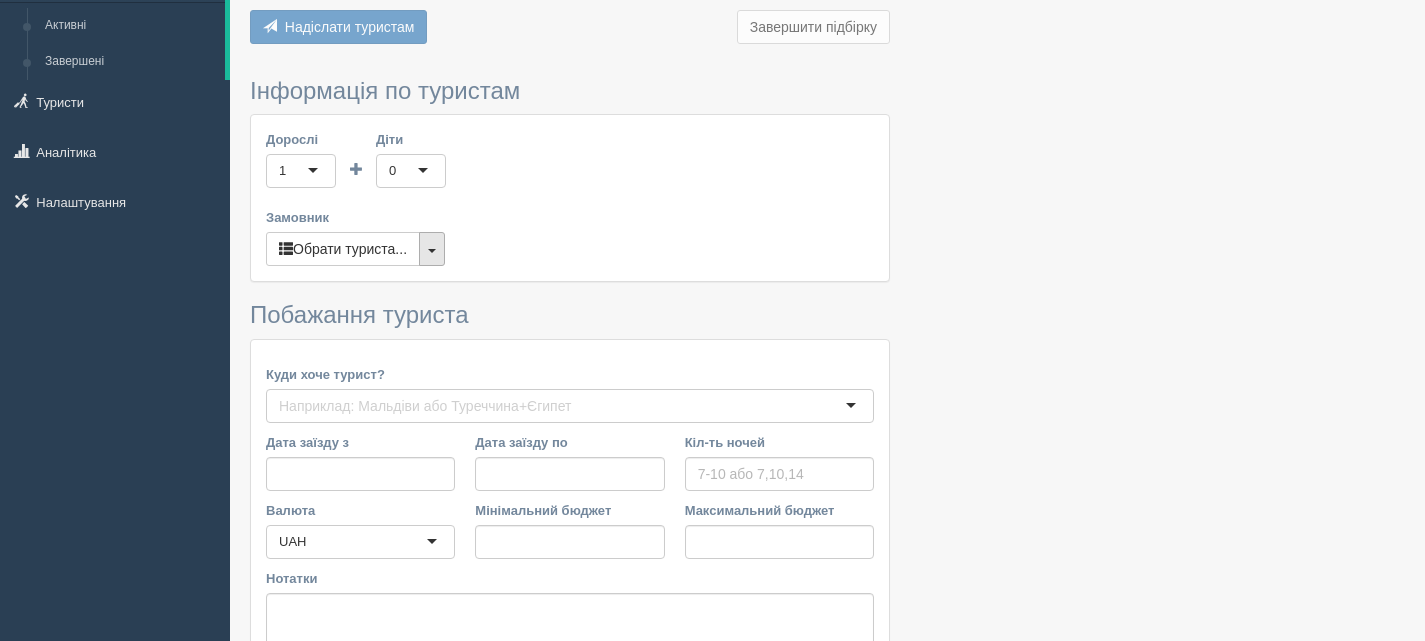 click at bounding box center [432, 249] 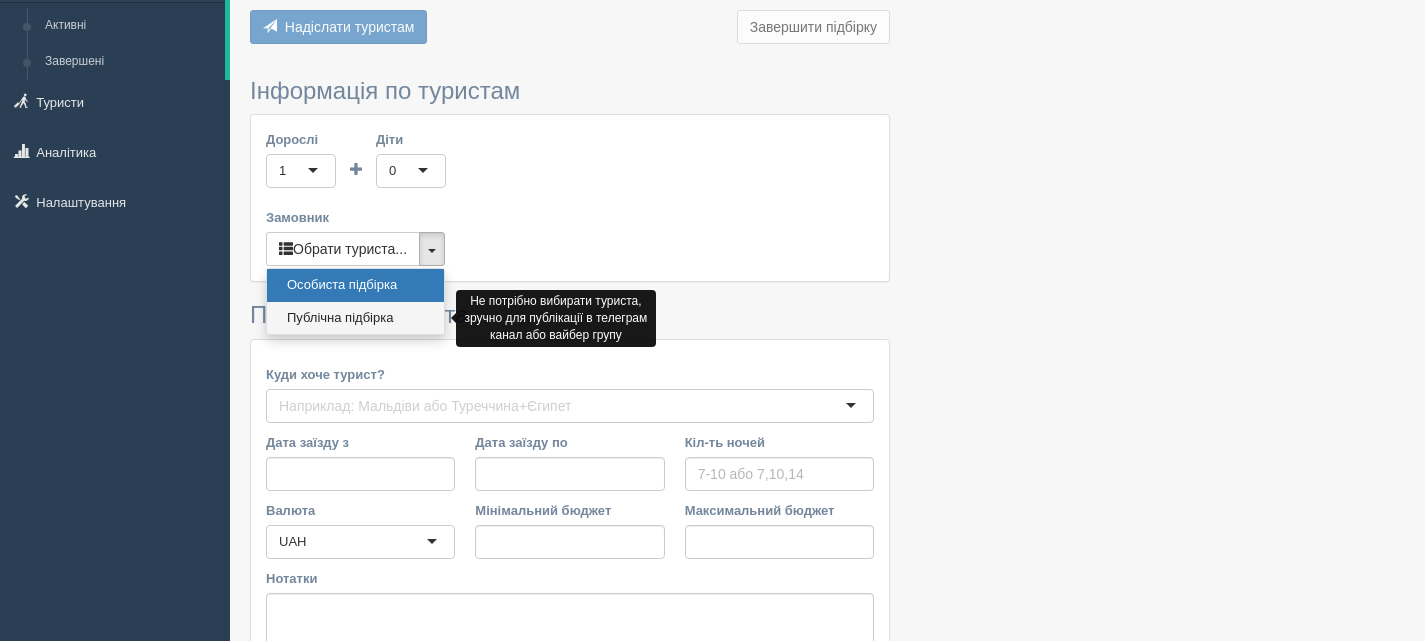 click on "Публічна підбірка" at bounding box center (355, 318) 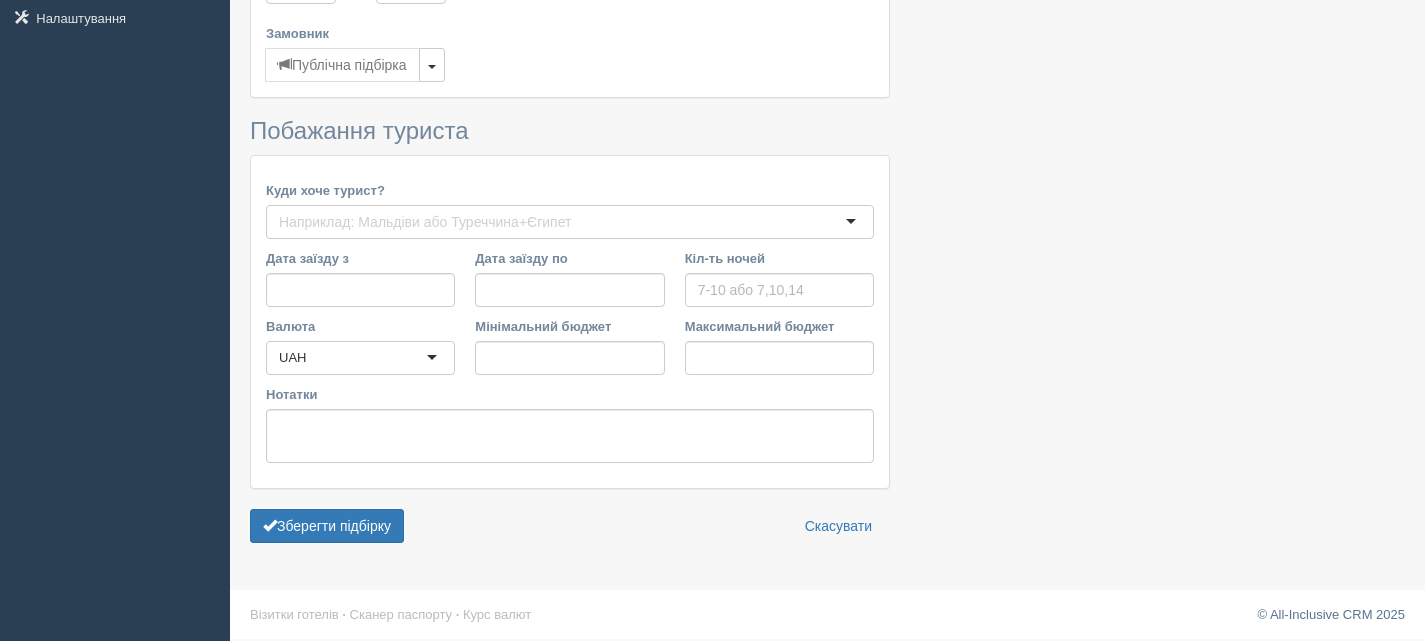 scroll, scrollTop: 386, scrollLeft: 0, axis: vertical 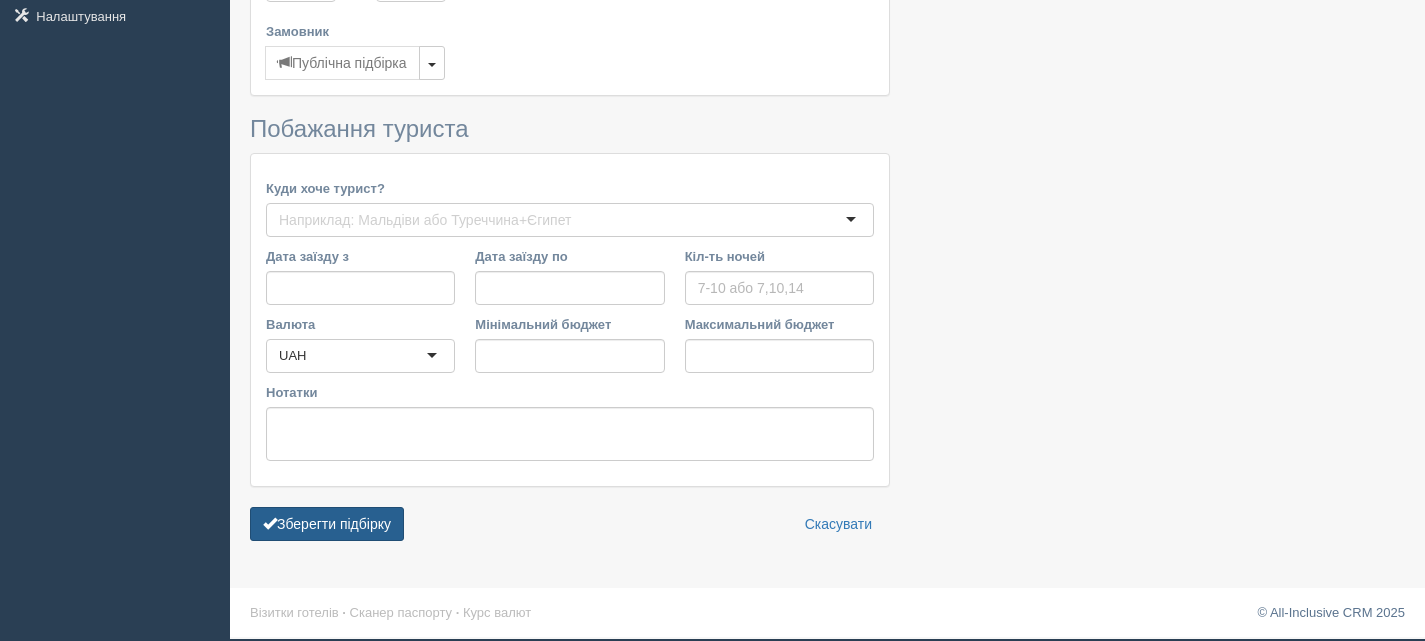 click on "Зберегти підбірку" at bounding box center [327, 524] 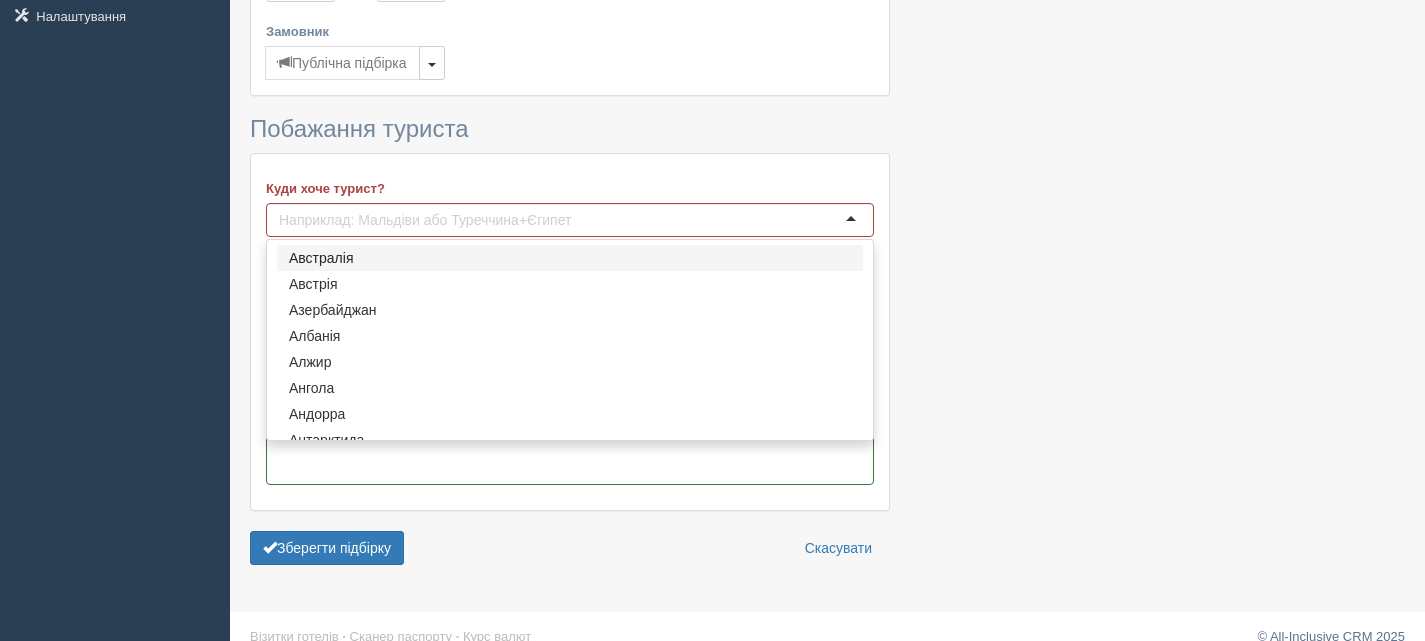 click at bounding box center (570, 220) 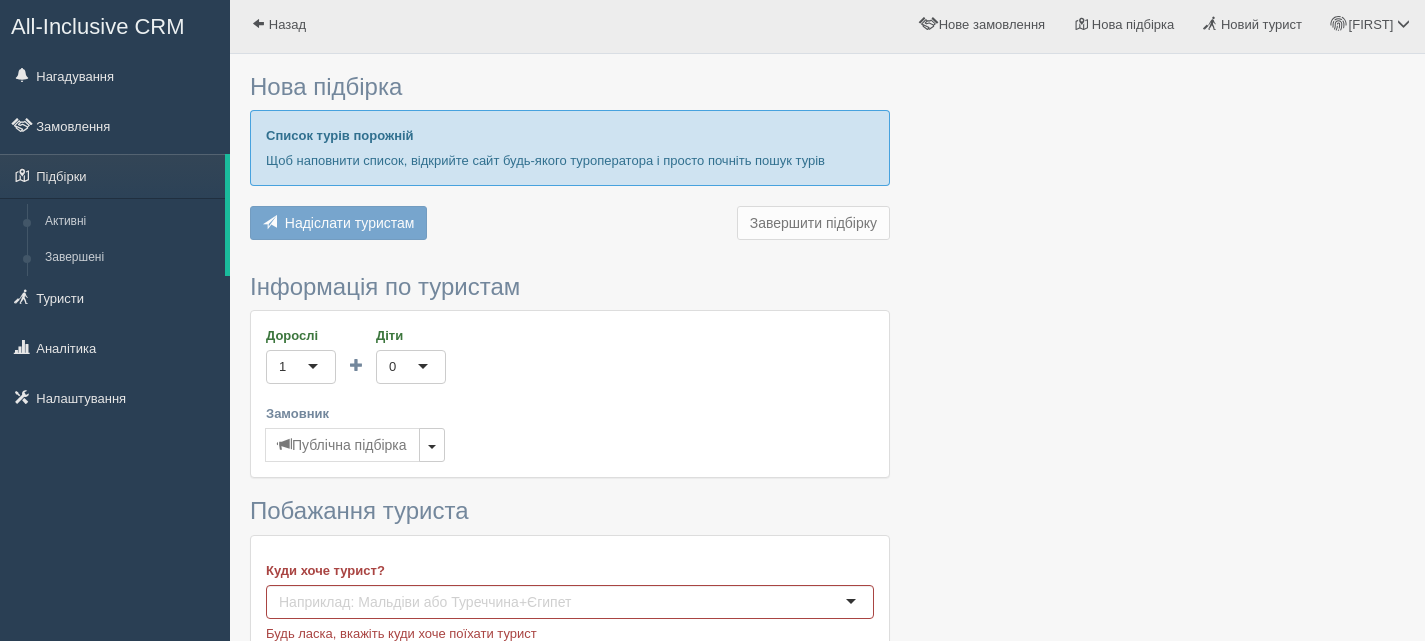 scroll, scrollTop: 0, scrollLeft: 0, axis: both 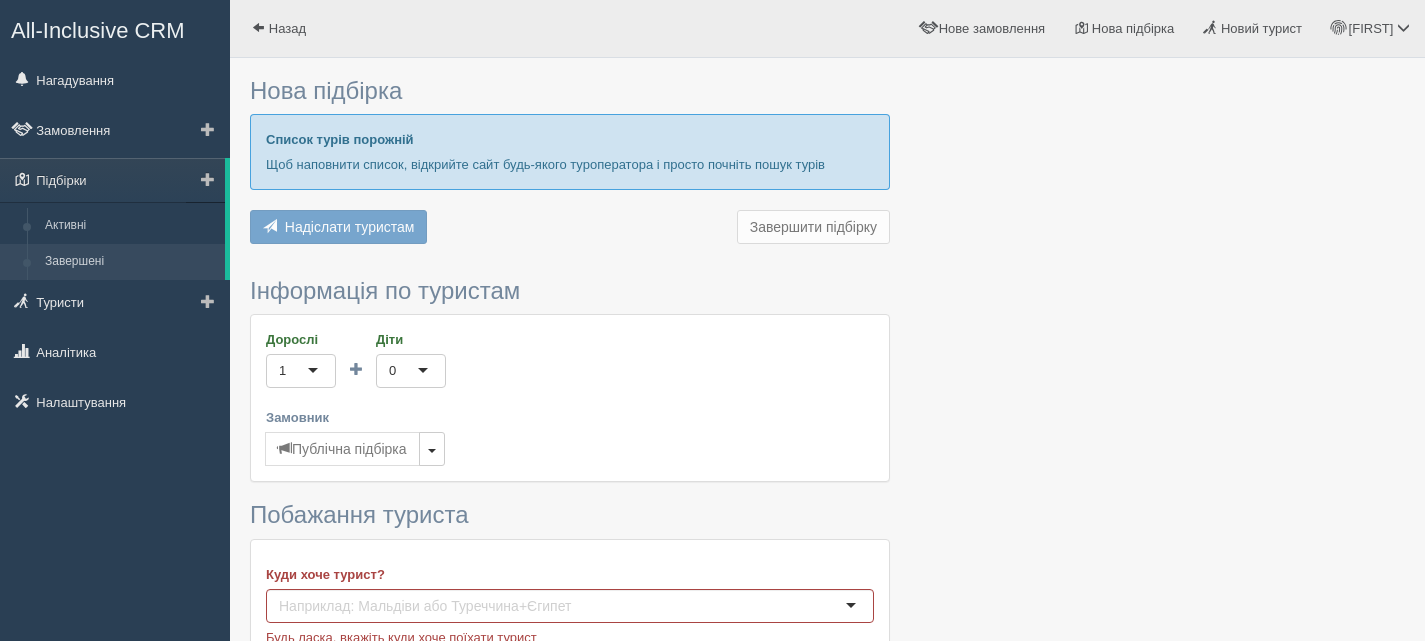 click on "Завершені" at bounding box center (130, 262) 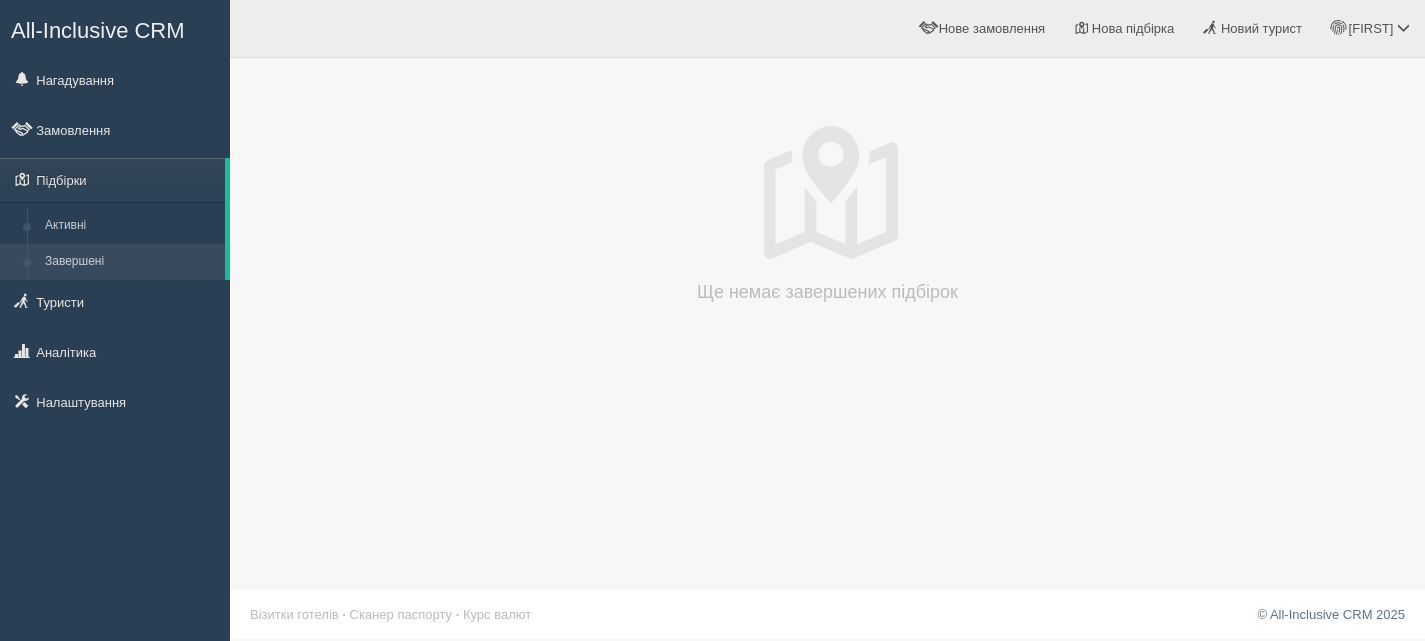 scroll, scrollTop: 0, scrollLeft: 0, axis: both 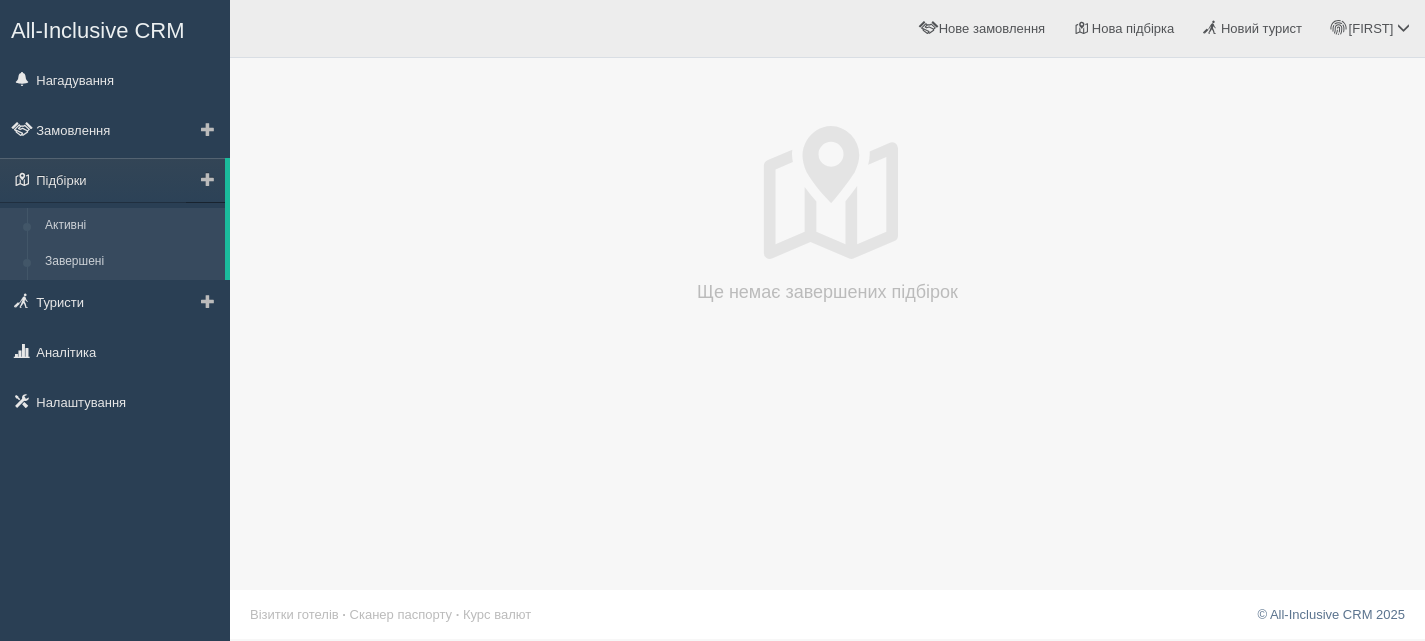 click on "Активні" at bounding box center [130, 226] 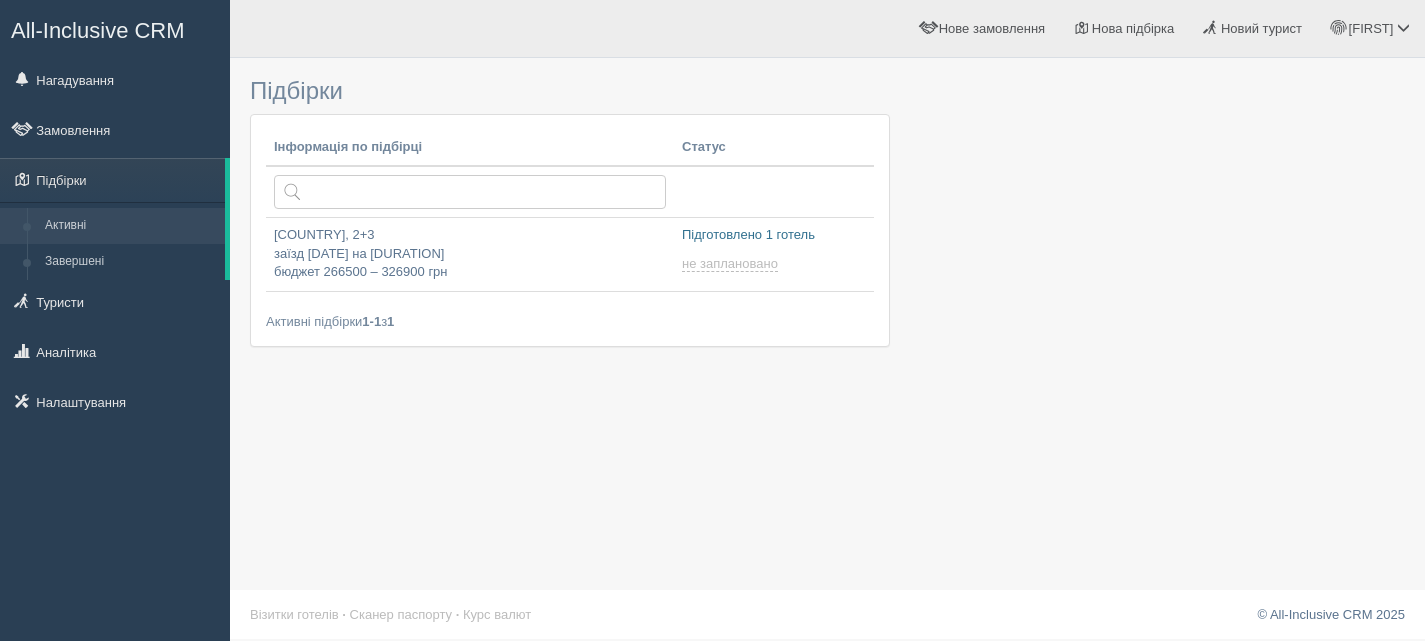 scroll, scrollTop: 0, scrollLeft: 0, axis: both 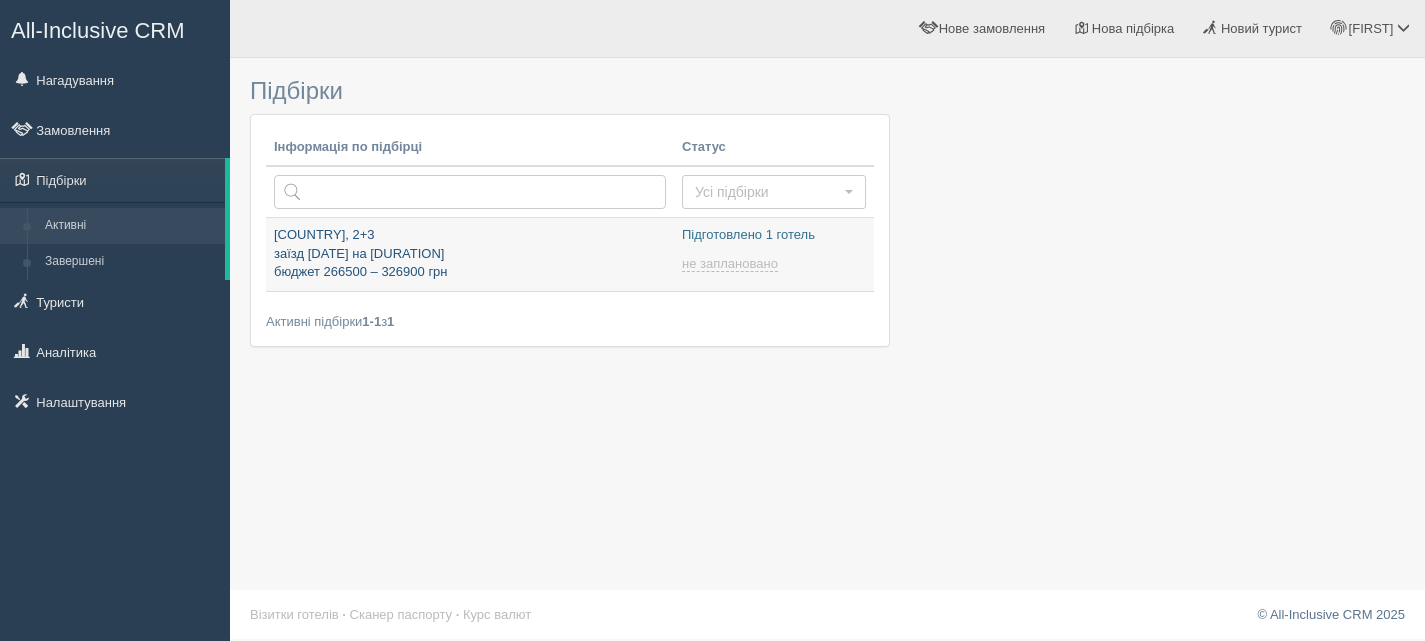 type on "[DATE] [TIME]" 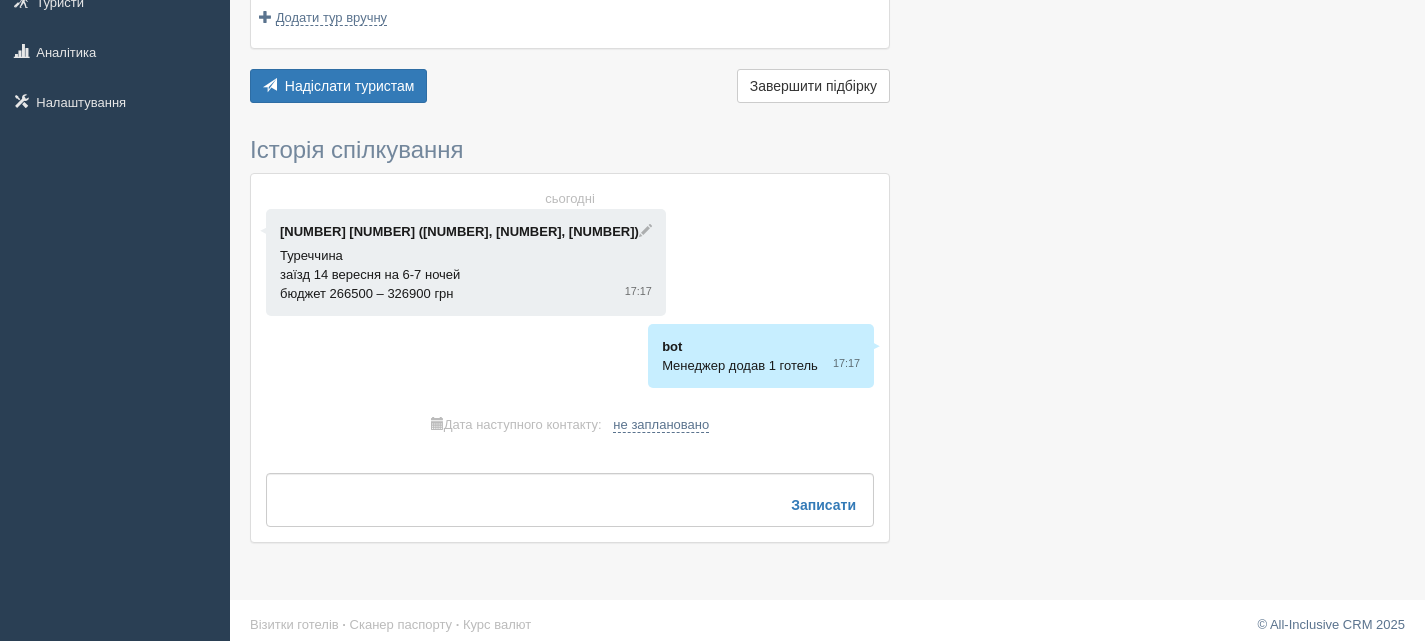 scroll, scrollTop: 100, scrollLeft: 0, axis: vertical 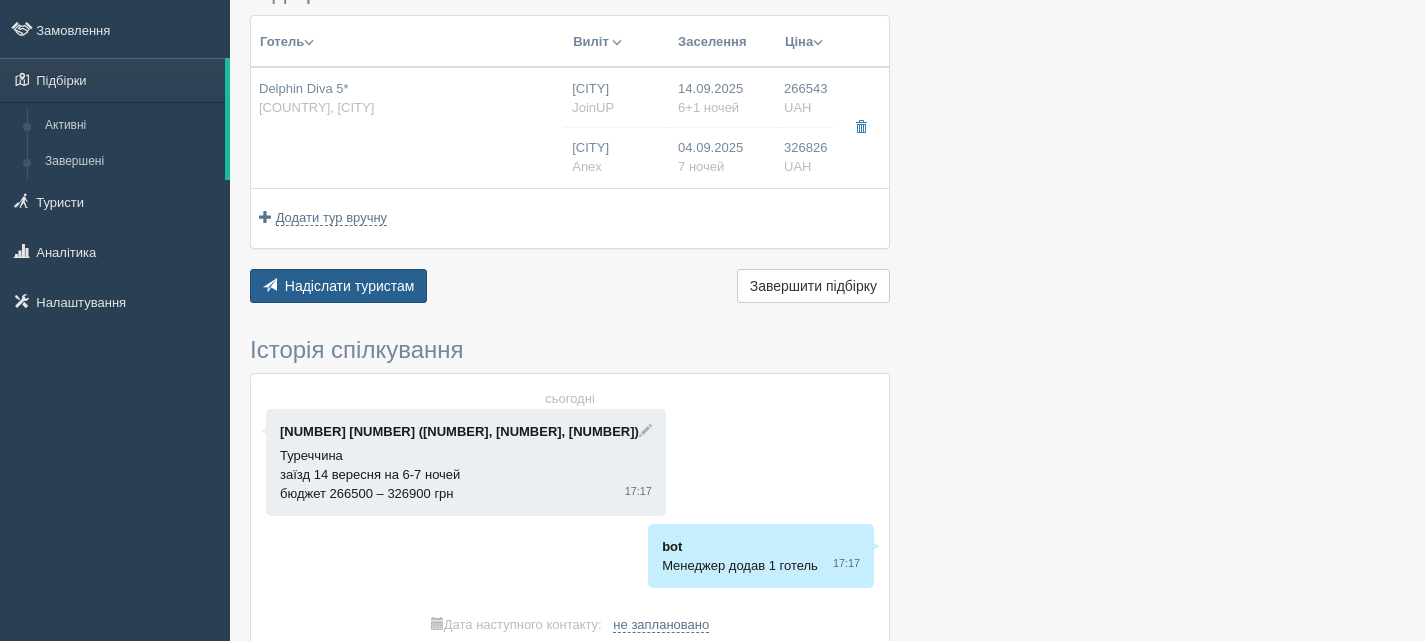 click on "Надіслати туристам" at bounding box center [350, 286] 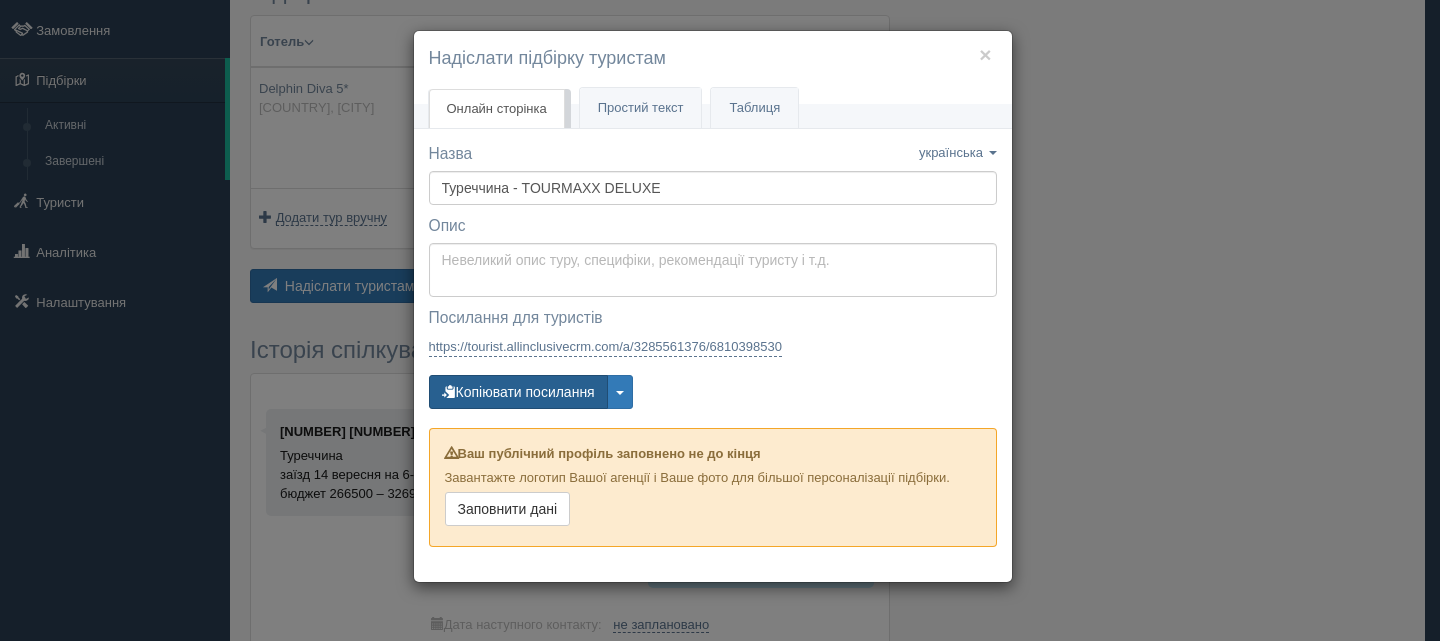 click on "Копіювати посилання" at bounding box center (518, 392) 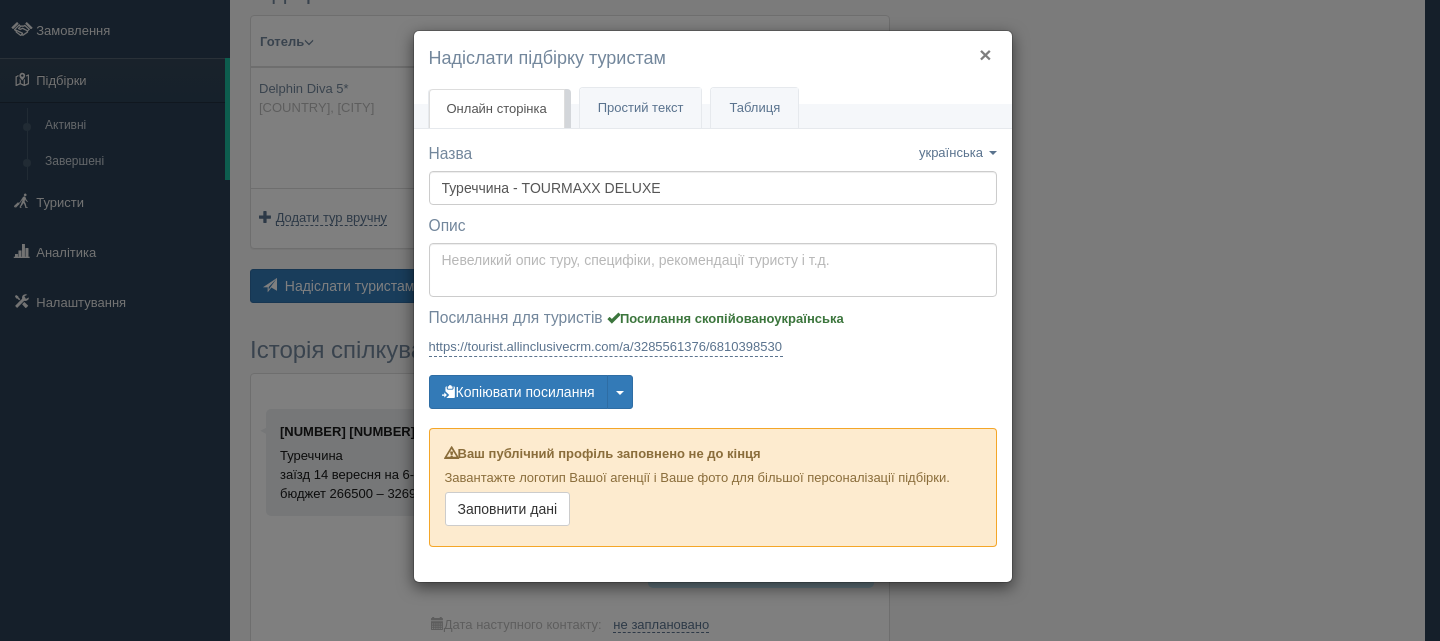 click on "×" at bounding box center [985, 54] 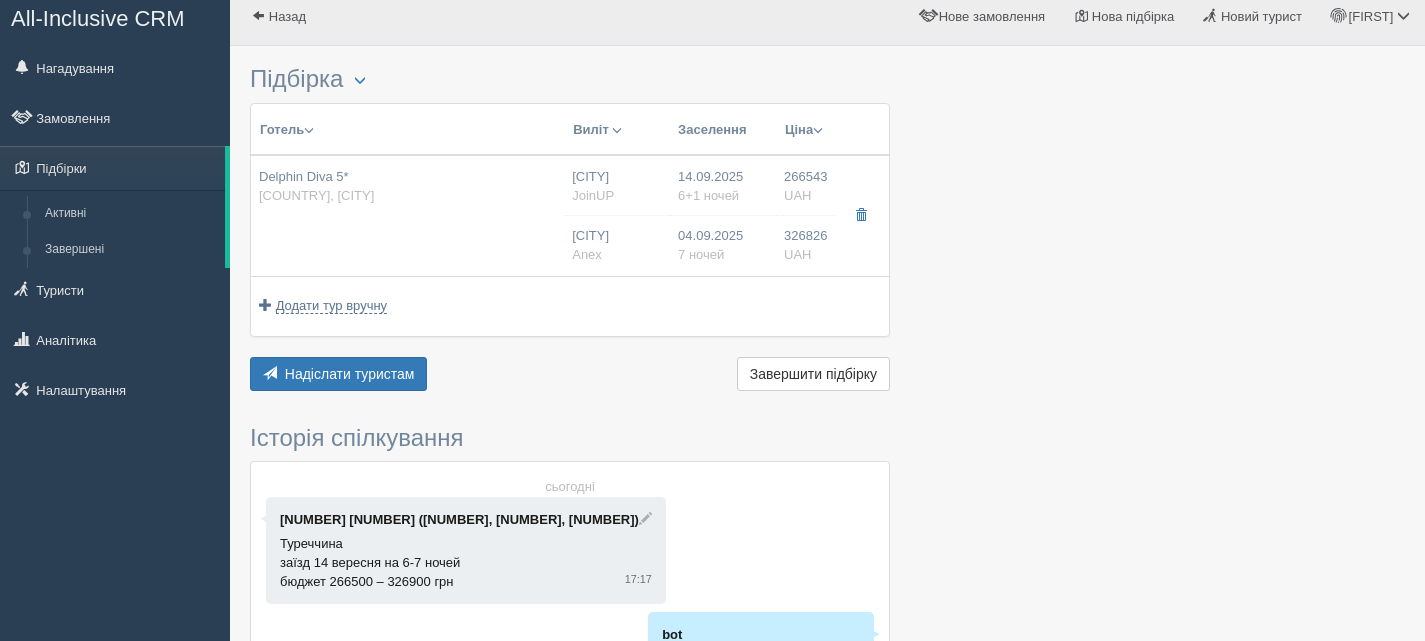 scroll, scrollTop: 0, scrollLeft: 0, axis: both 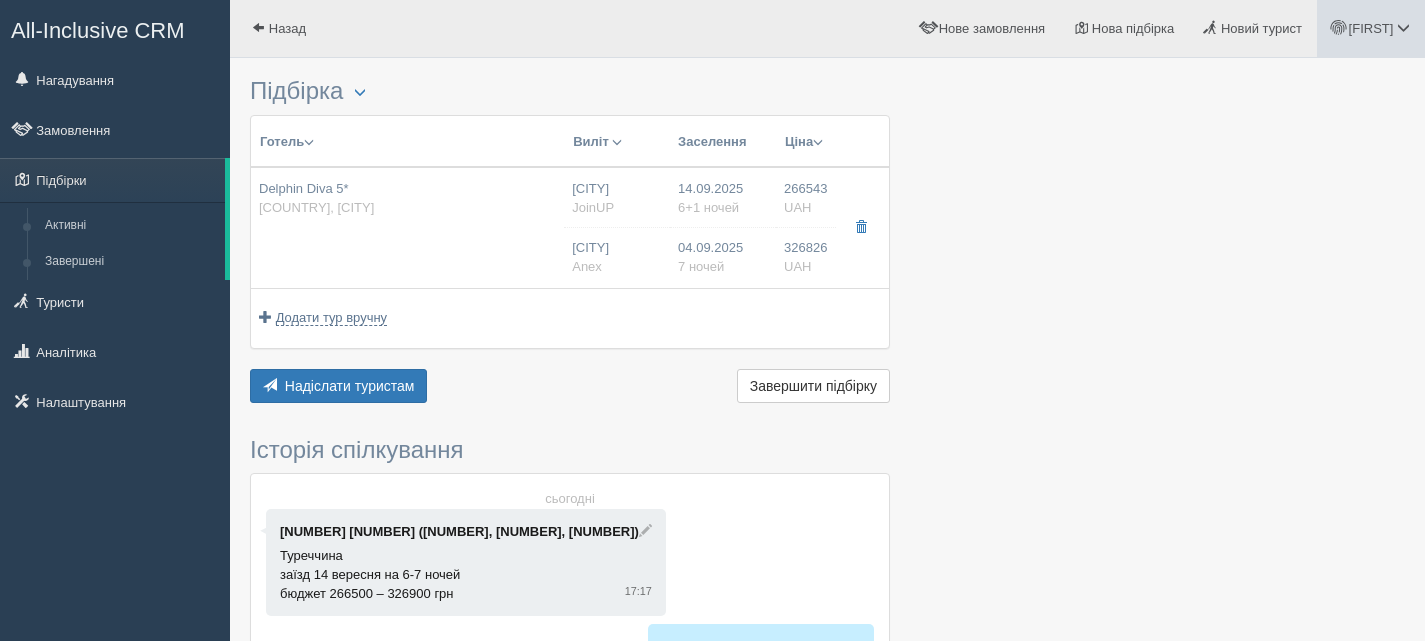 click on "[FIRST]" at bounding box center [1371, 28] 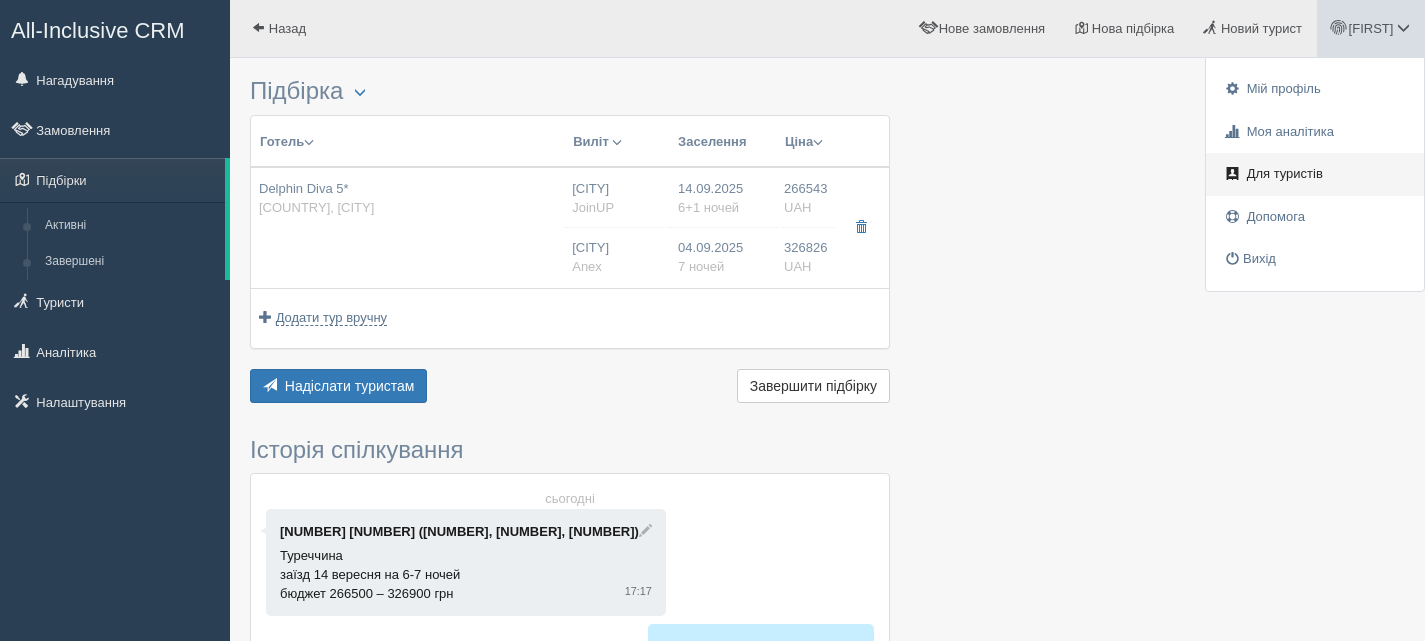 click on "Для туристів" at bounding box center (1285, 173) 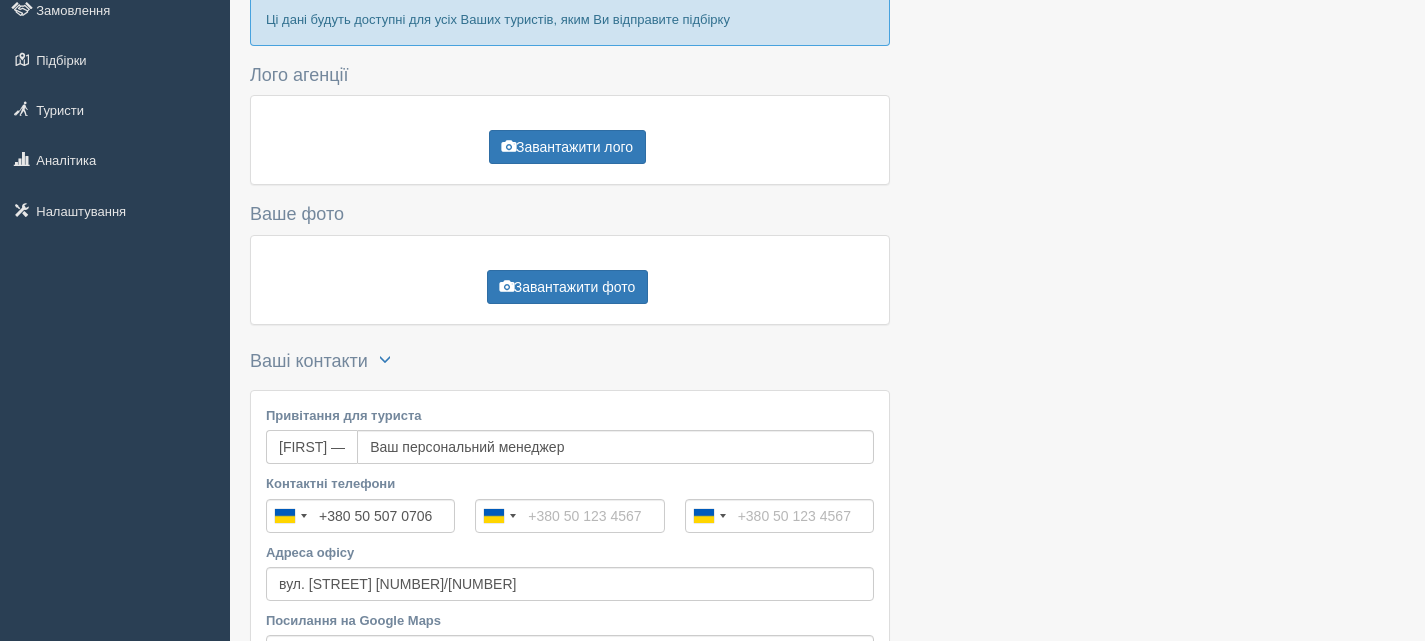scroll, scrollTop: 200, scrollLeft: 0, axis: vertical 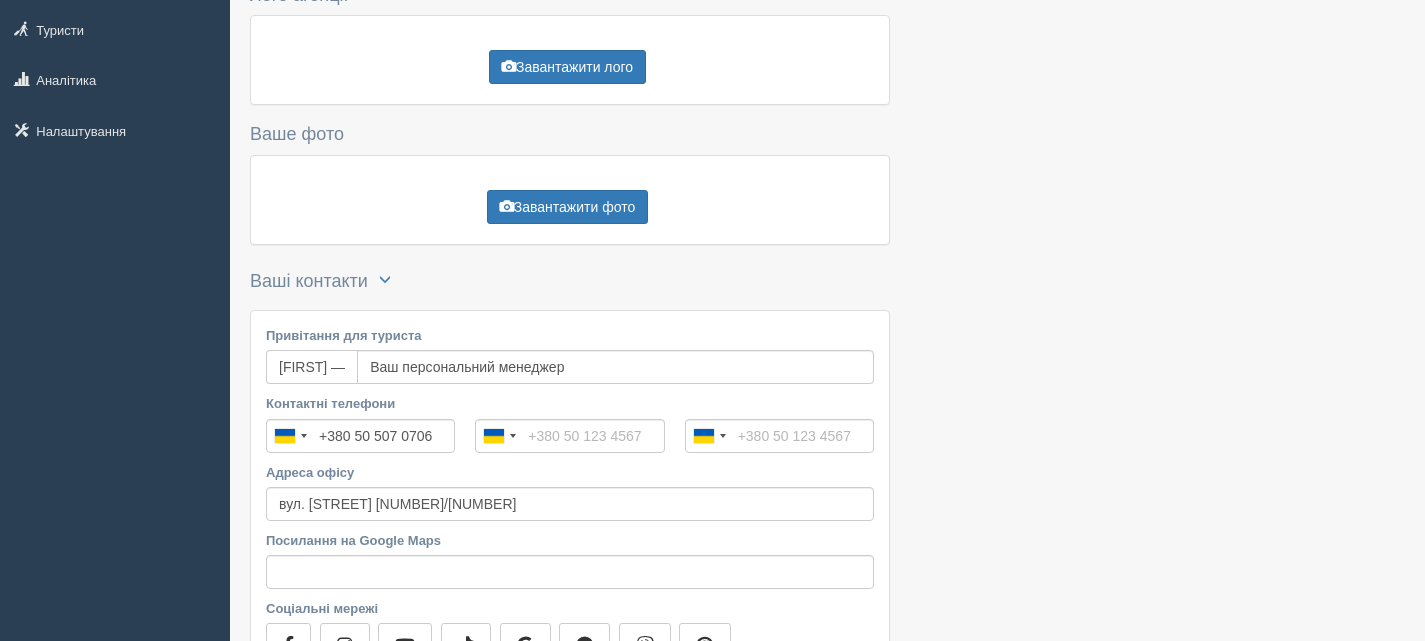 click on "[FIRST]        —" at bounding box center (311, 367) 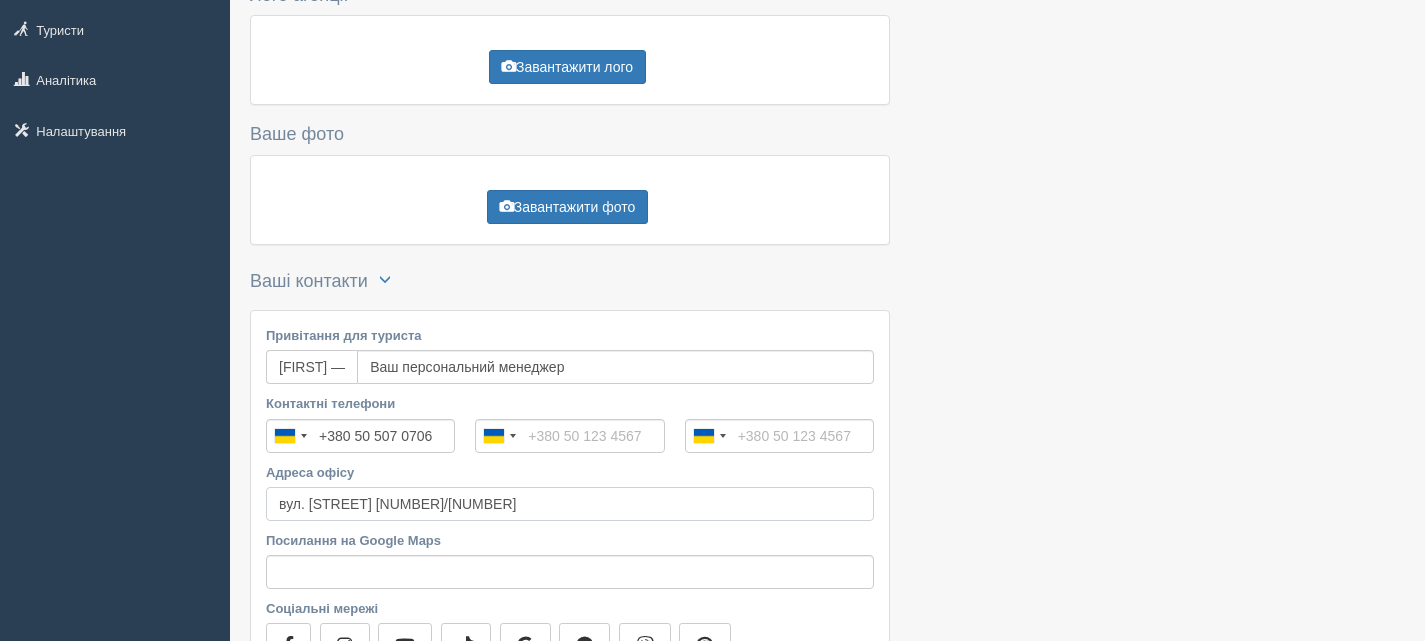 click on "вул. Валова 18/2" at bounding box center [570, 504] 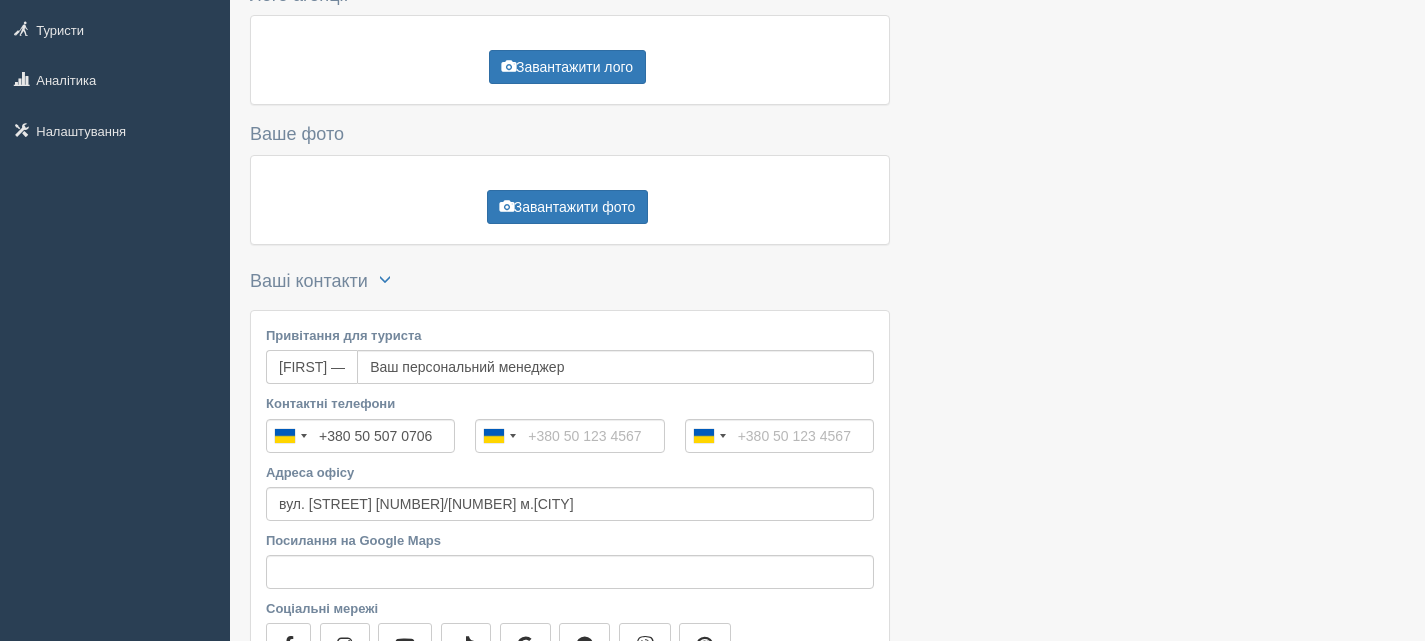 click on "[FIRST]       —" at bounding box center (311, 367) 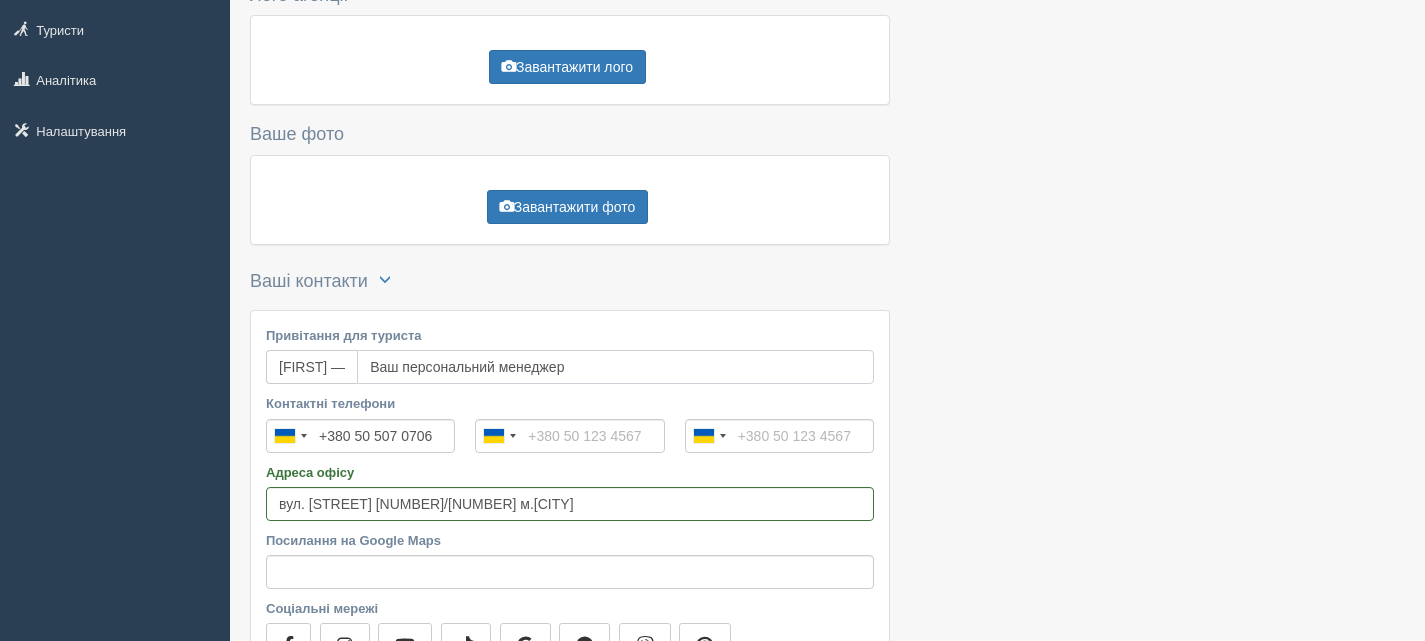 click on "Ваш персональний менеджер" at bounding box center [615, 367] 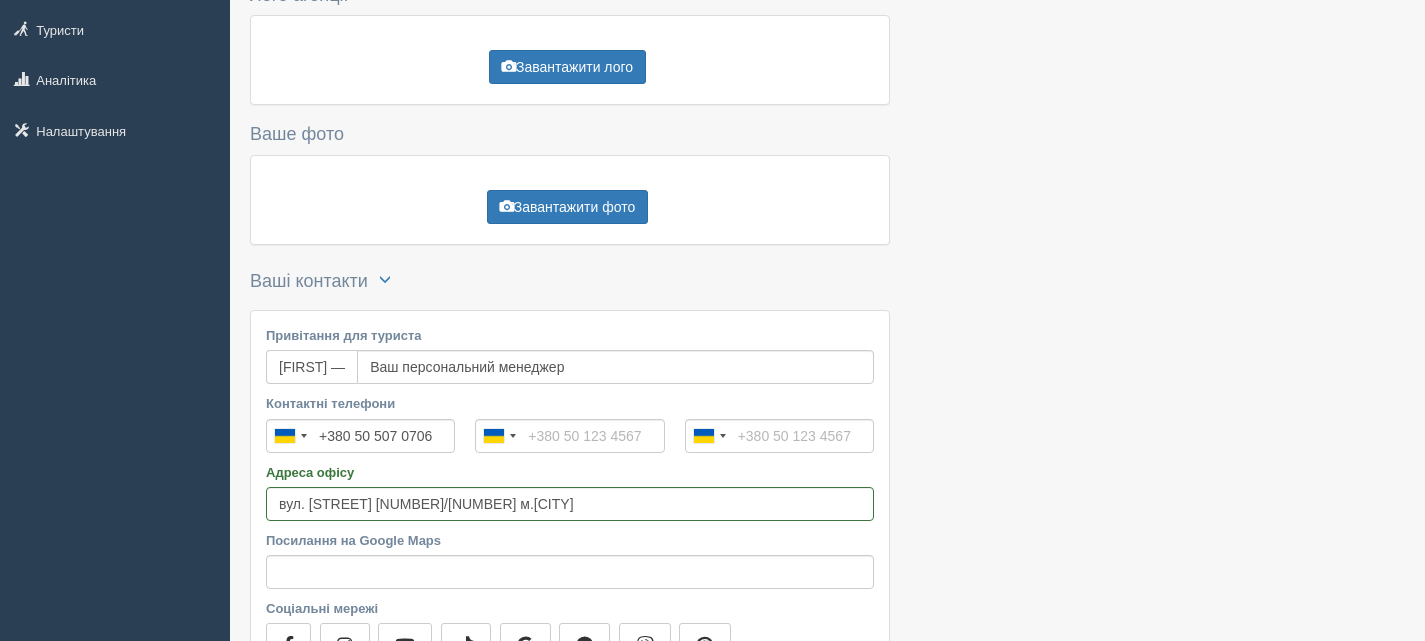 click on "[FIRST]       —" at bounding box center [311, 367] 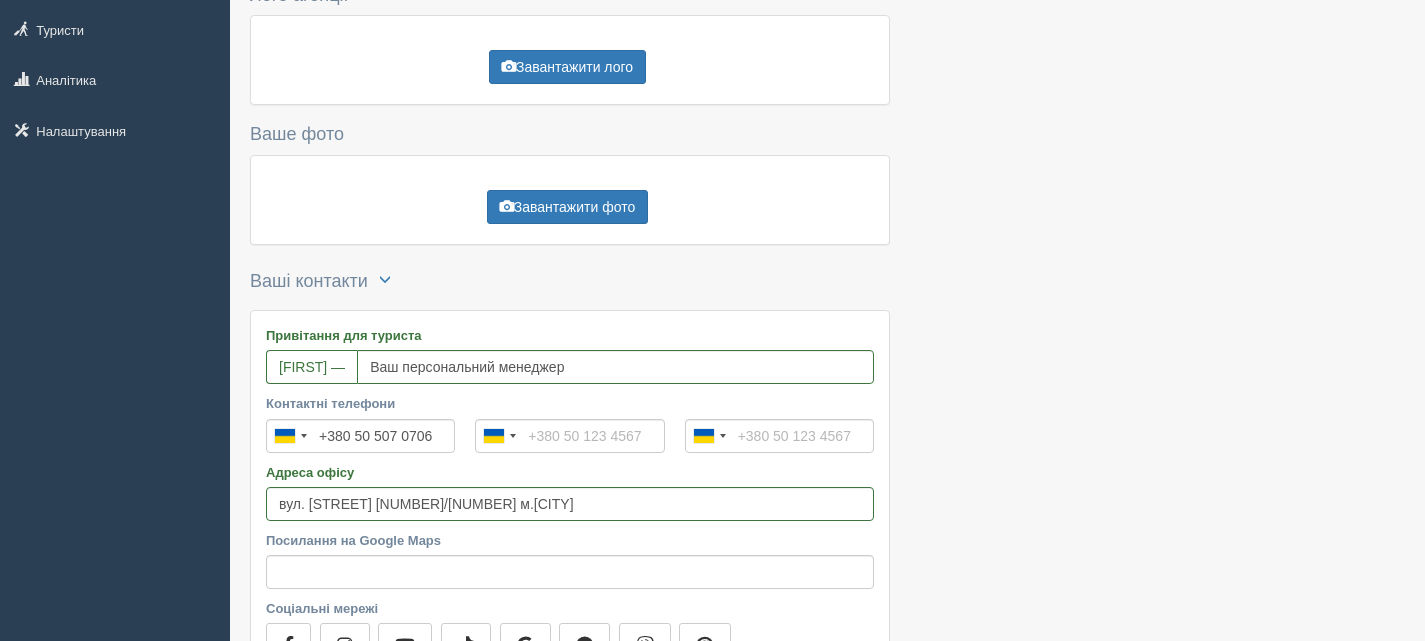 click on "[FIRST]       —" at bounding box center (311, 367) 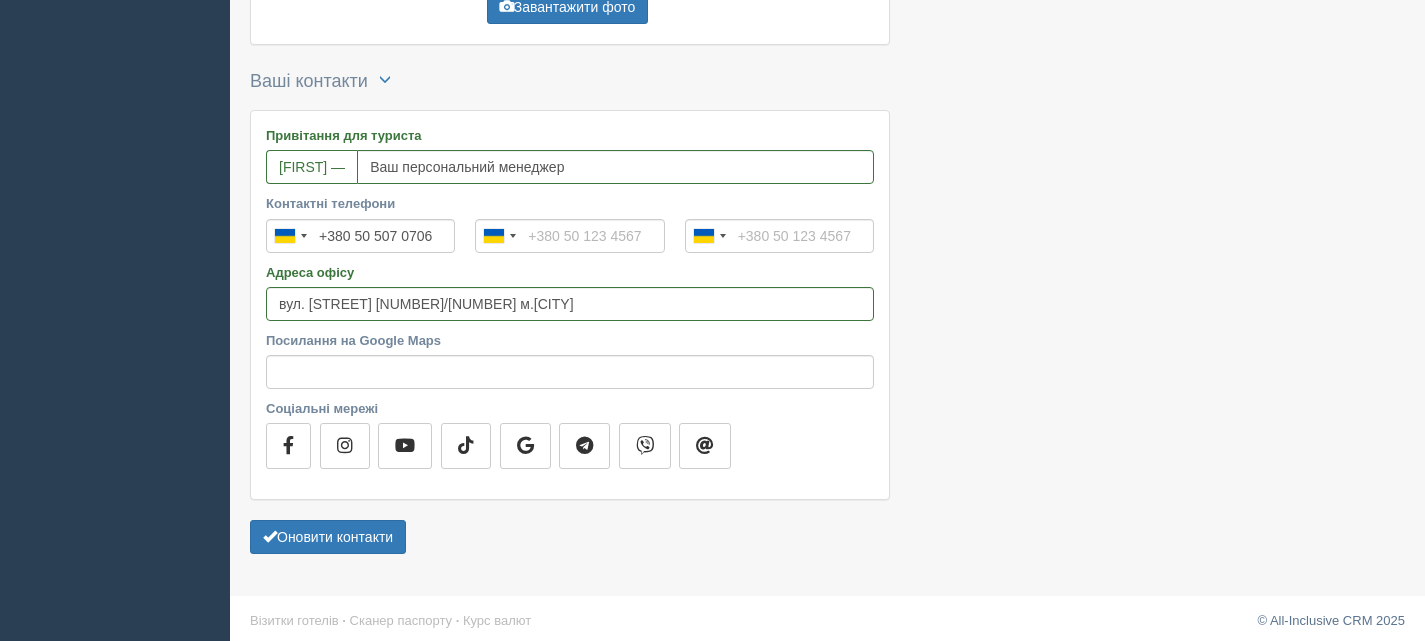scroll, scrollTop: 408, scrollLeft: 0, axis: vertical 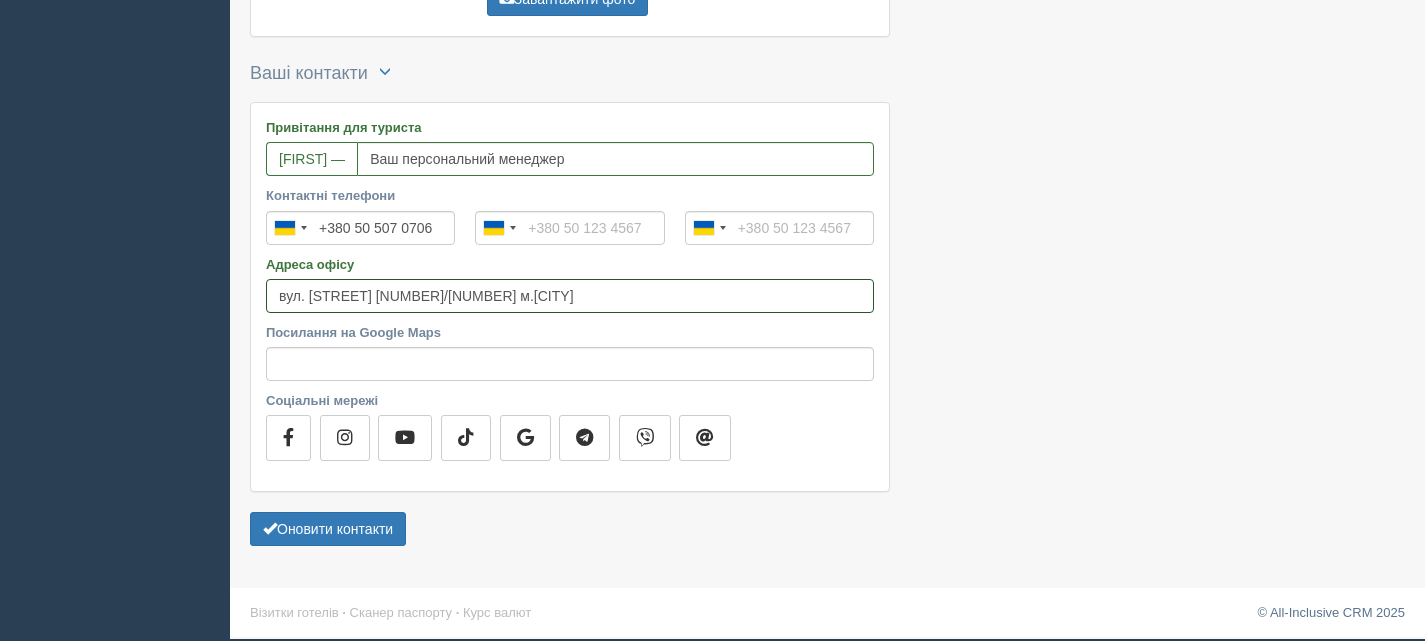 click on "вул. Валова 18/2 м.Стрий" at bounding box center [570, 296] 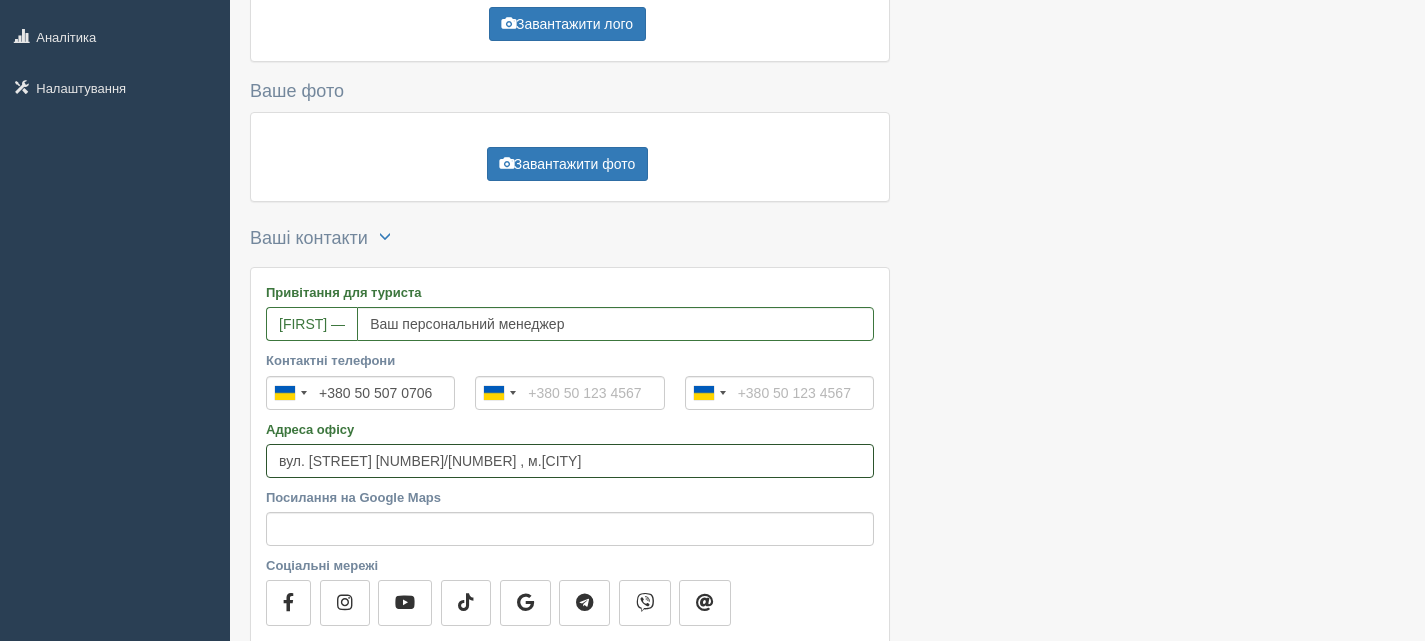 scroll, scrollTop: 408, scrollLeft: 0, axis: vertical 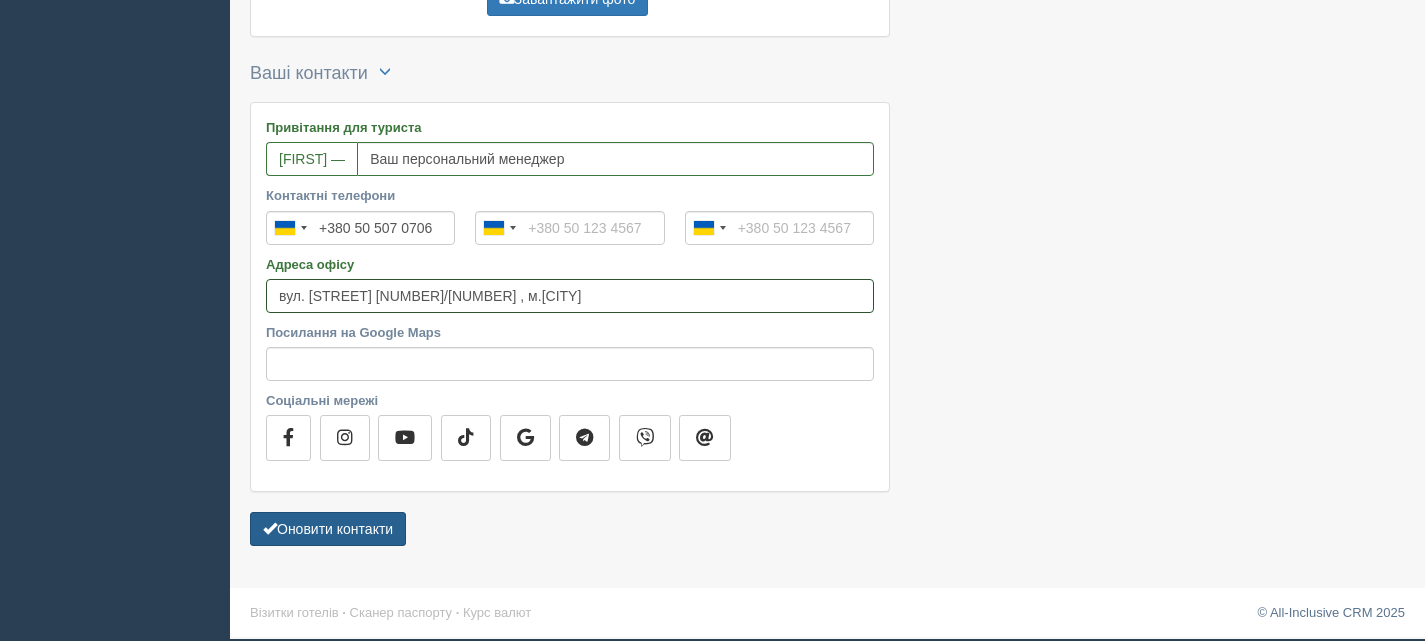 type on "вул. Валова 18/2 , м.Стрий" 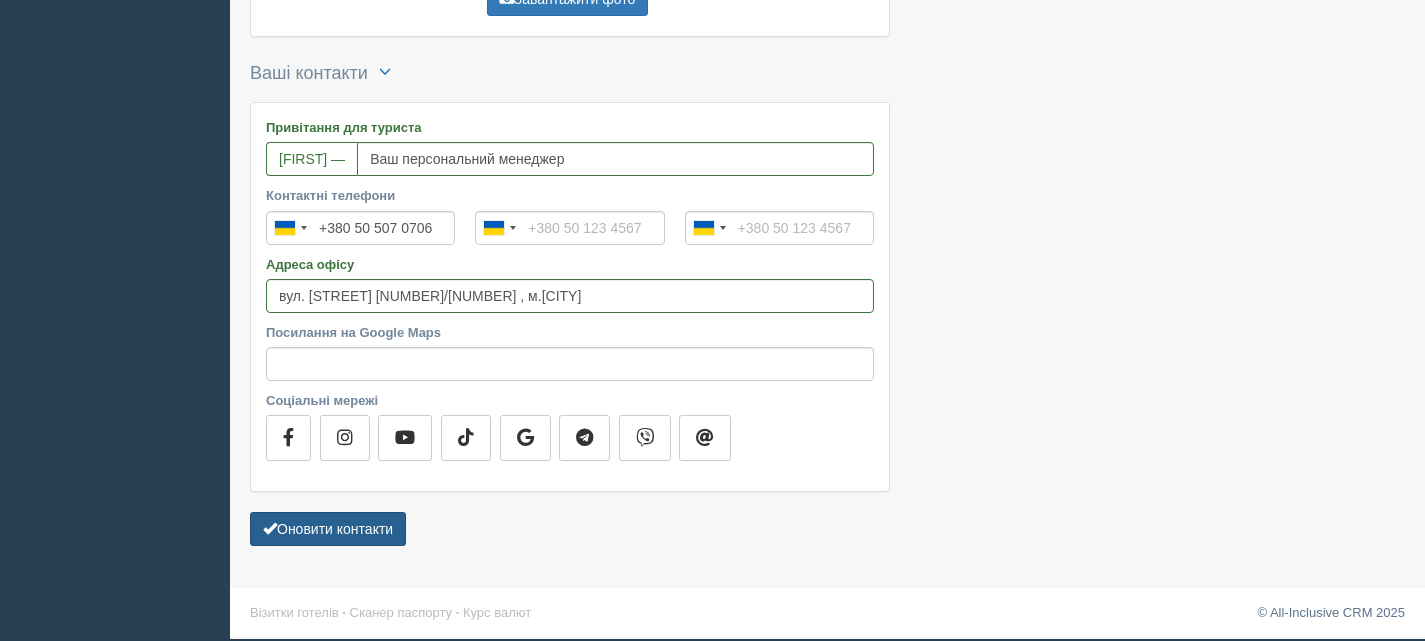 click on "Оновити контакти" at bounding box center (328, 529) 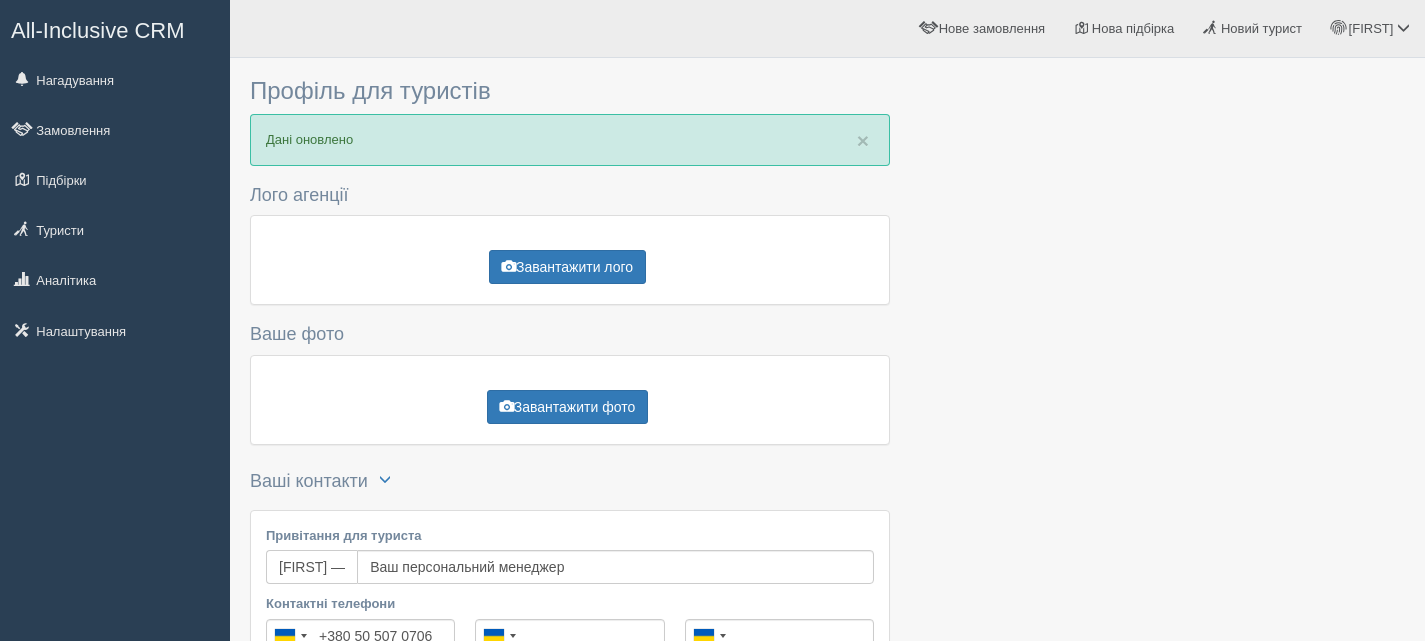 scroll, scrollTop: 0, scrollLeft: 0, axis: both 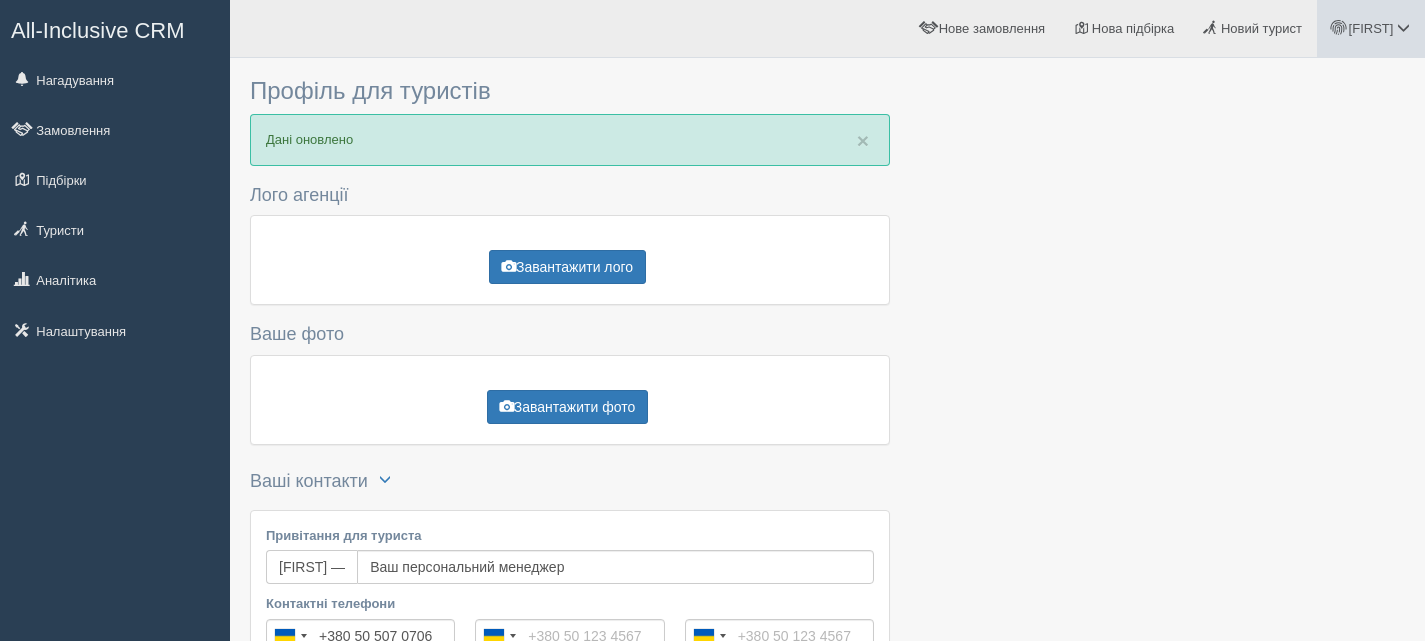 click at bounding box center (1403, 27) 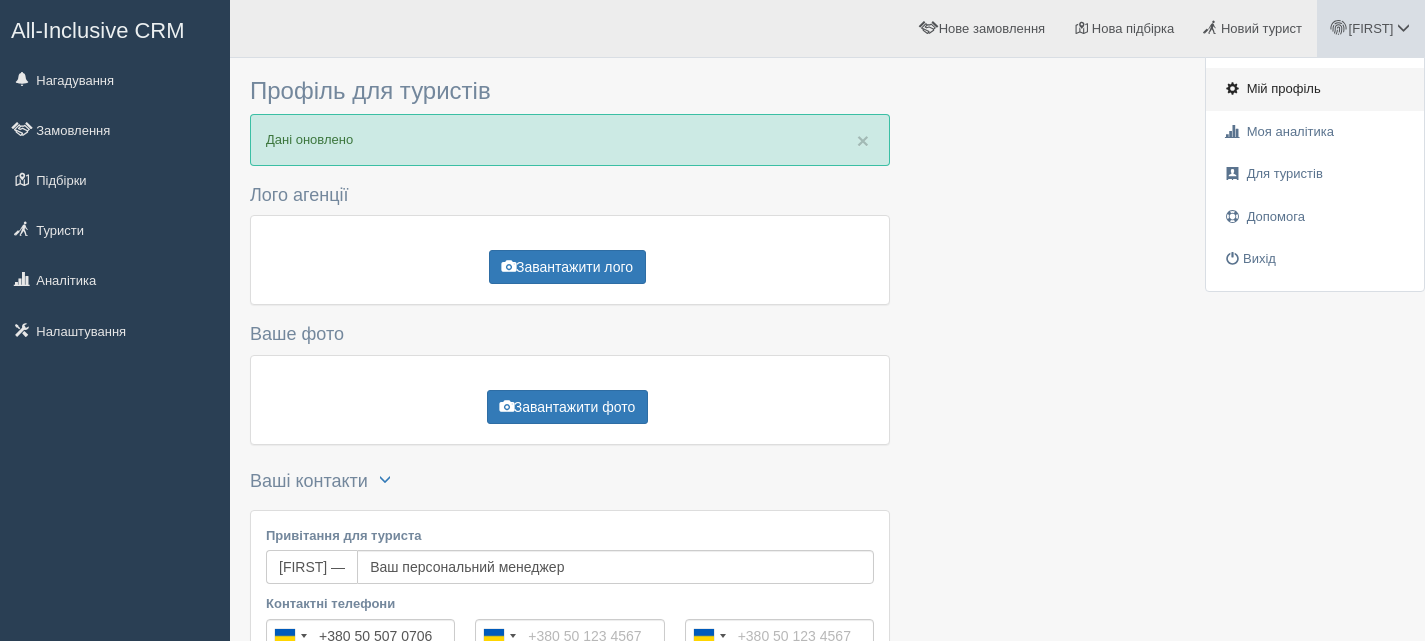 click on "Мій профіль" at bounding box center [1315, 89] 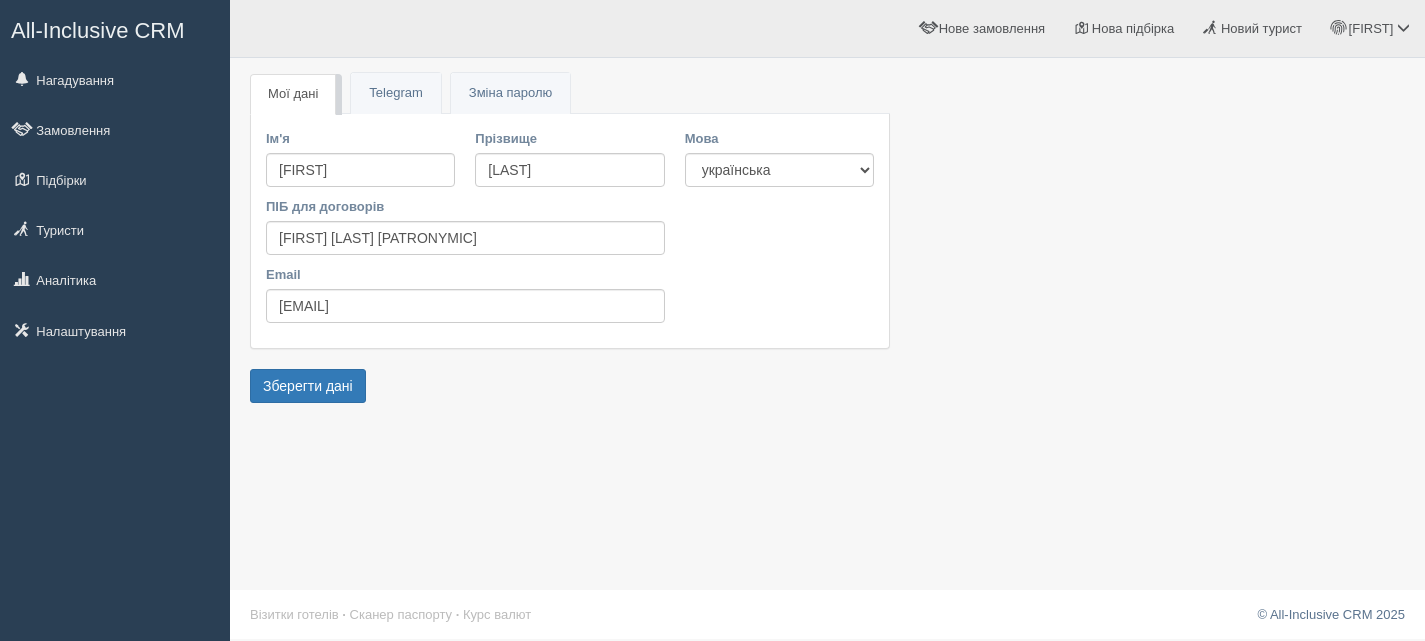 scroll, scrollTop: 0, scrollLeft: 0, axis: both 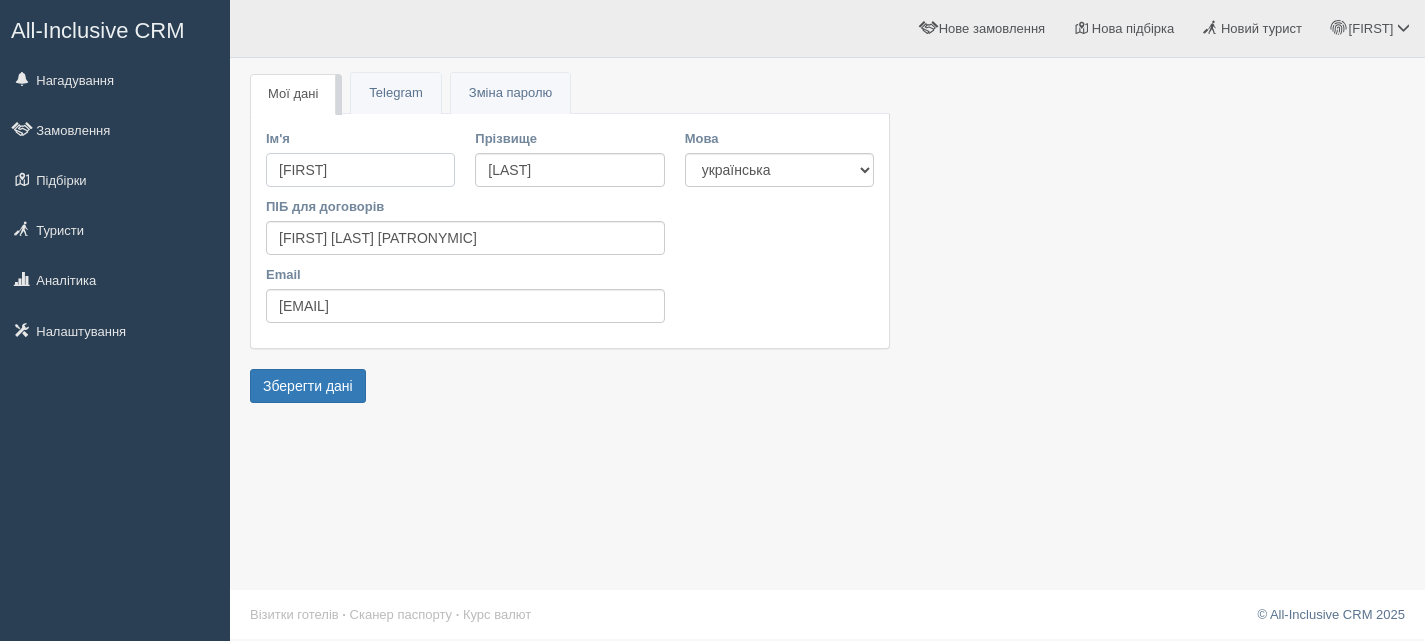 click on "[FIRST]" at bounding box center [360, 170] 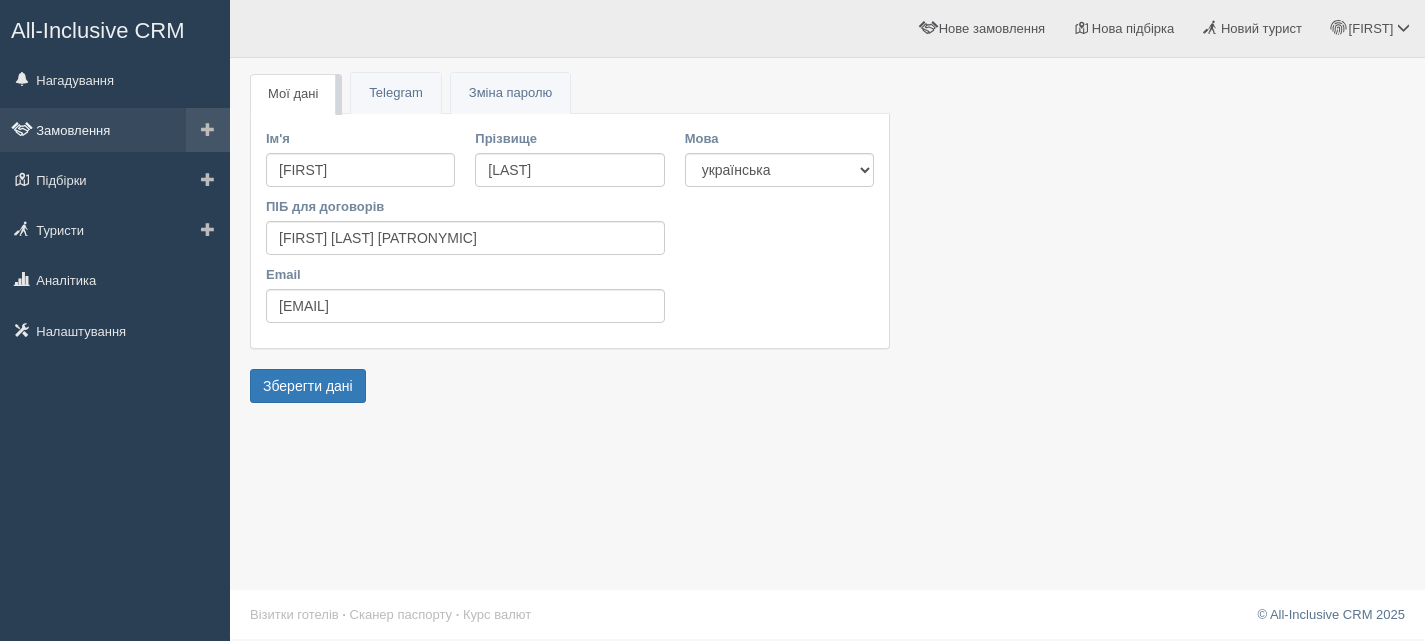 click on "Замовлення" at bounding box center [115, 130] 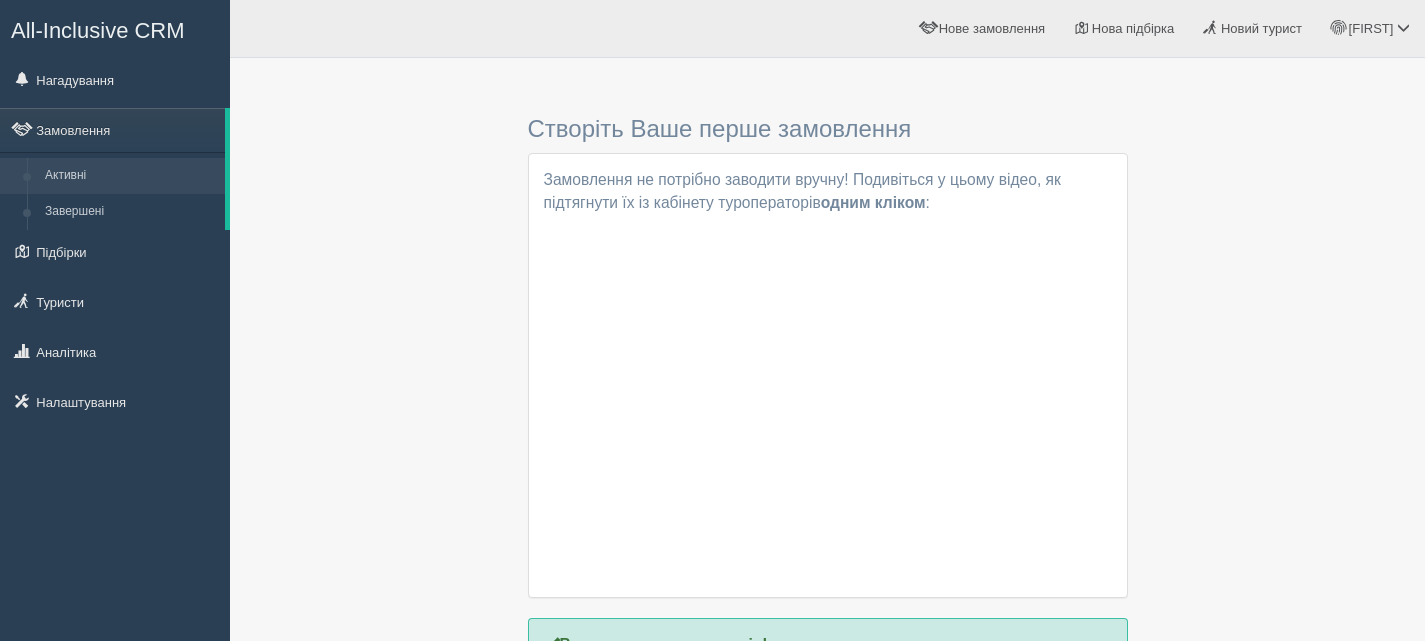scroll, scrollTop: 0, scrollLeft: 0, axis: both 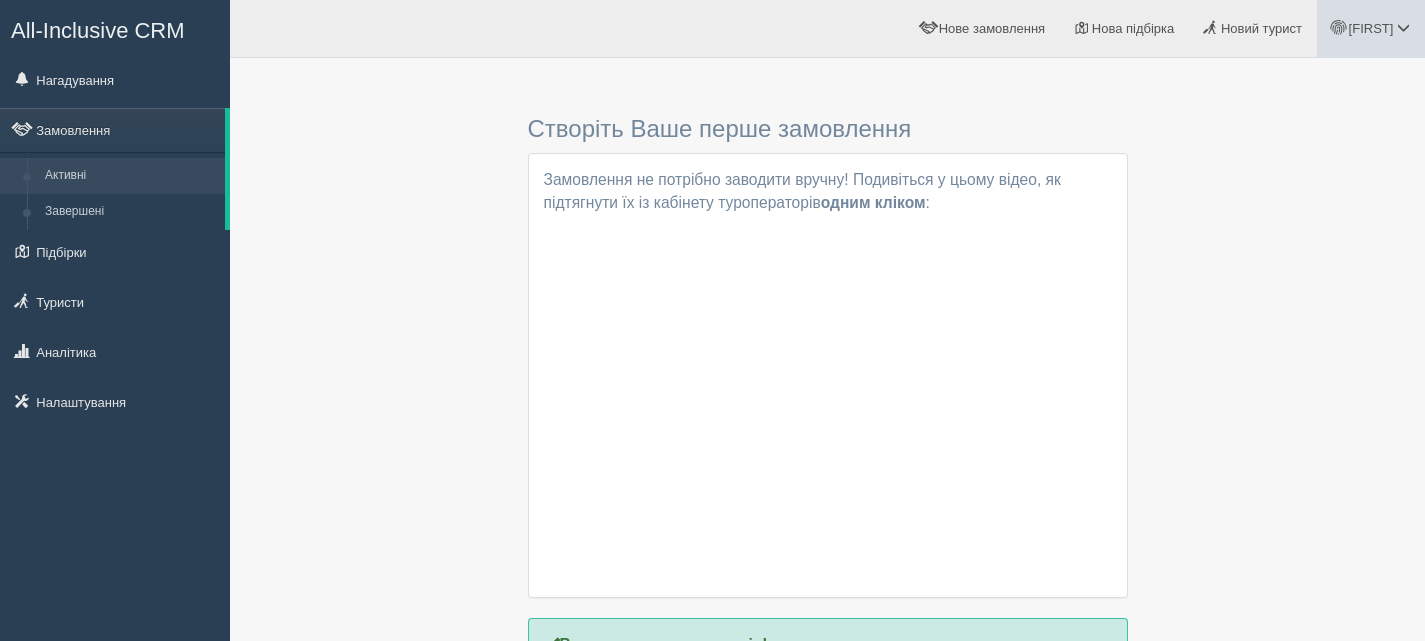 click on "[FIRST]" at bounding box center [1371, 28] 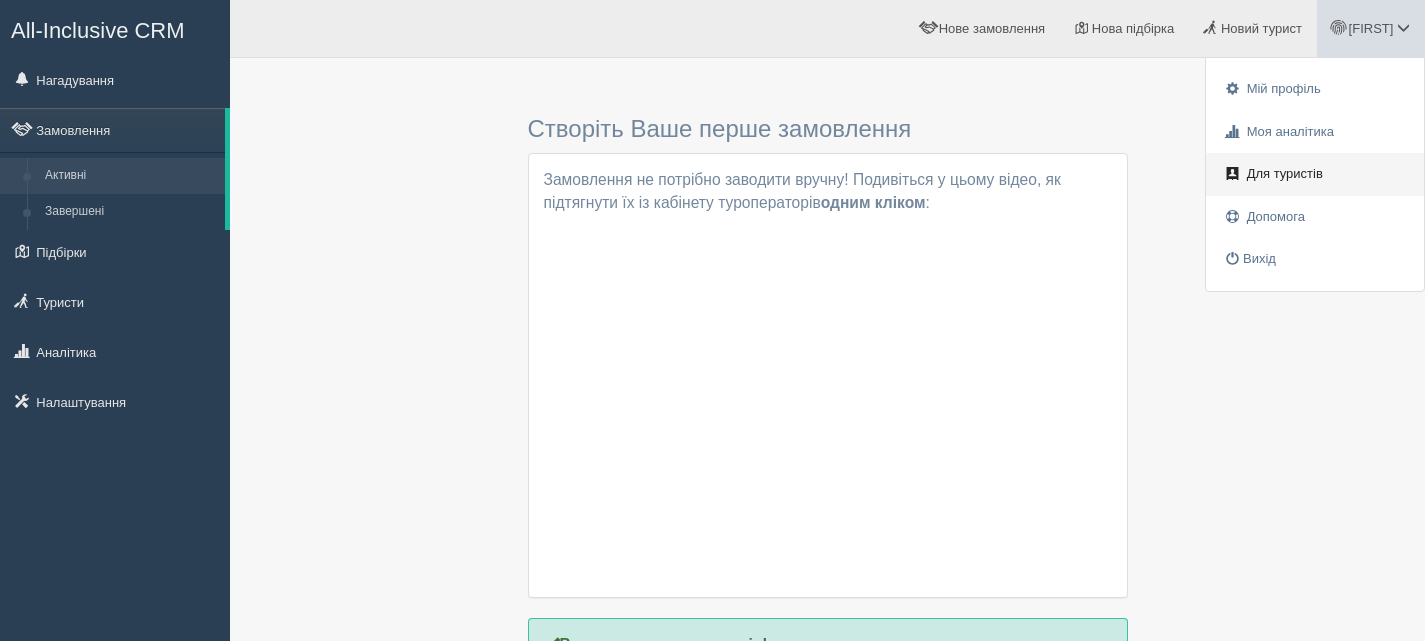 click on "Для туристів" at bounding box center (1315, 174) 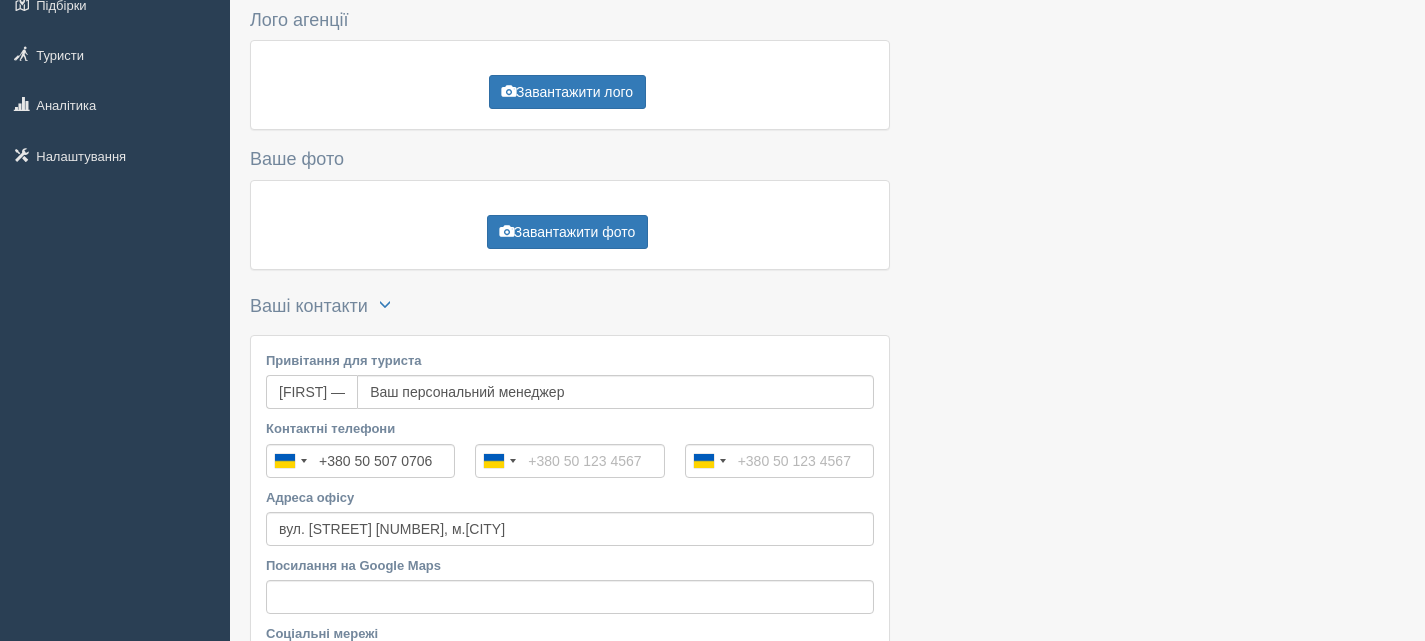 scroll, scrollTop: 308, scrollLeft: 0, axis: vertical 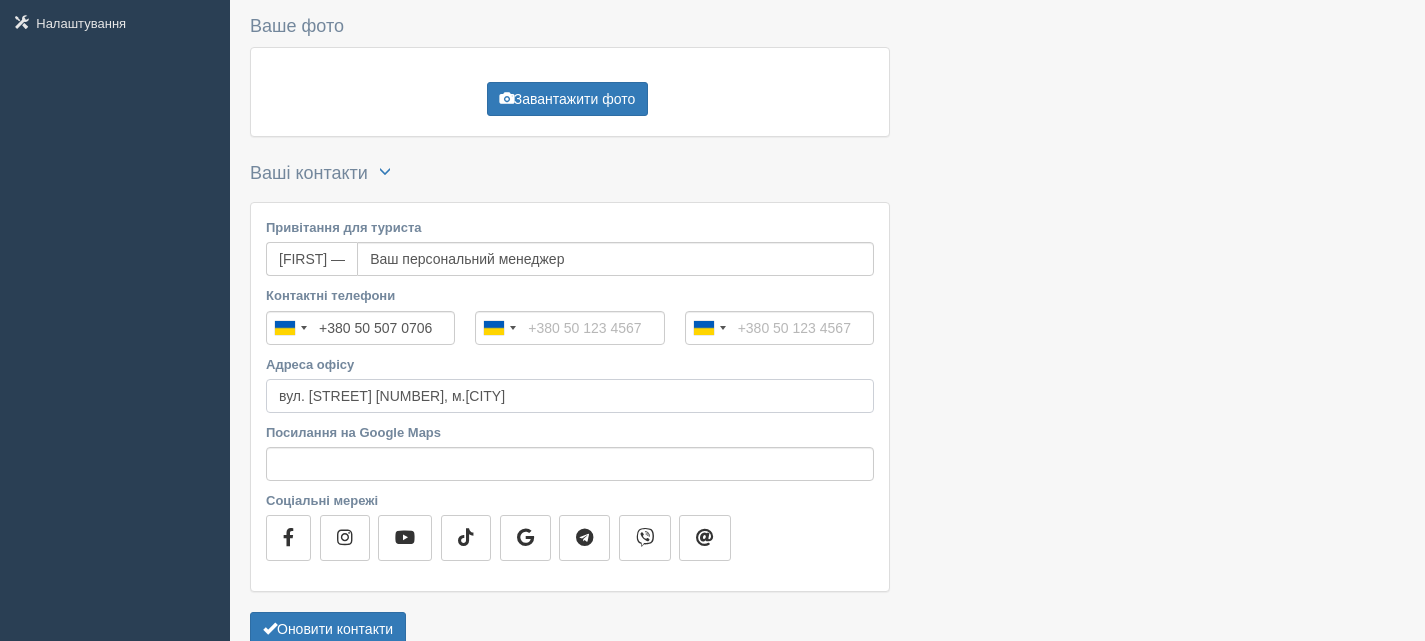 click on "вул. Валова 18/2 , м.Стрий" at bounding box center (570, 396) 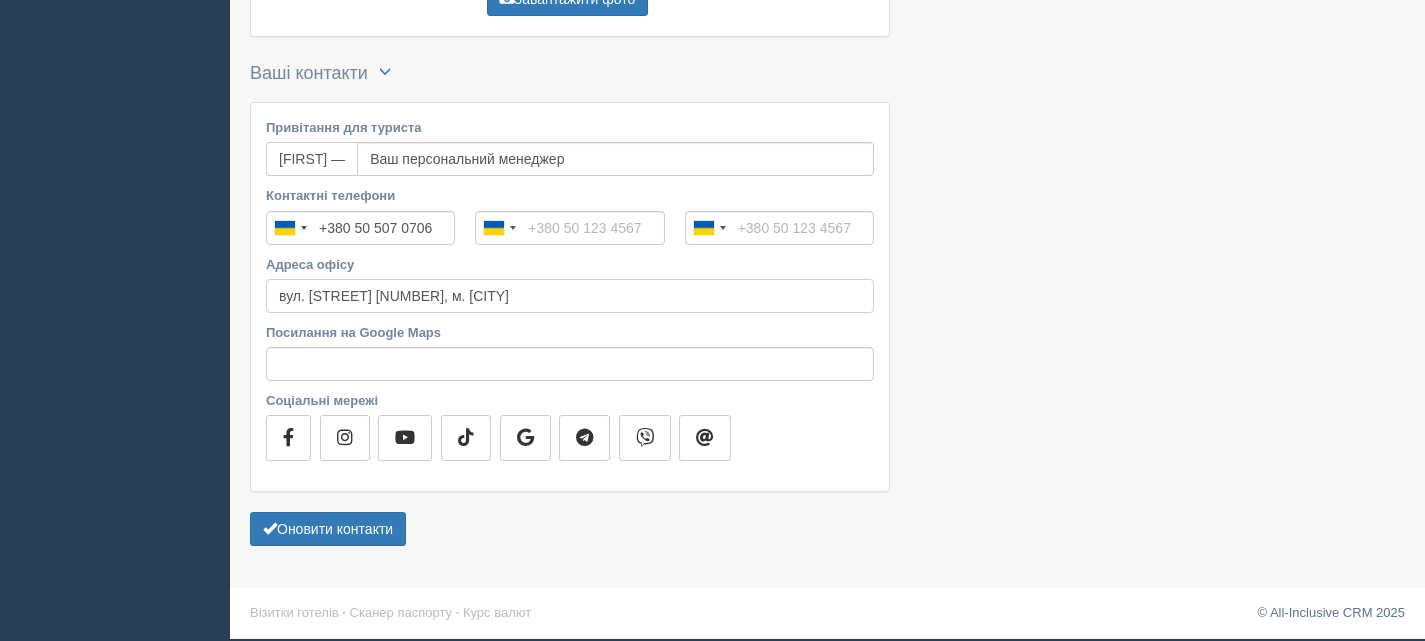 scroll, scrollTop: 408, scrollLeft: 0, axis: vertical 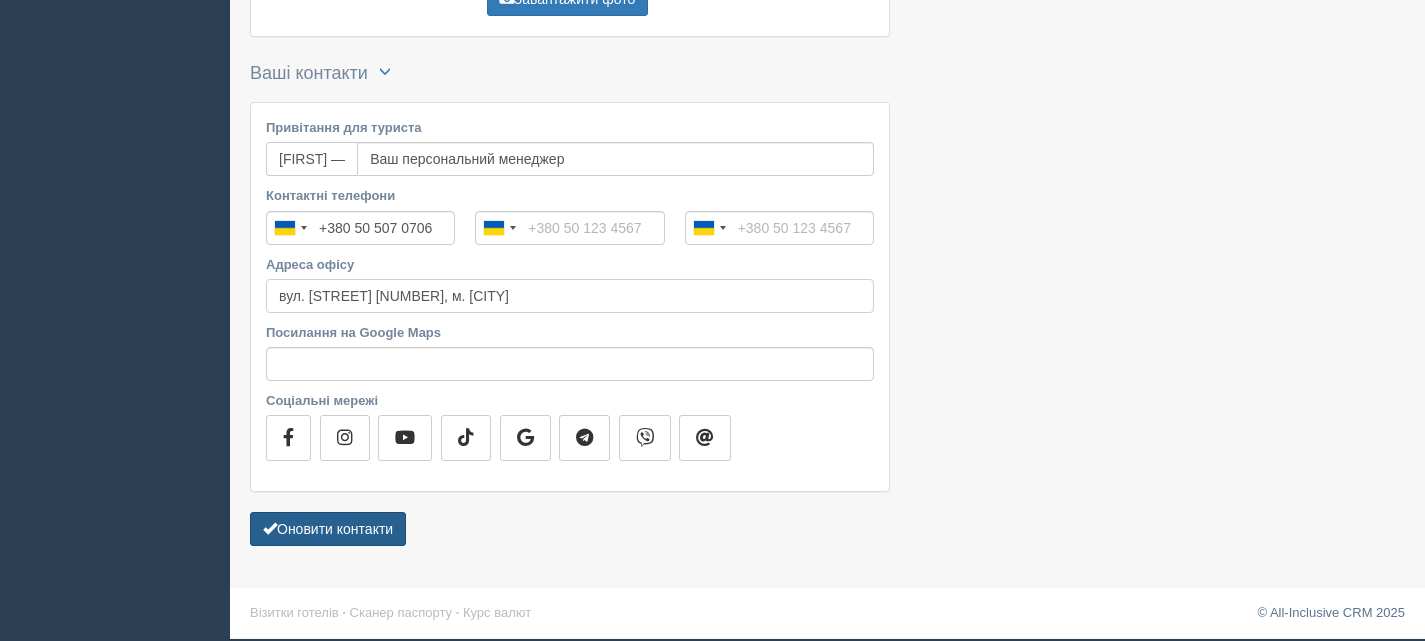 type on "вул. Валова 18/2 , м. Стрий" 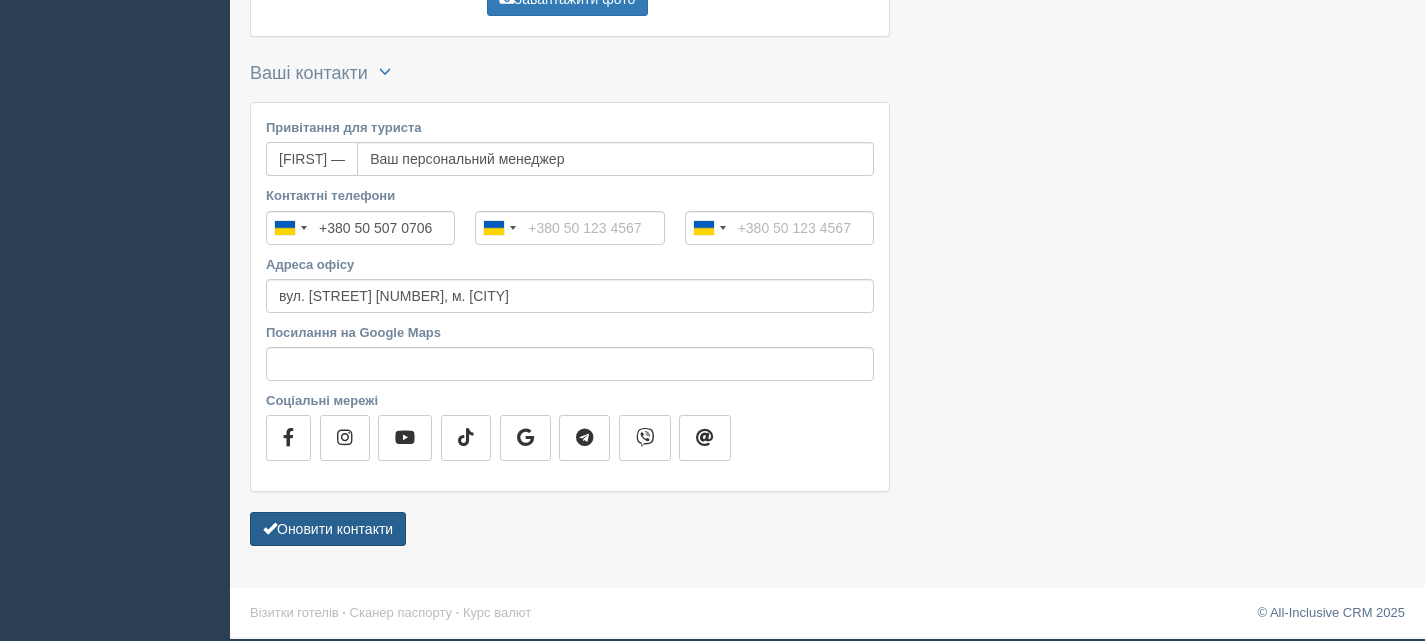click on "Оновити контакти" at bounding box center [328, 529] 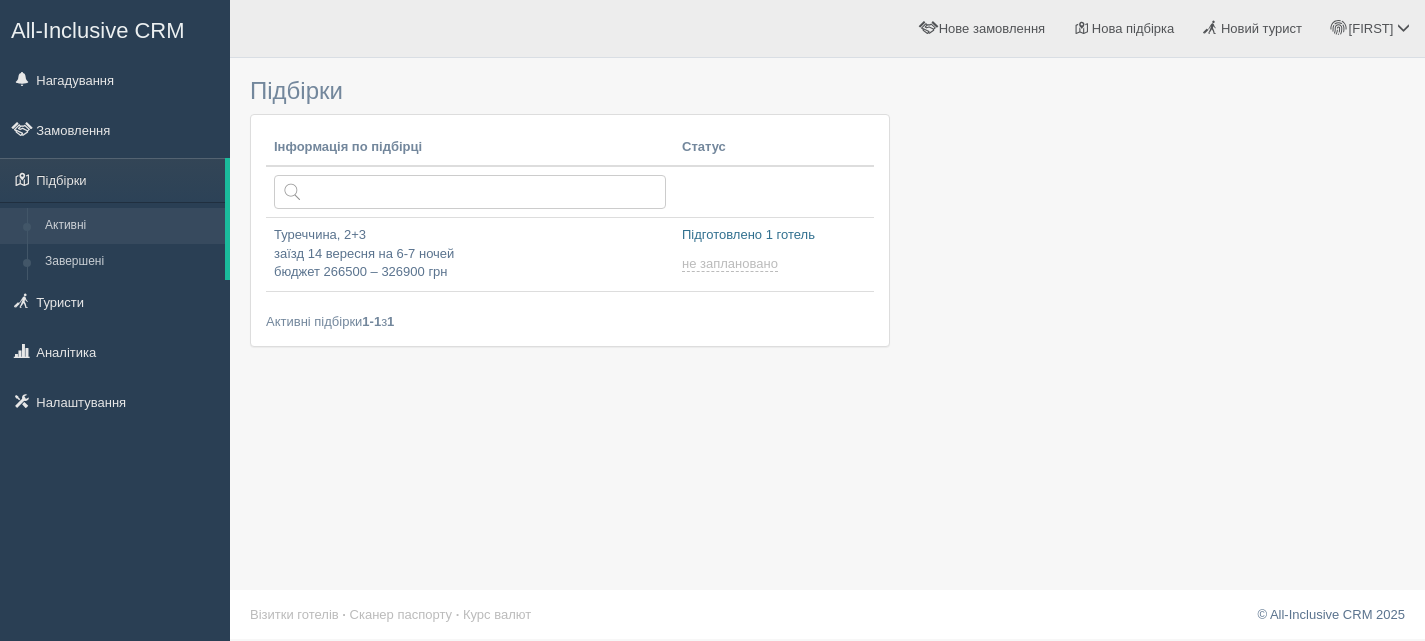 scroll, scrollTop: 0, scrollLeft: 0, axis: both 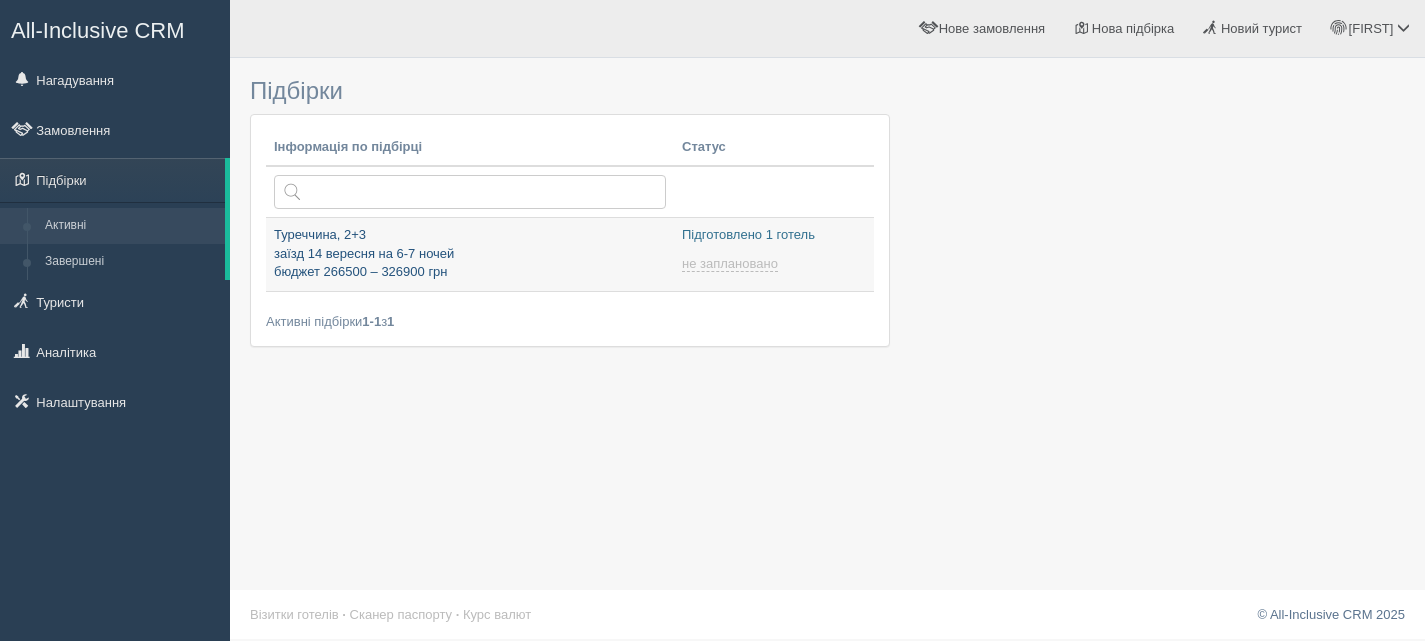 type on "[DATE] [TIME]" 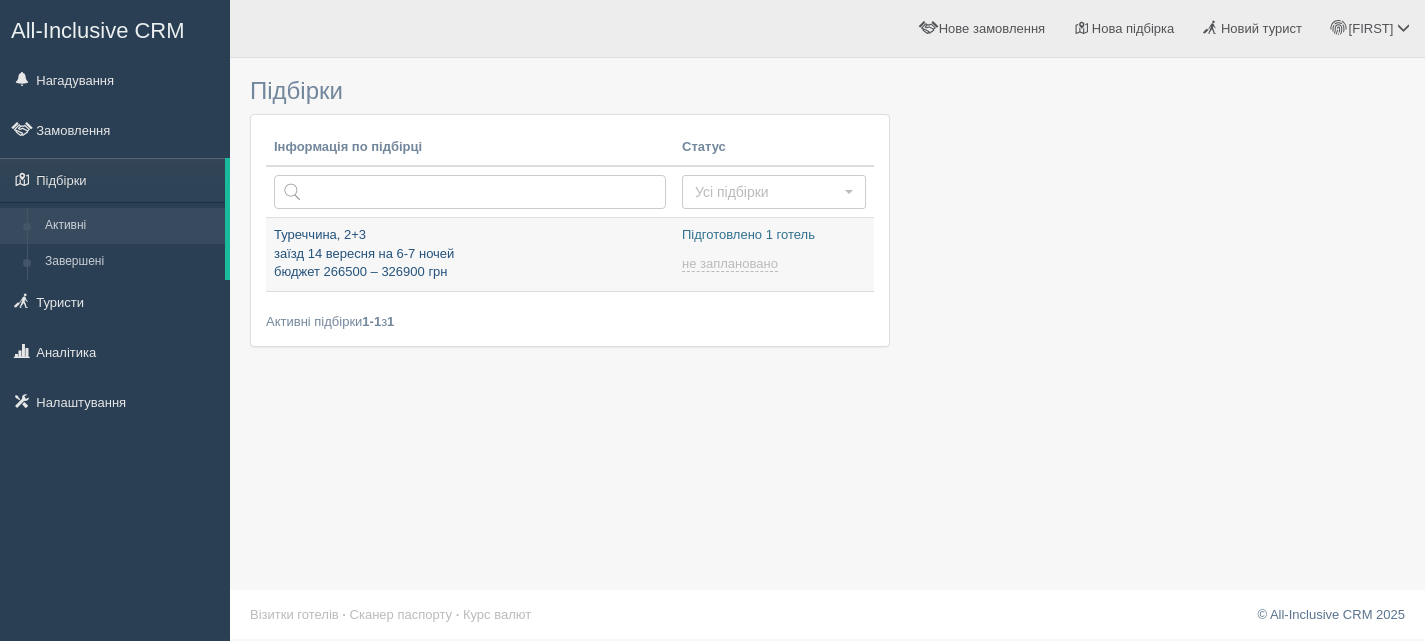 click on "[COUNTRY], 2+3 заїзд [DATE] на 6-7 ночей бюджет 266500 – 326900 грн" at bounding box center [470, 254] 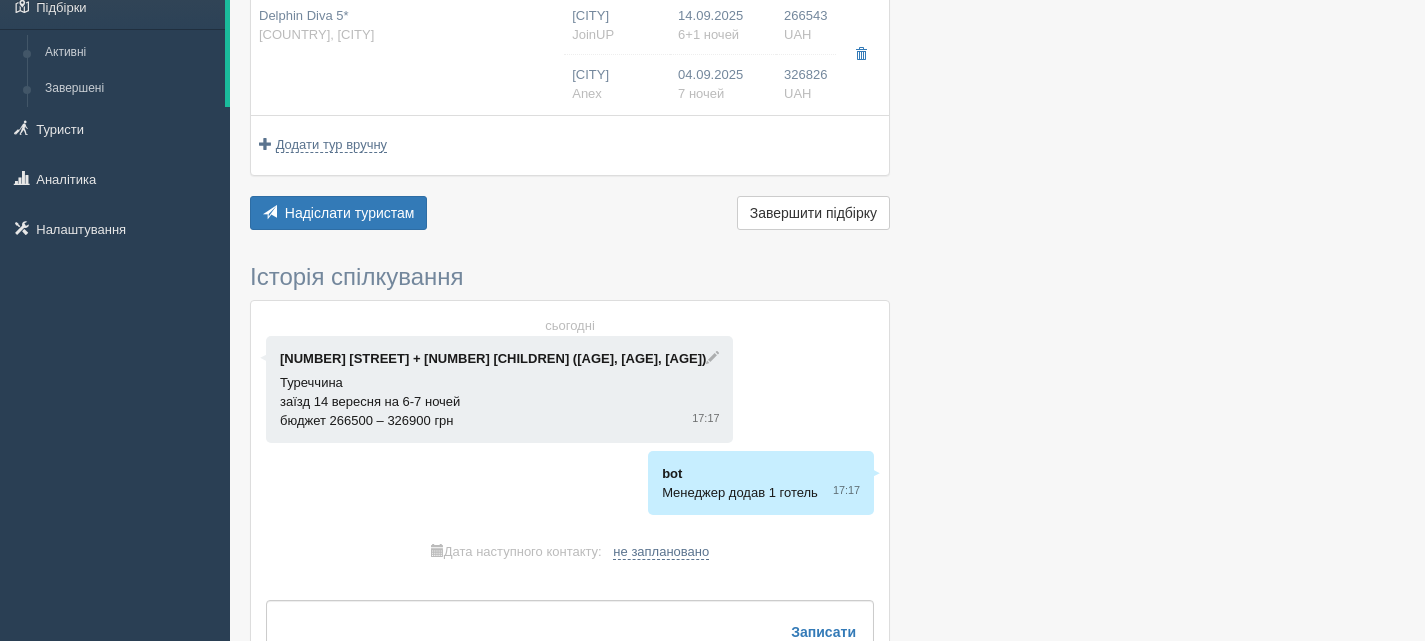scroll, scrollTop: 12, scrollLeft: 0, axis: vertical 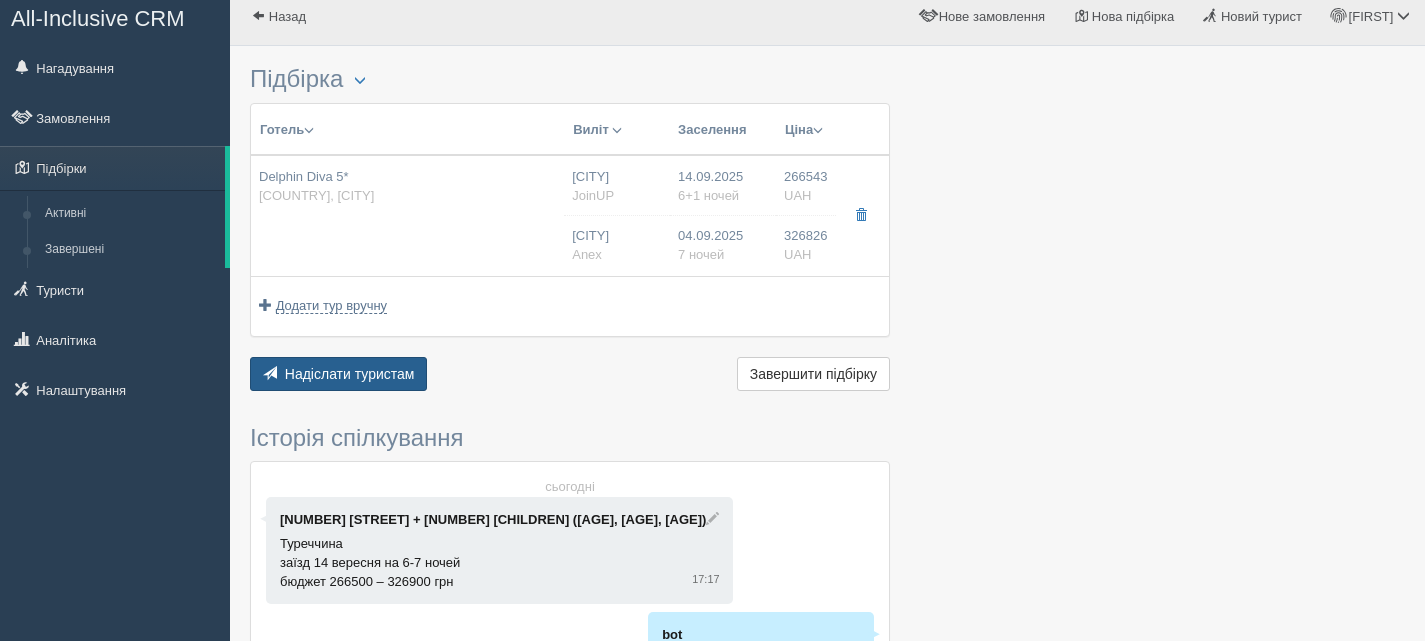 click on "Надіслати туристам
Надіслати" at bounding box center (338, 374) 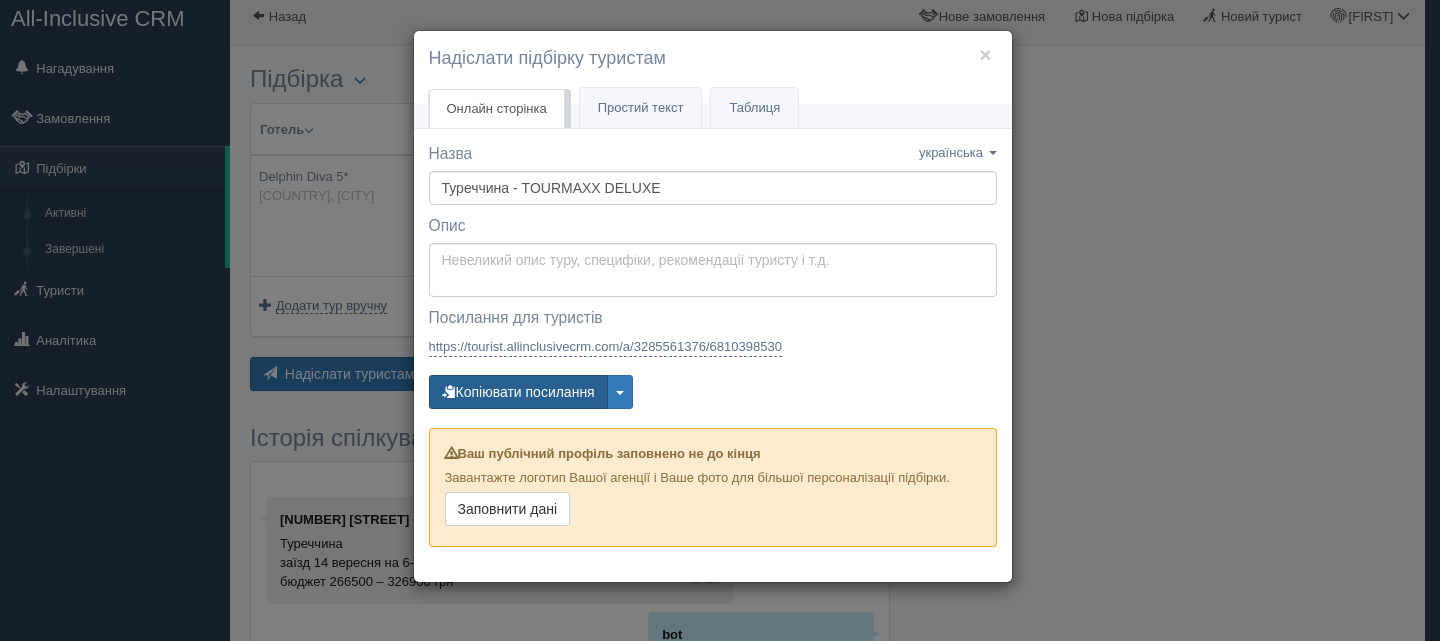 click on "Копіювати посилання" at bounding box center (518, 392) 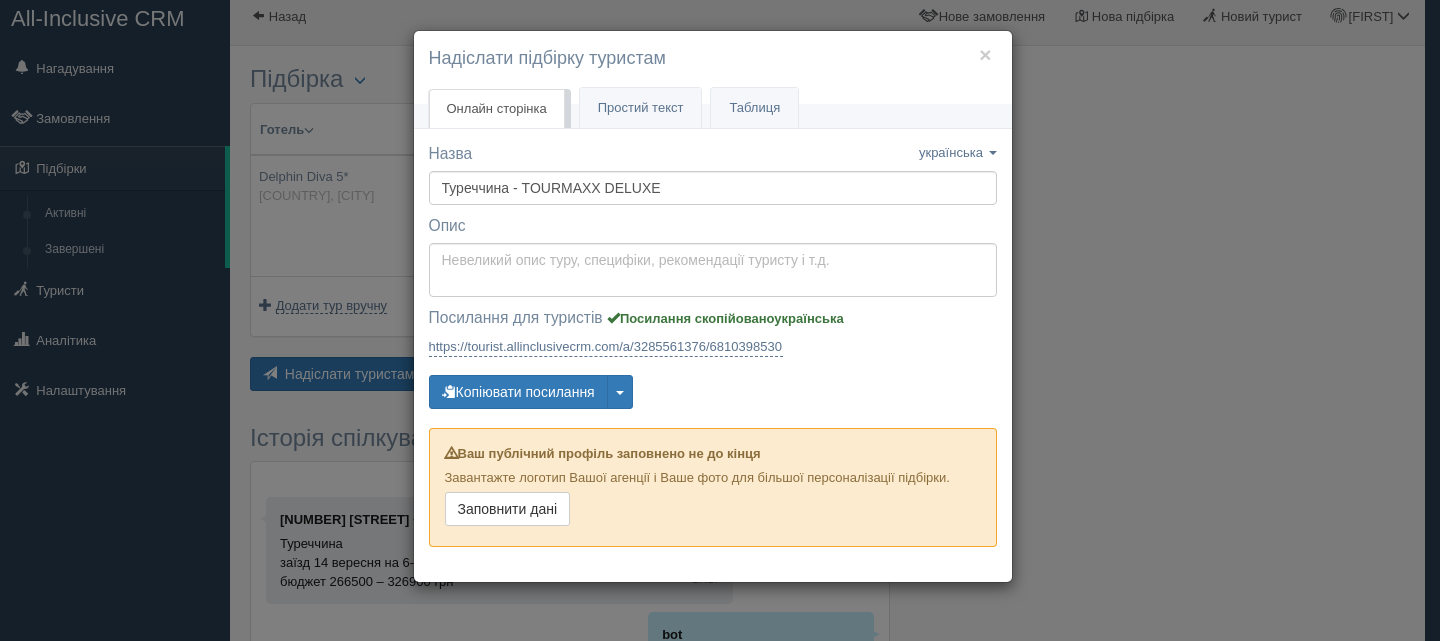 click on "Надіслати підбірку туристам" at bounding box center (713, 59) 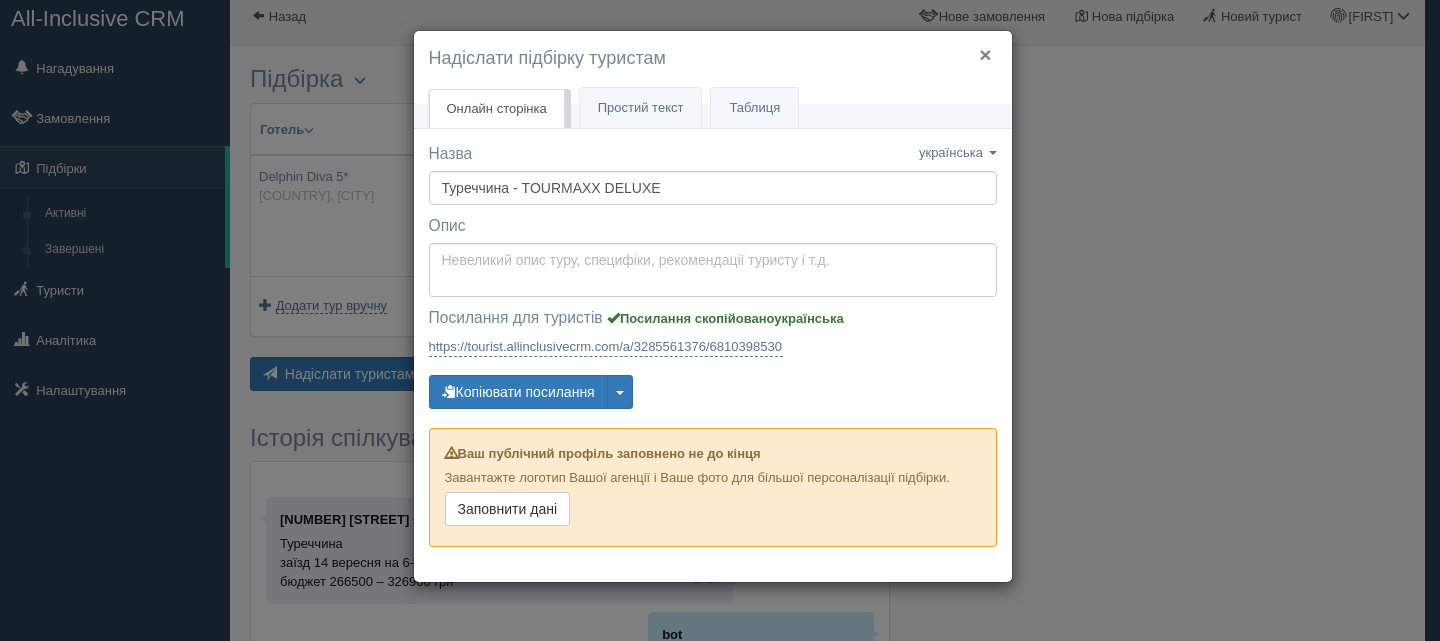 click on "×" at bounding box center [985, 54] 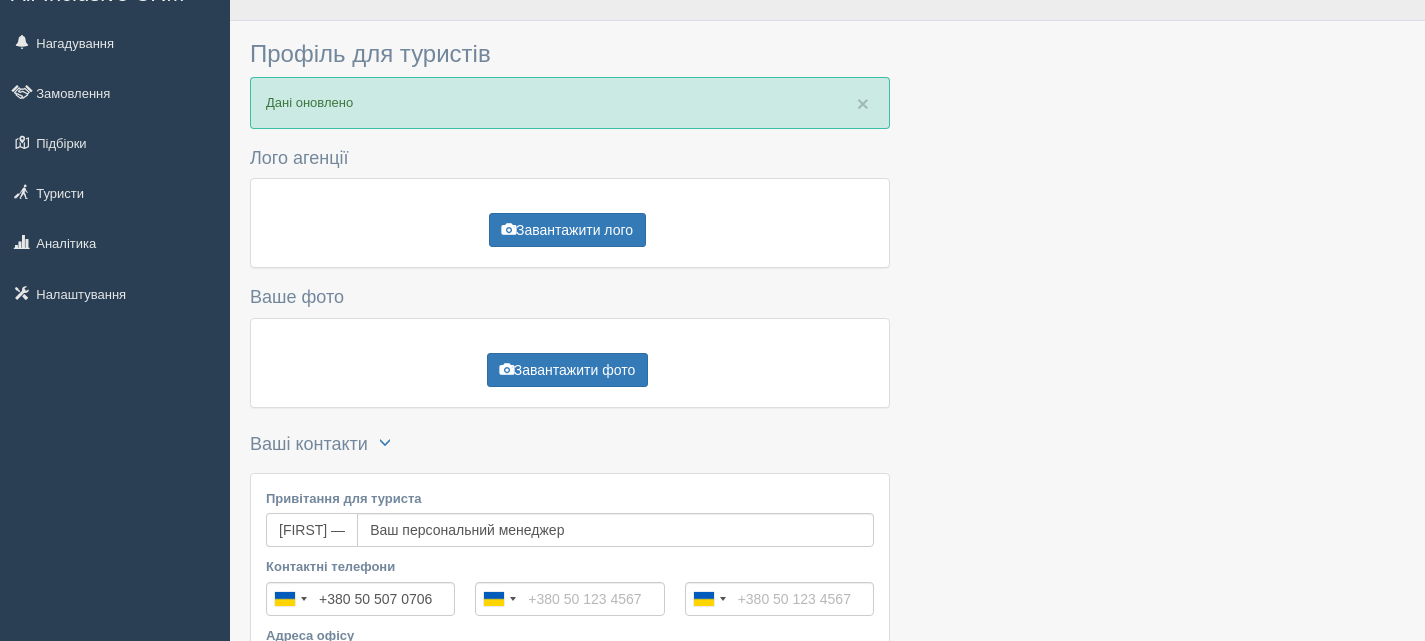 scroll, scrollTop: 0, scrollLeft: 0, axis: both 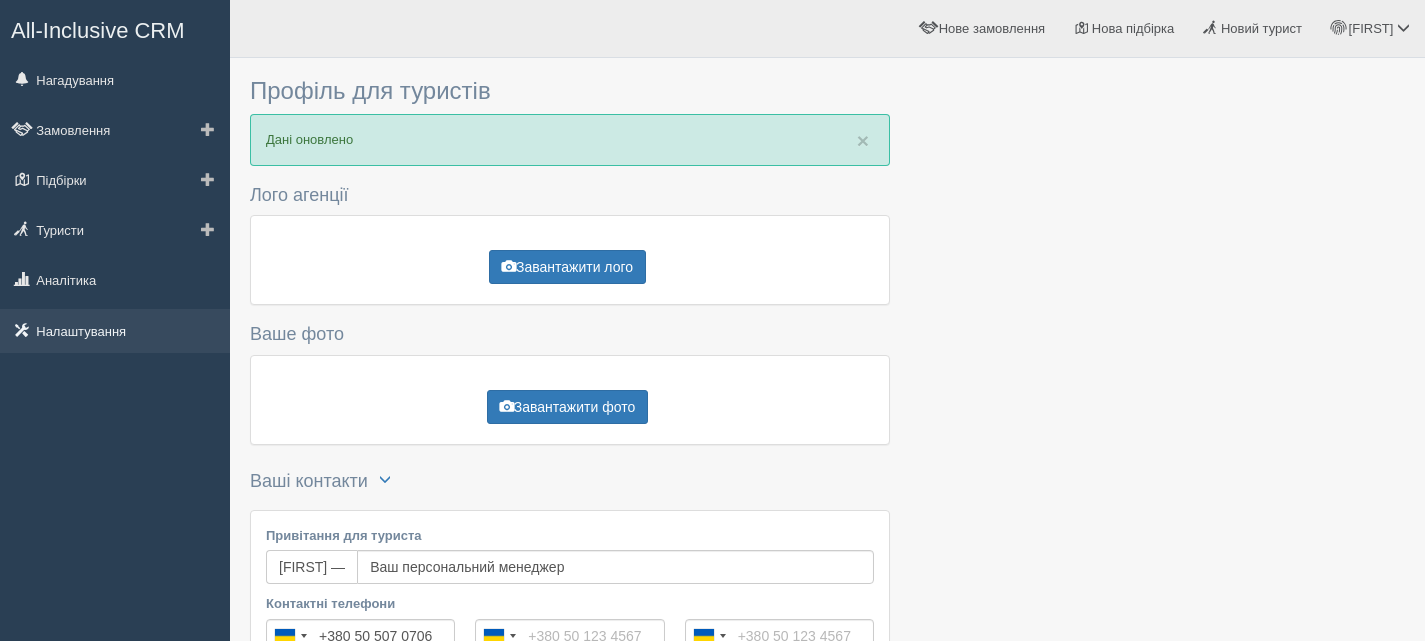 click on "Налаштування" at bounding box center [115, 331] 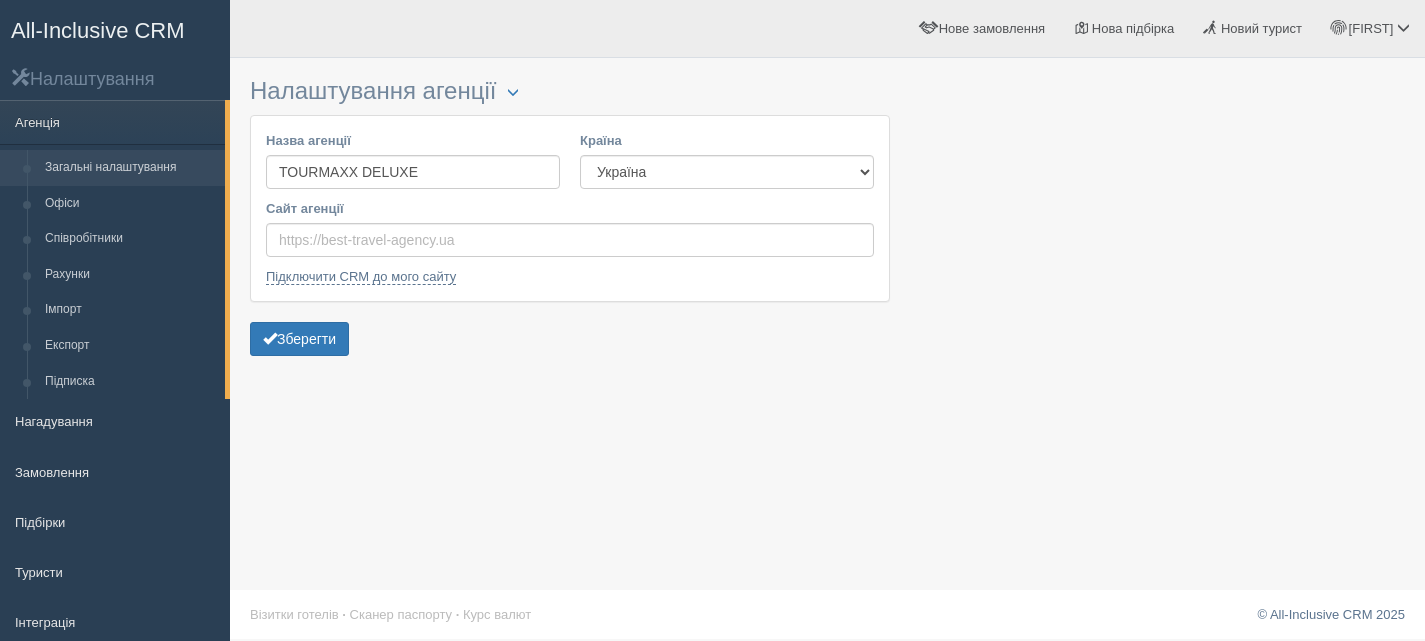 scroll, scrollTop: 0, scrollLeft: 0, axis: both 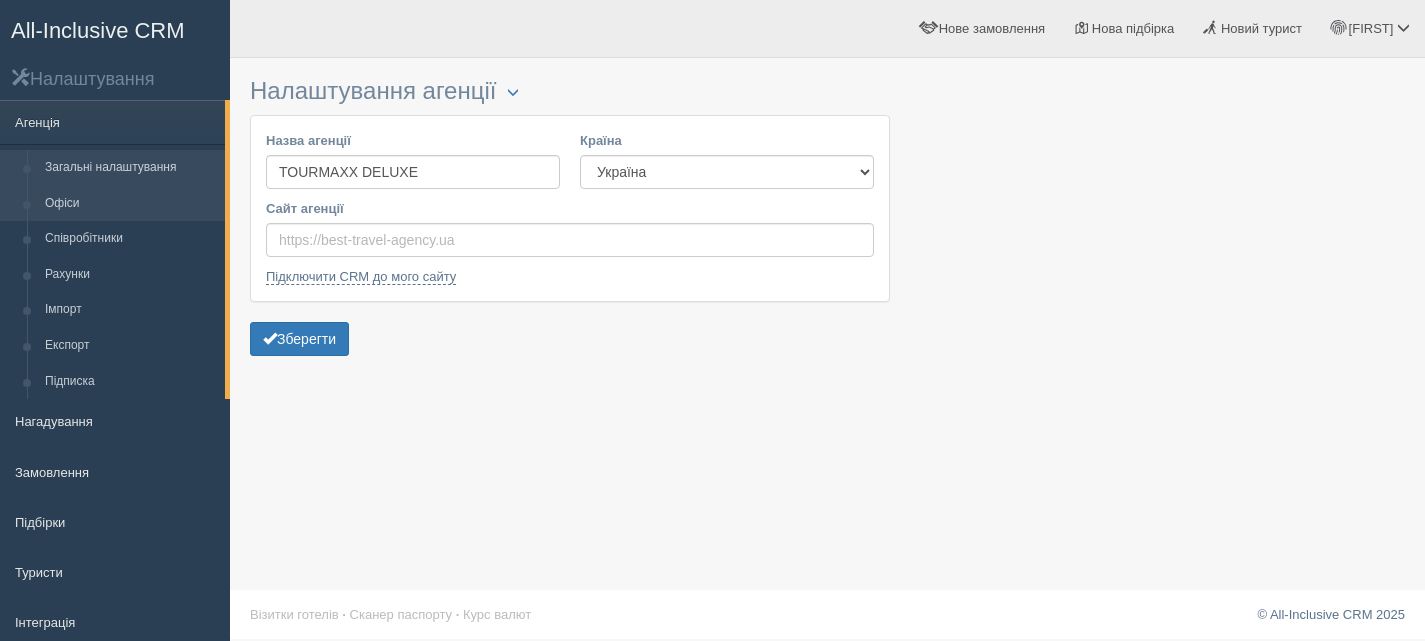 click on "Офіси" at bounding box center (130, 204) 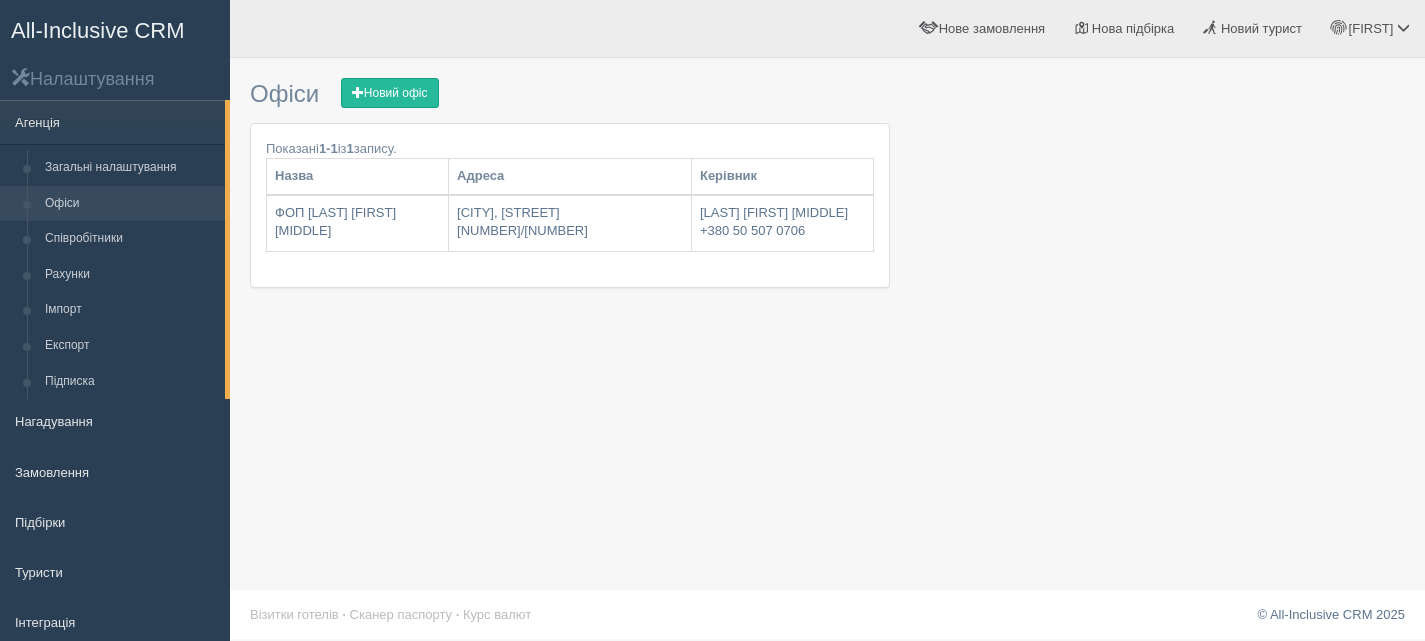 scroll, scrollTop: 0, scrollLeft: 0, axis: both 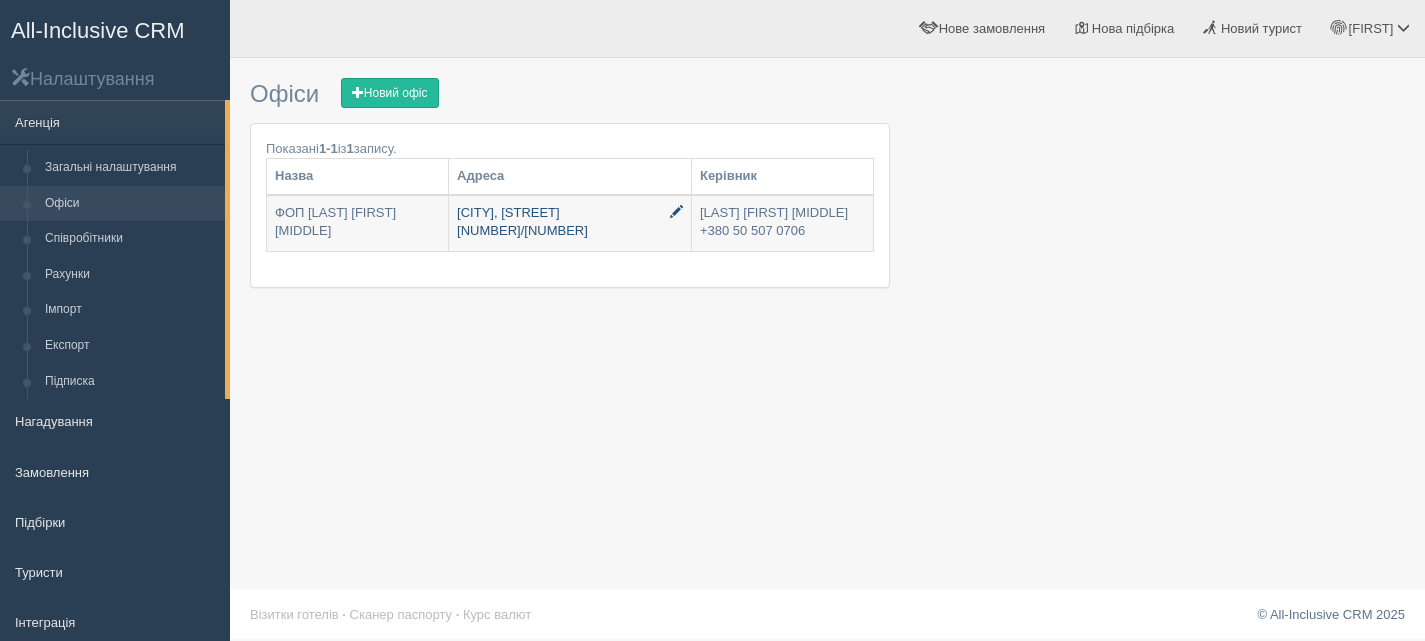 click on "[CITY], [STREET] [NUMBER]/[NUMBER]" at bounding box center [570, 223] 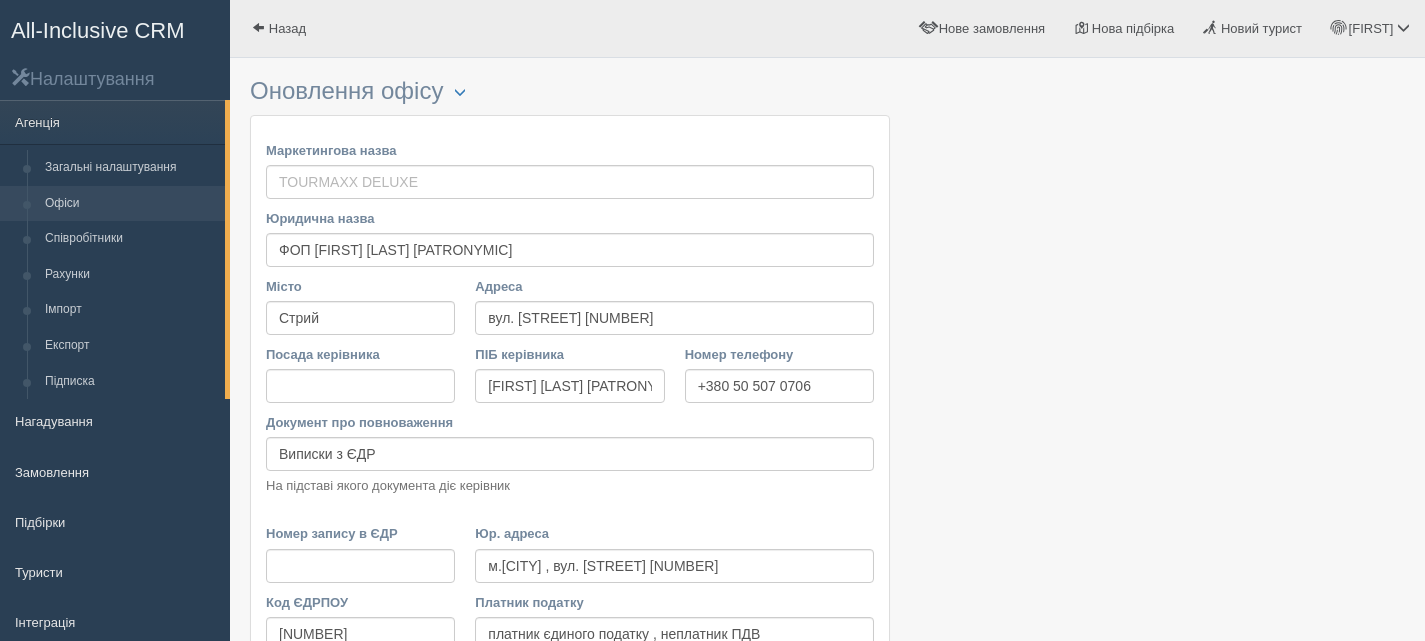 scroll, scrollTop: 0, scrollLeft: 0, axis: both 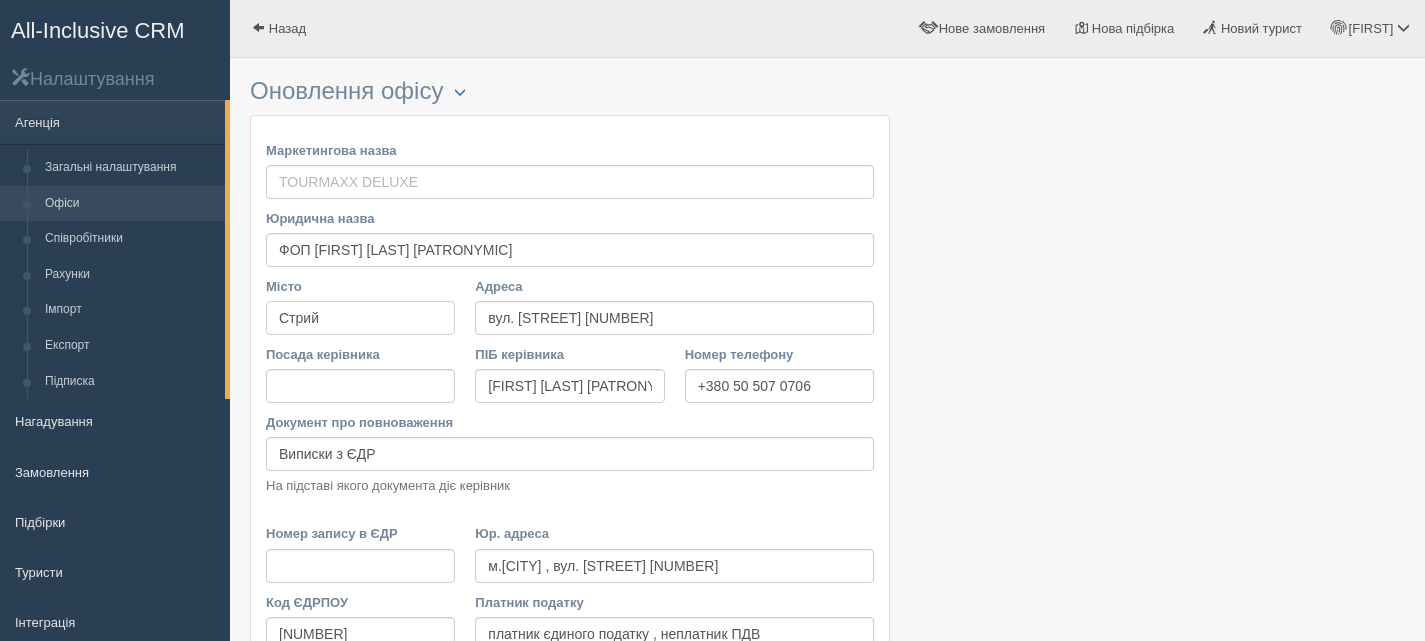 click on "Стрий" at bounding box center [360, 318] 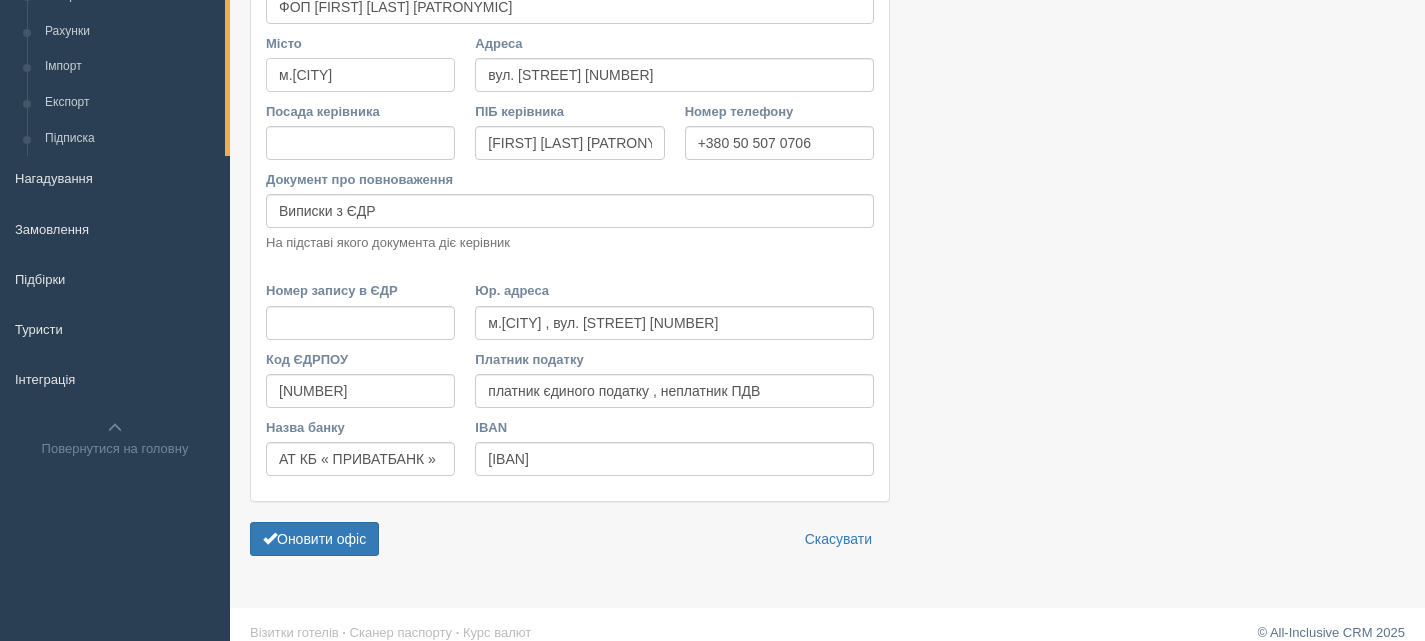 scroll, scrollTop: 263, scrollLeft: 0, axis: vertical 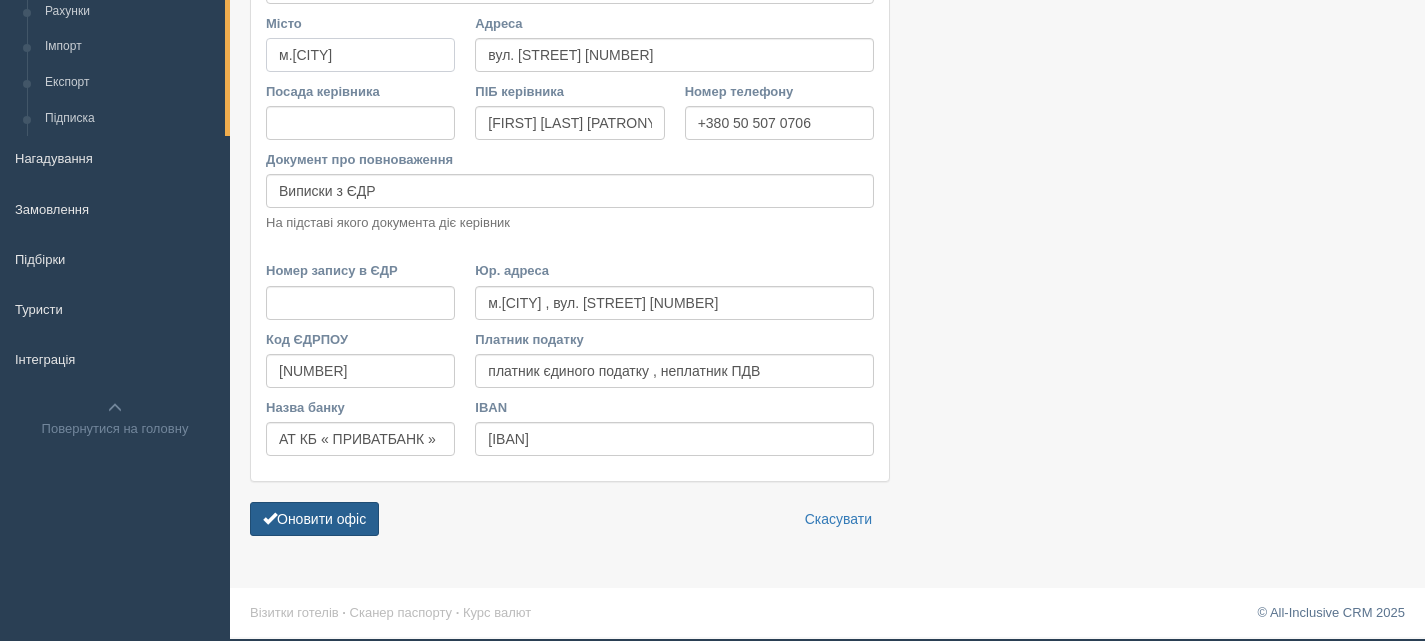 type on "м.[CITY]" 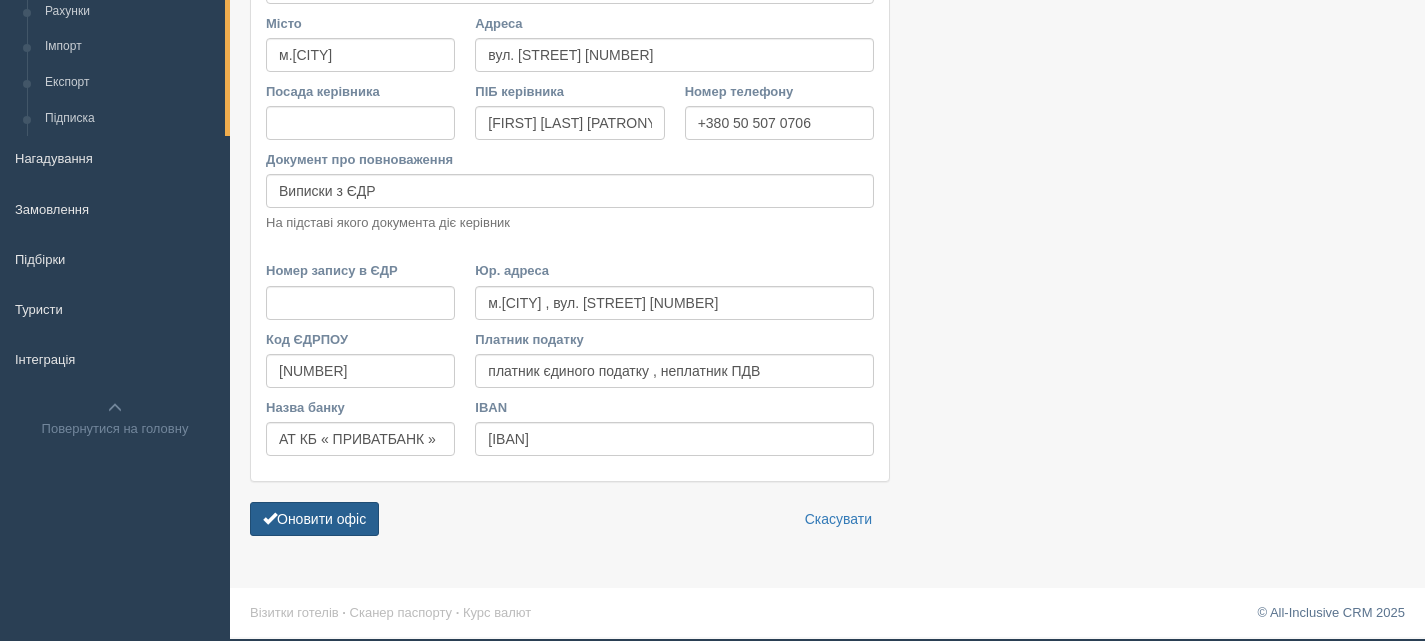 click on "Оновити офіс" at bounding box center [314, 519] 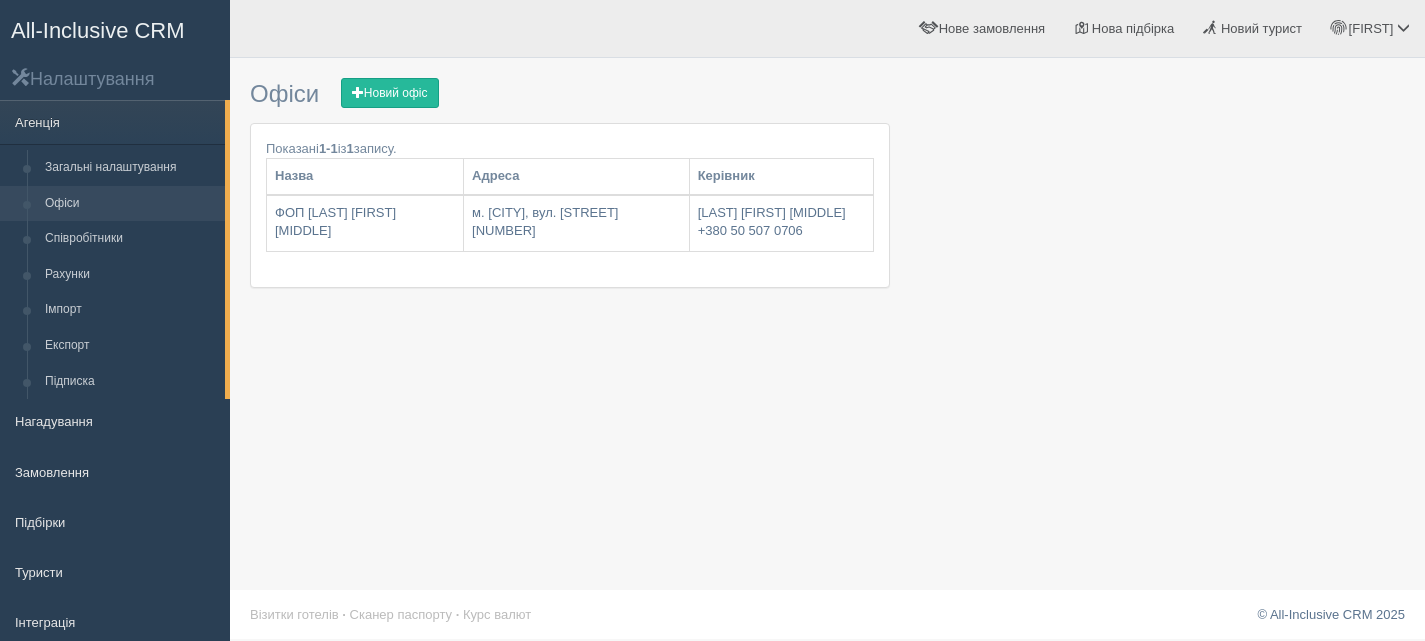scroll, scrollTop: 0, scrollLeft: 0, axis: both 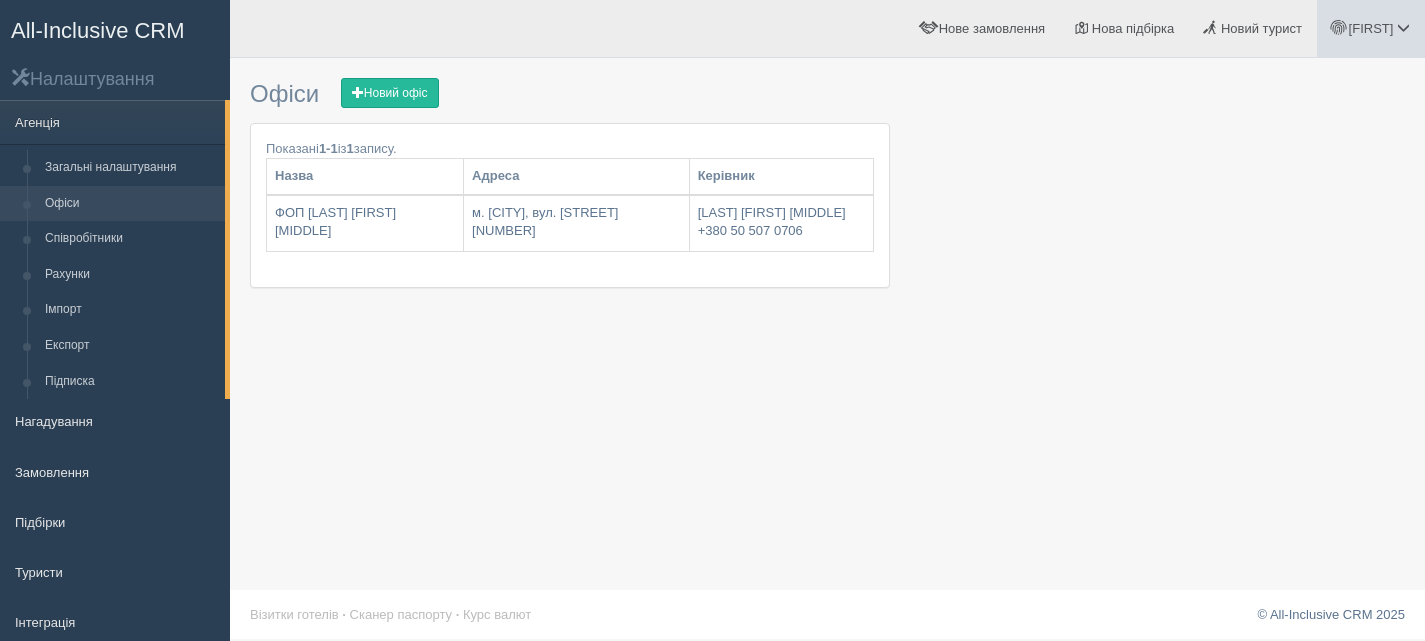 click on "[FIRST]" at bounding box center [1371, 28] 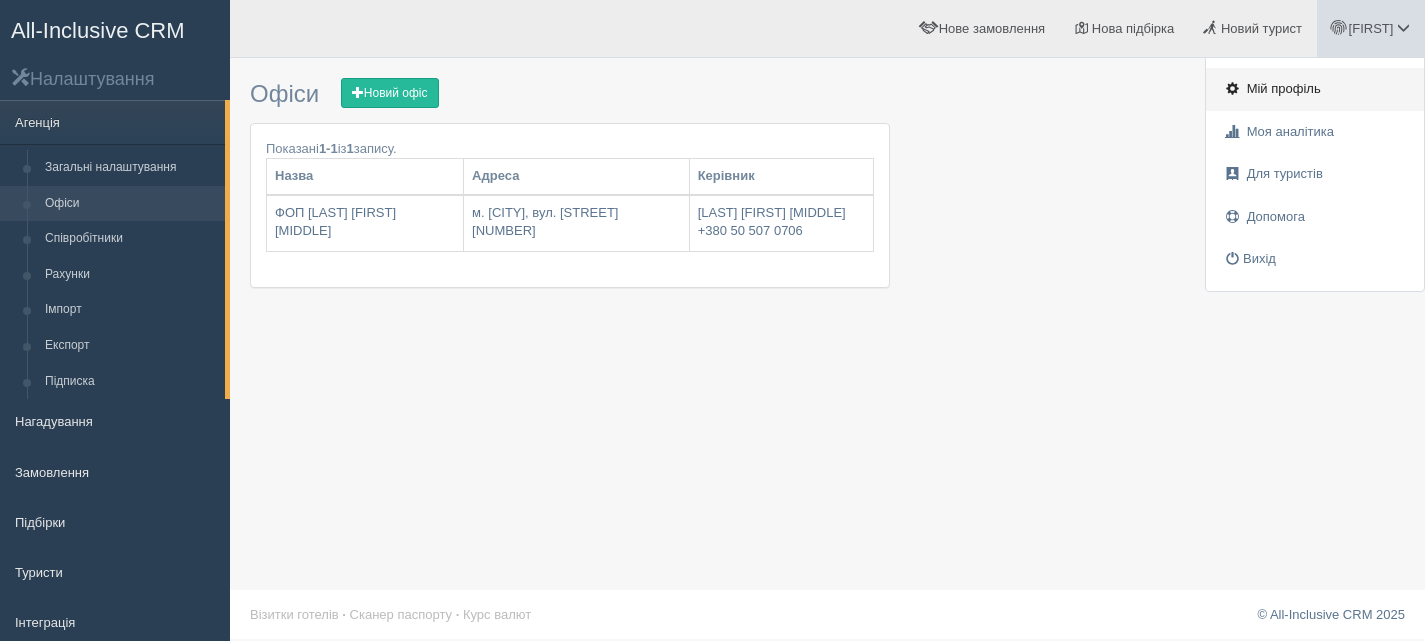 click on "Мій профіль" at bounding box center (1284, 88) 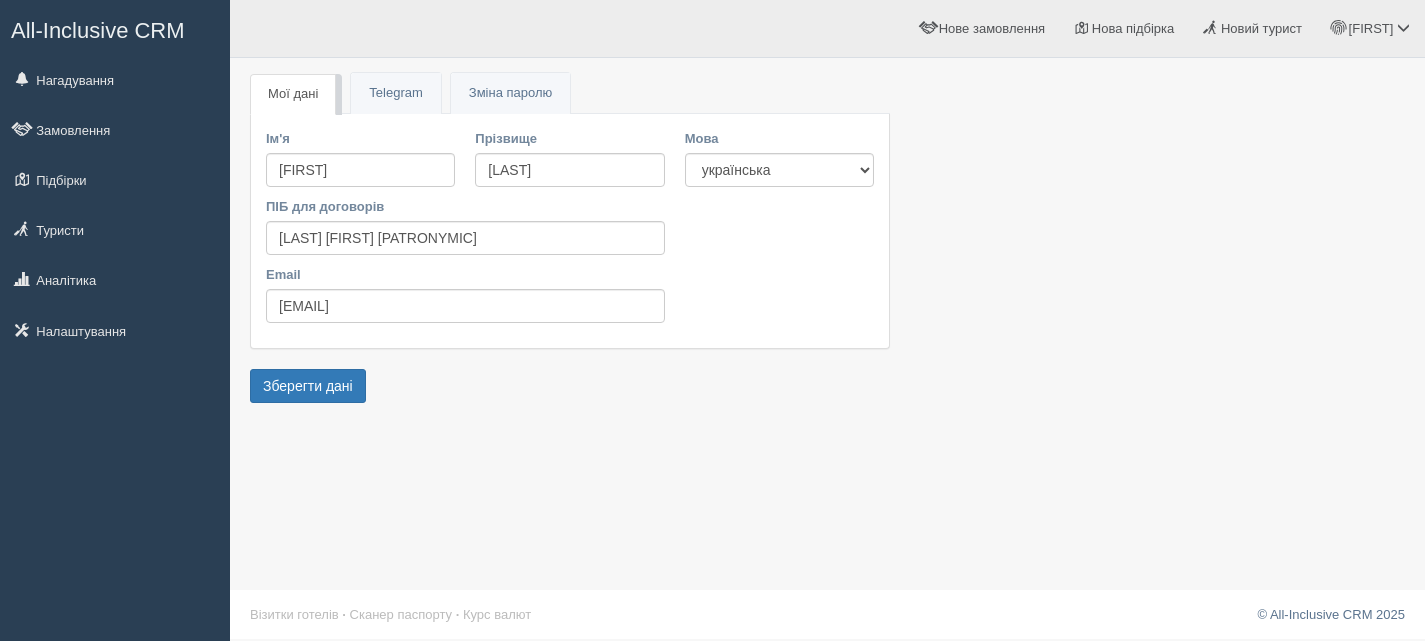 scroll, scrollTop: 0, scrollLeft: 0, axis: both 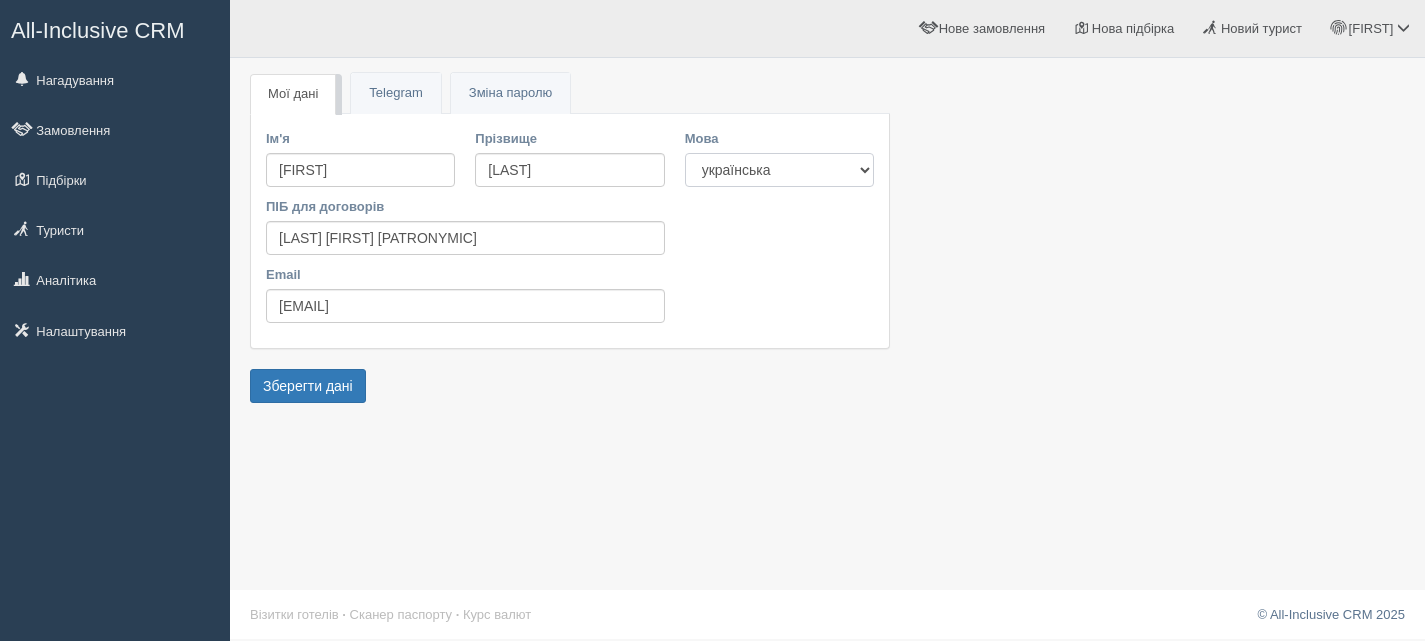 click on "українська
english" at bounding box center (779, 170) 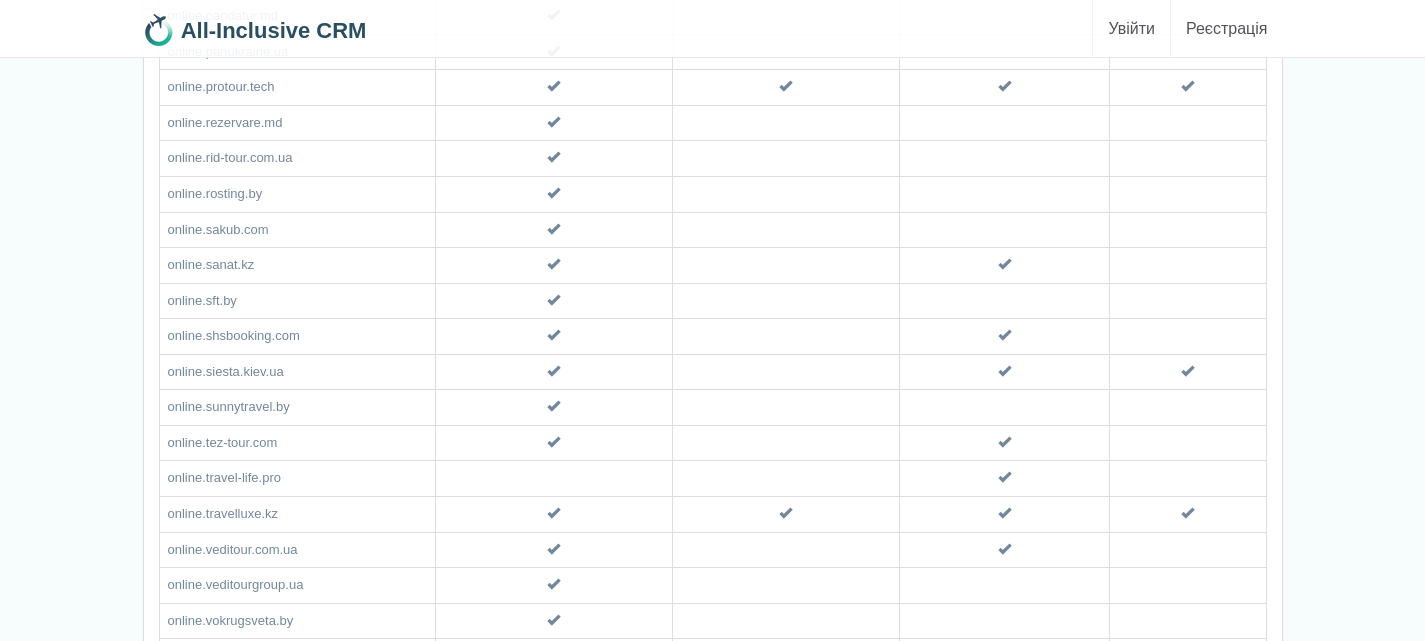 scroll, scrollTop: 11300, scrollLeft: 0, axis: vertical 